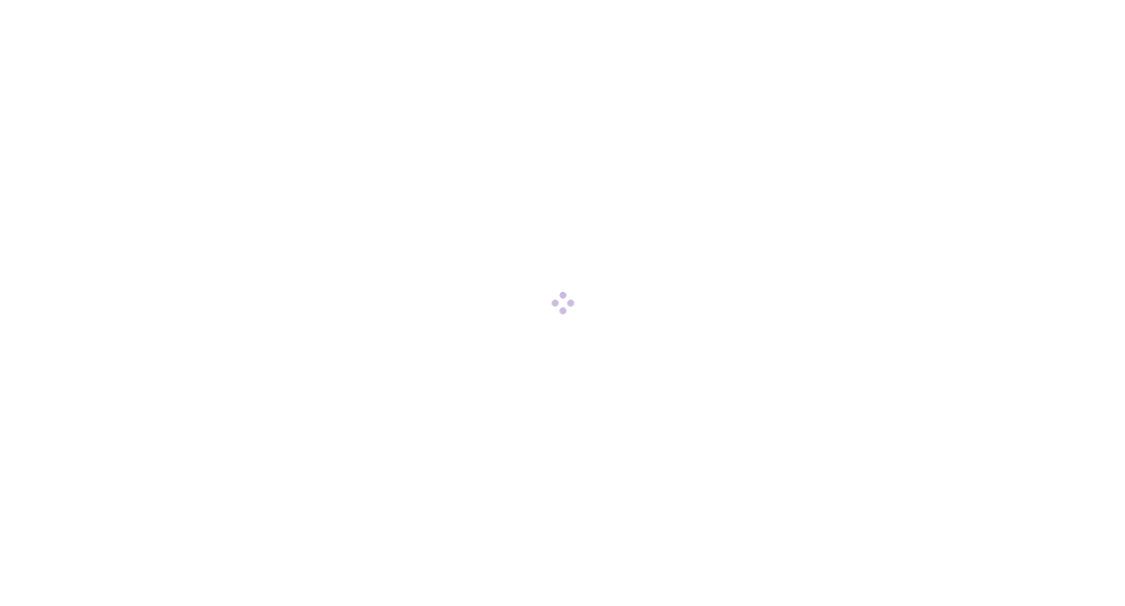 scroll, scrollTop: 0, scrollLeft: 0, axis: both 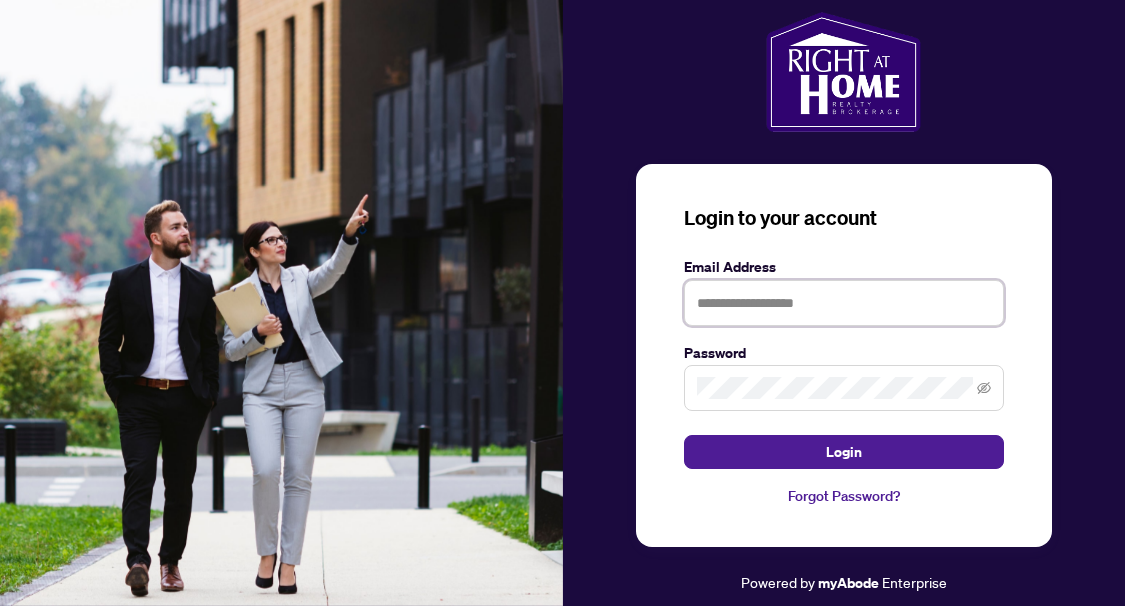 click at bounding box center [844, 303] 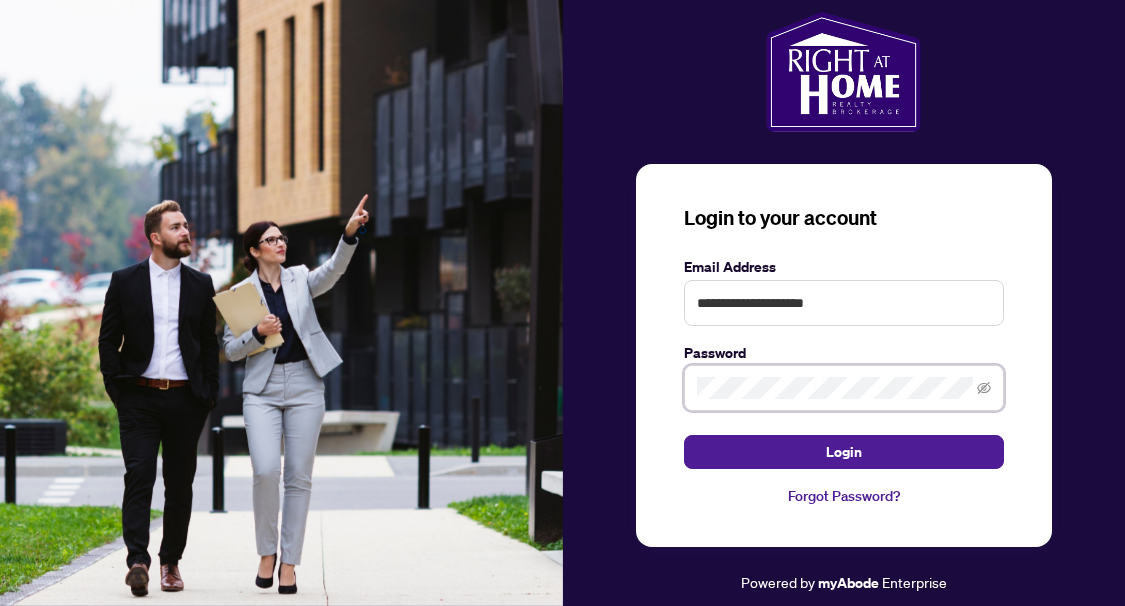 click on "Login" at bounding box center (844, 452) 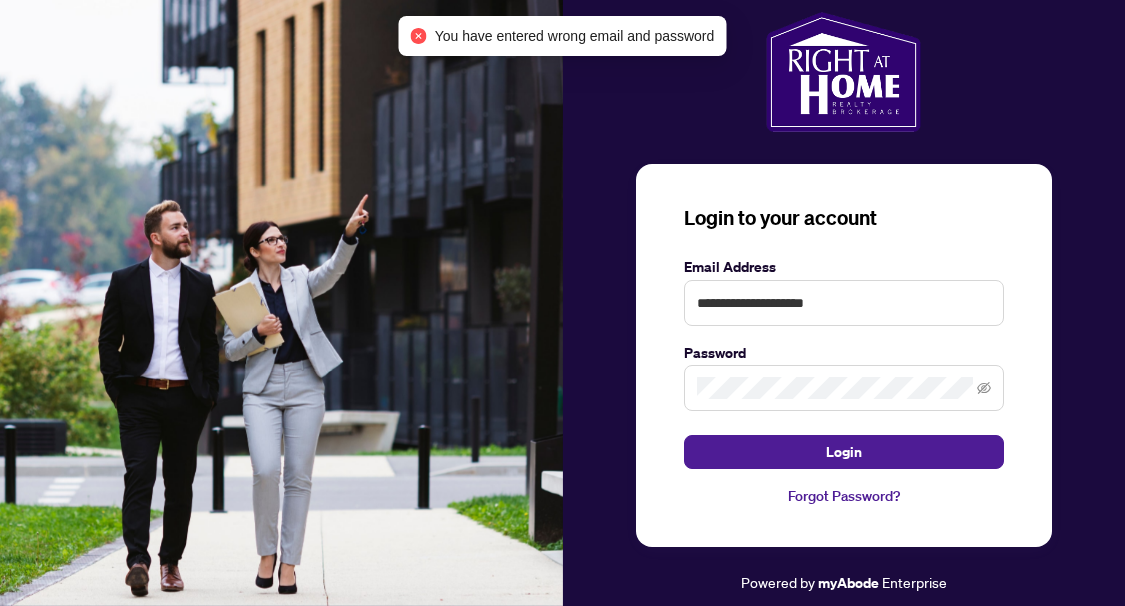 click at bounding box center (844, 388) 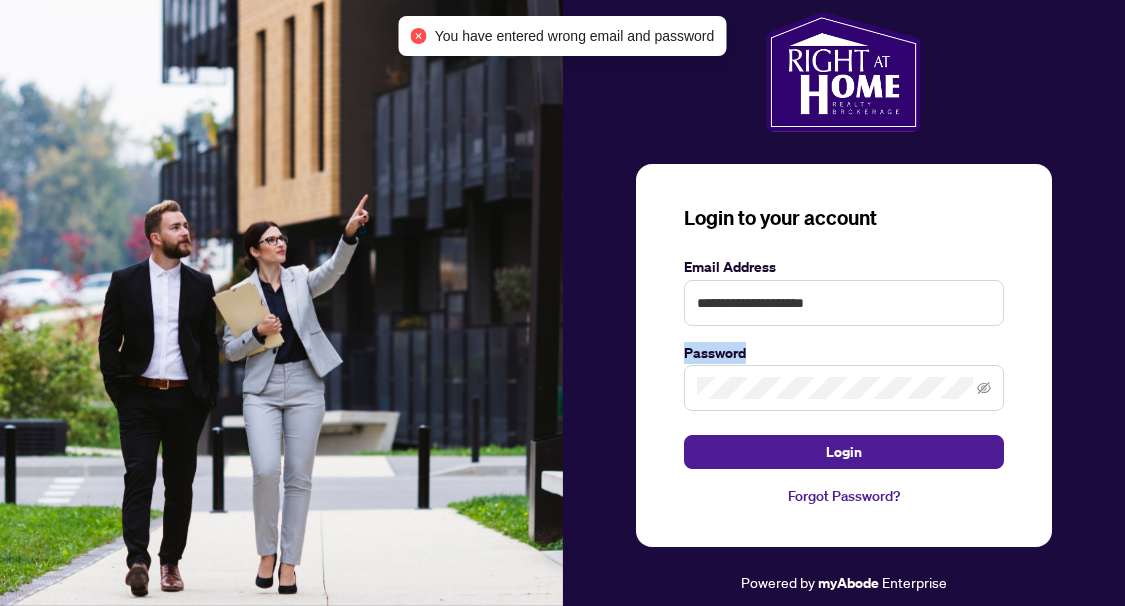 click at bounding box center (844, 388) 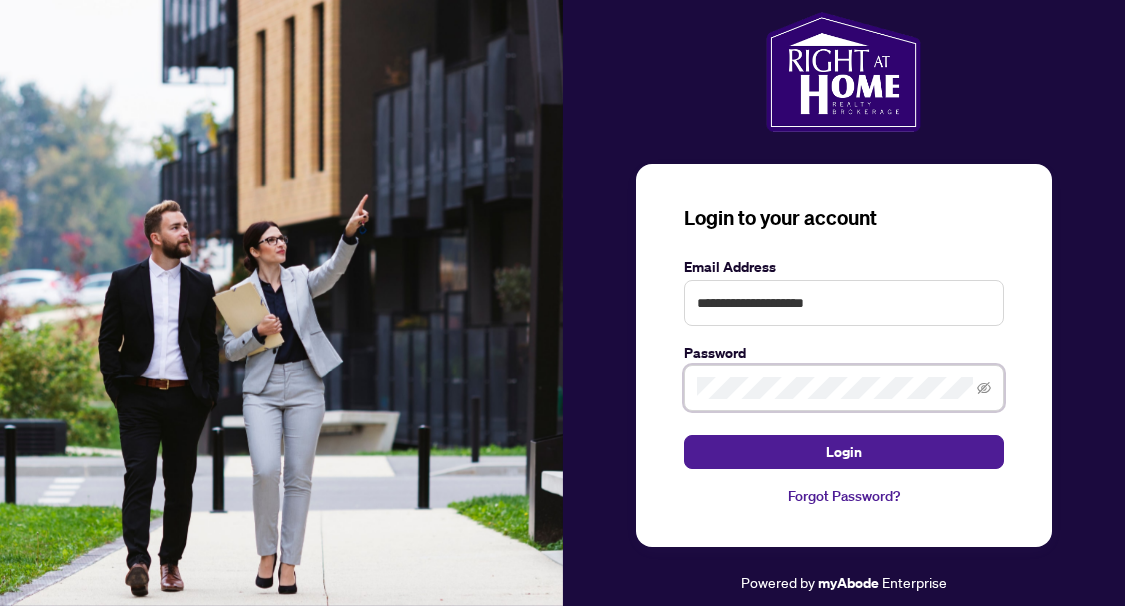 click on "Login" at bounding box center (844, 452) 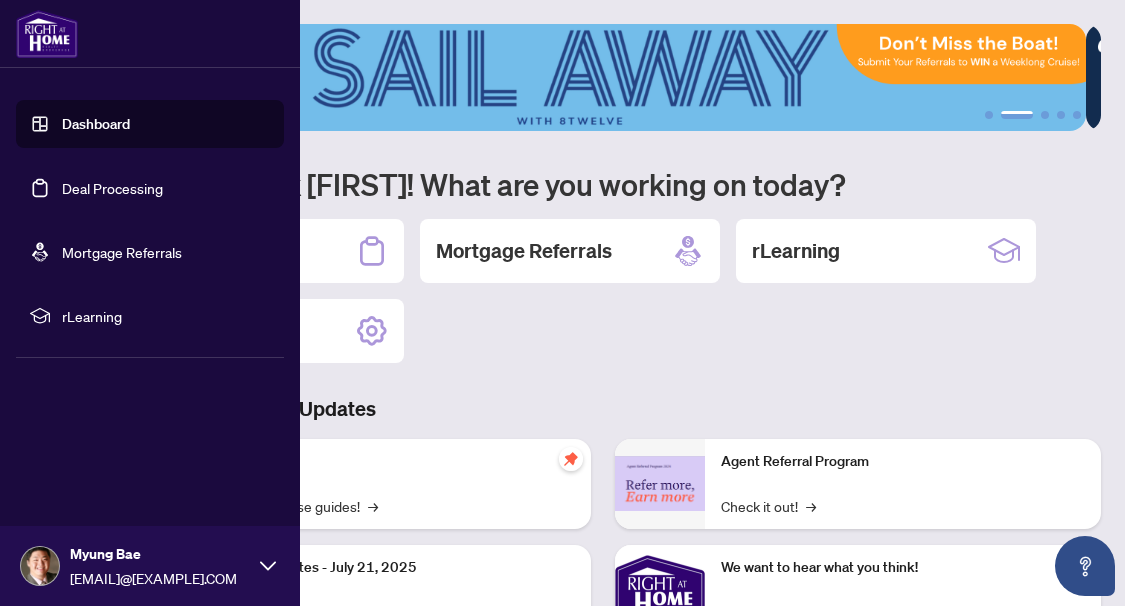 click on "Deal Processing" at bounding box center [112, 188] 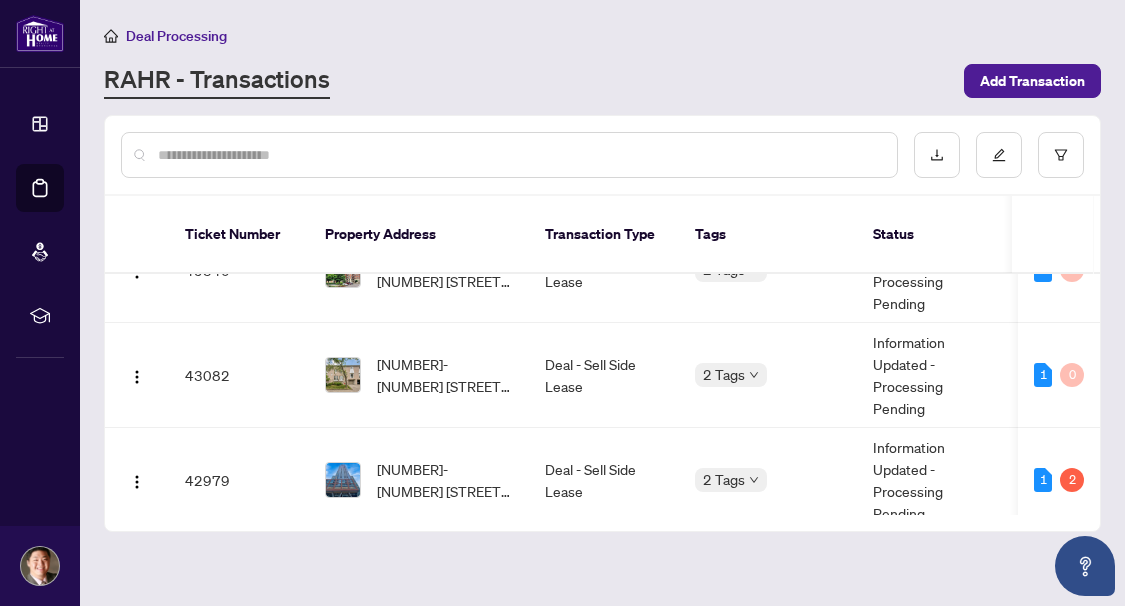 scroll, scrollTop: 400, scrollLeft: 0, axis: vertical 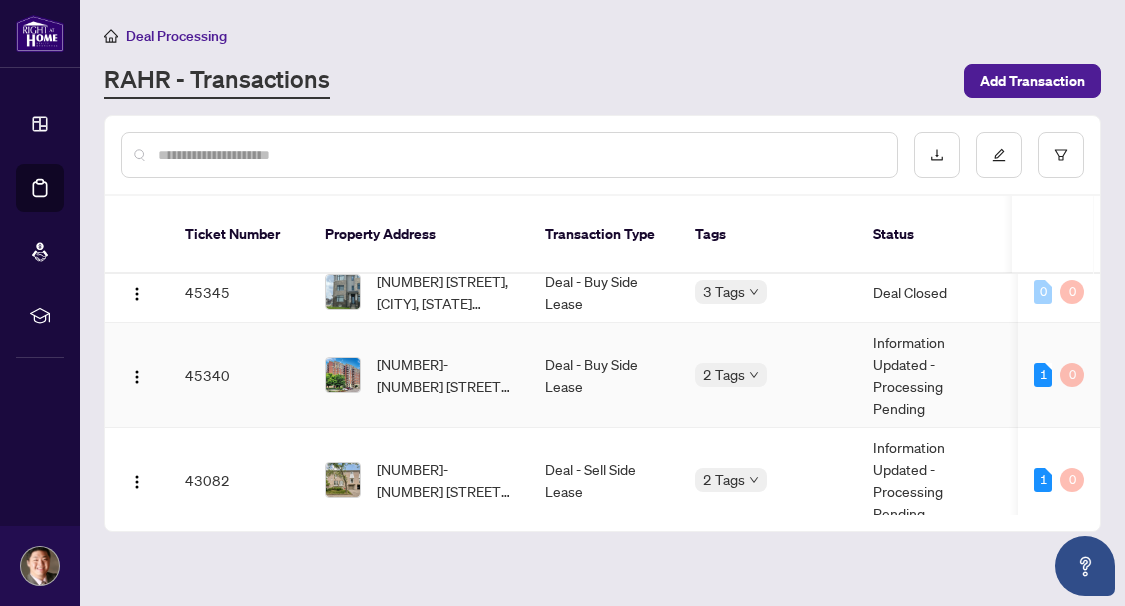 click on "Deal - Buy Side Lease" at bounding box center (604, 375) 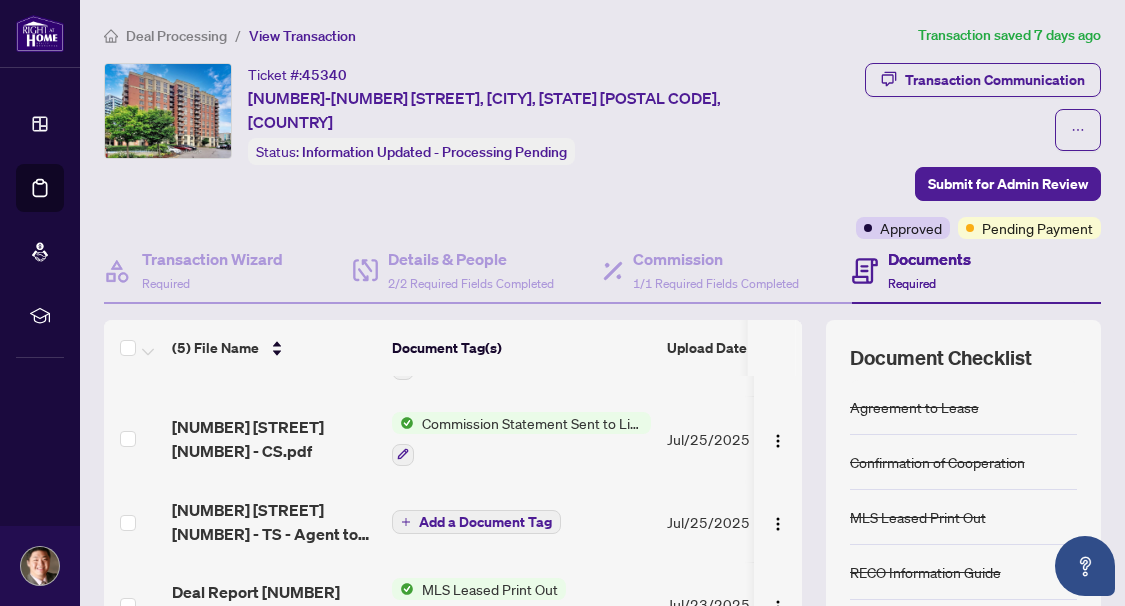 scroll, scrollTop: 130, scrollLeft: 0, axis: vertical 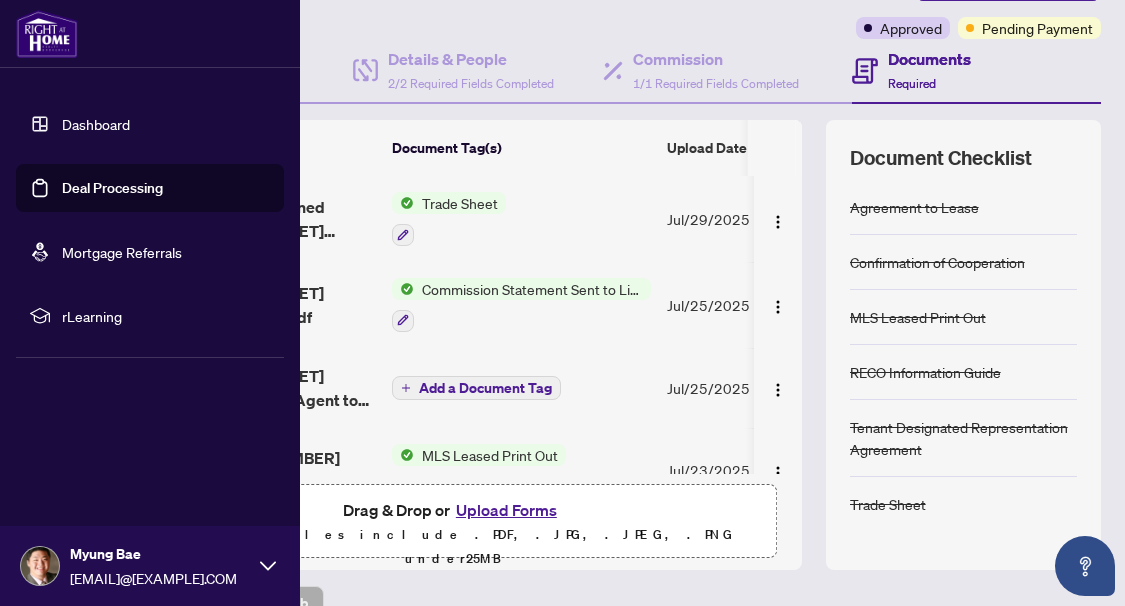 click on "Deal Processing" at bounding box center (112, 188) 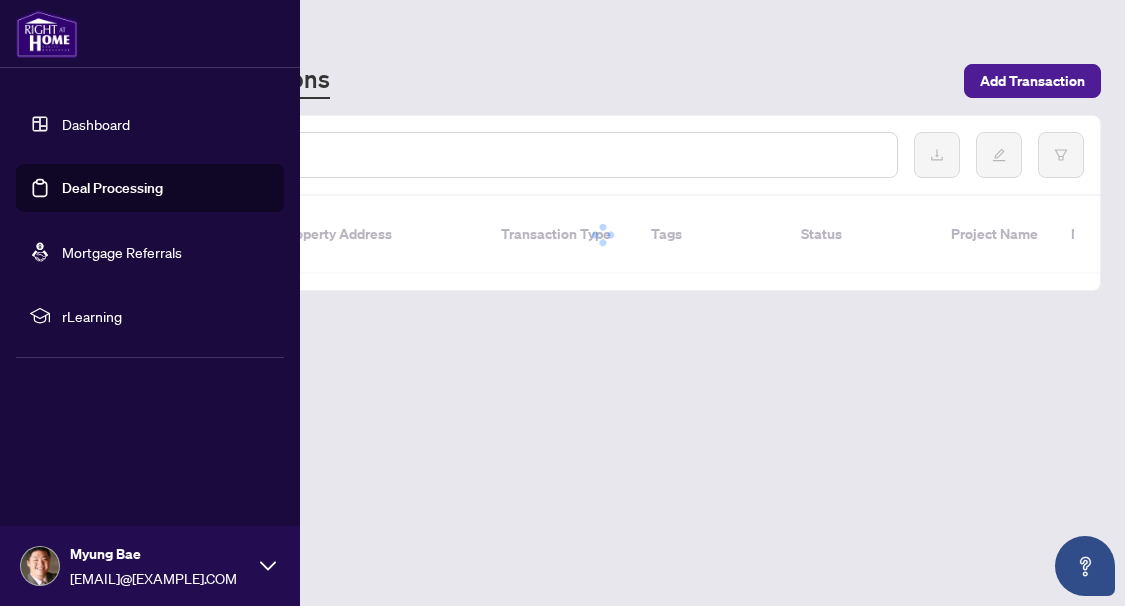 scroll, scrollTop: 0, scrollLeft: 0, axis: both 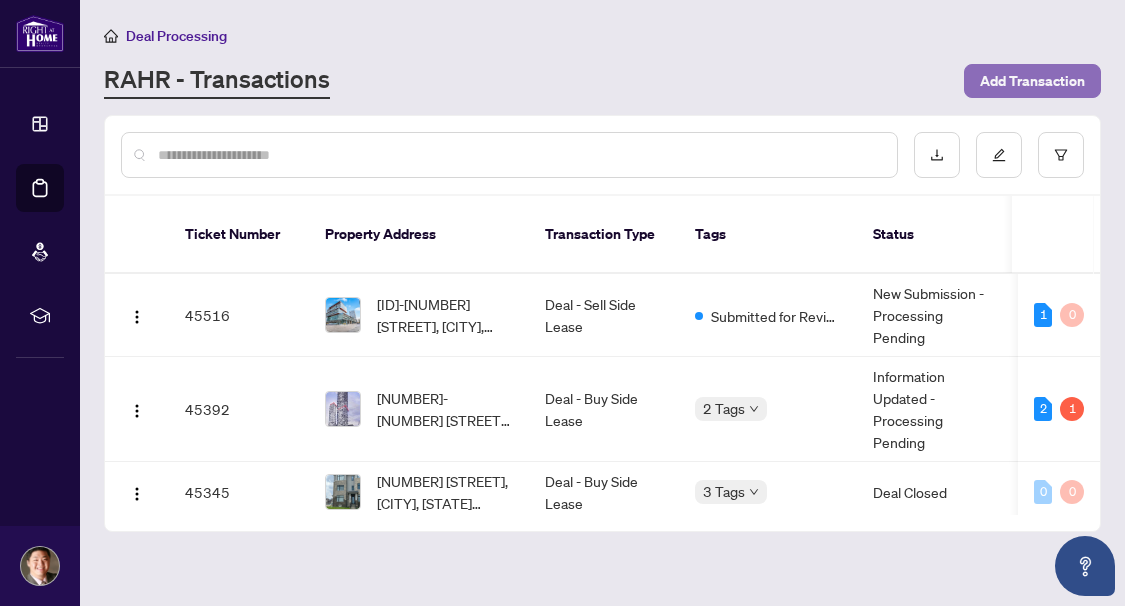 click on "Add Transaction" at bounding box center [1032, 81] 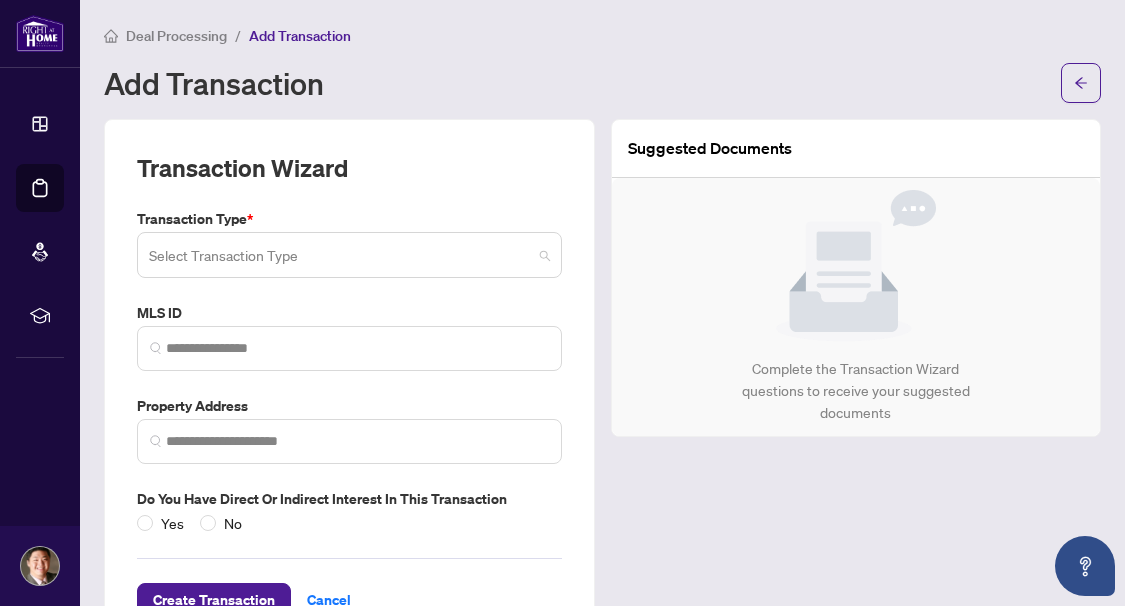 click at bounding box center [340, 258] 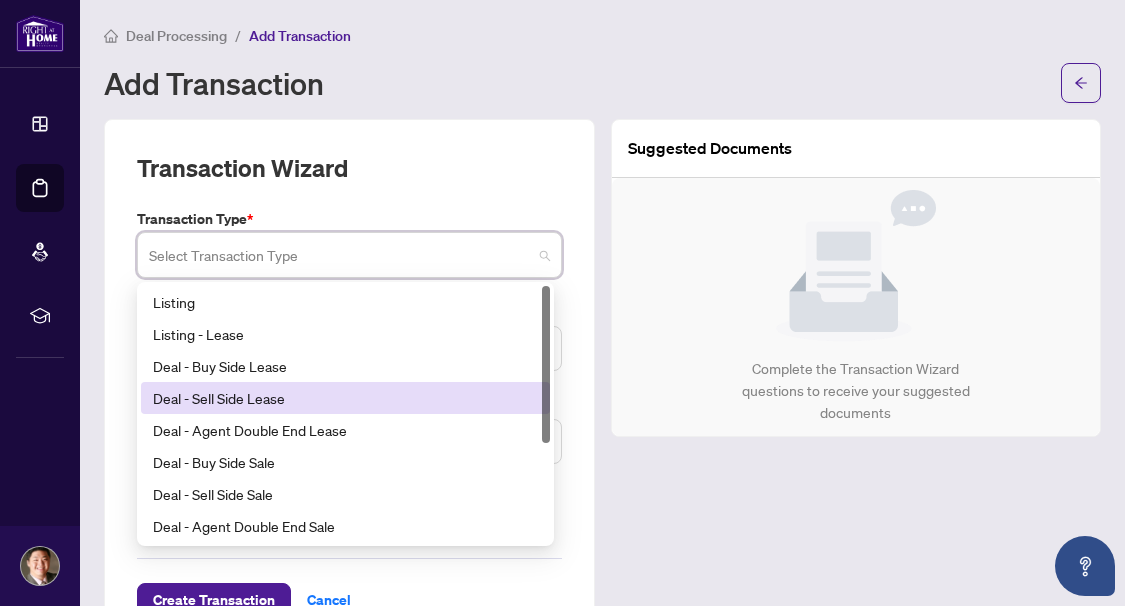 click on "Deal - Sell Side Lease" at bounding box center (345, 398) 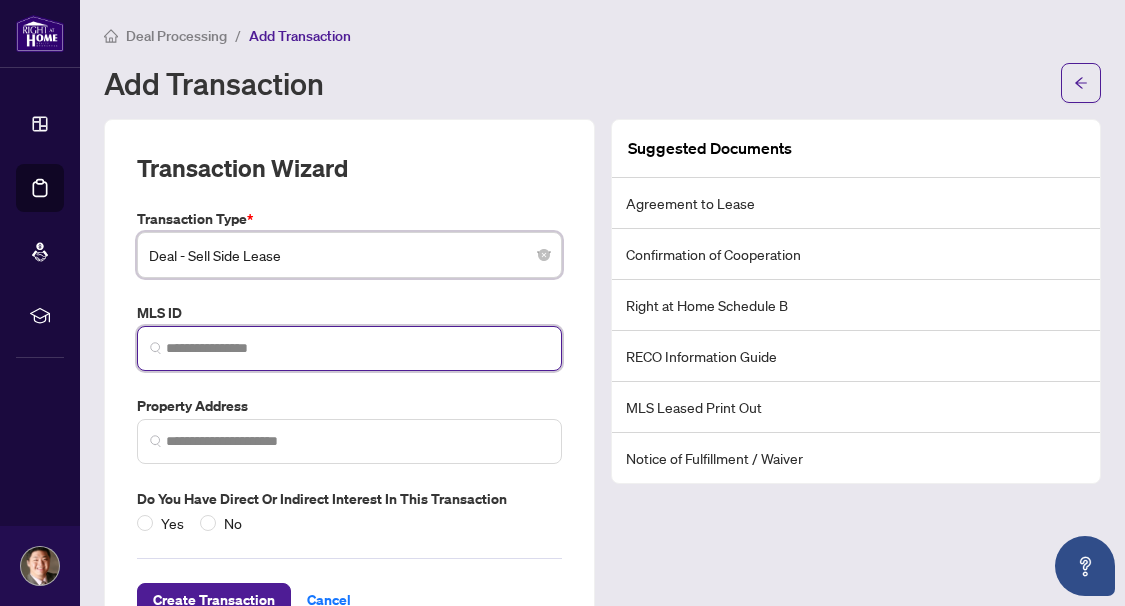 click at bounding box center (357, 348) 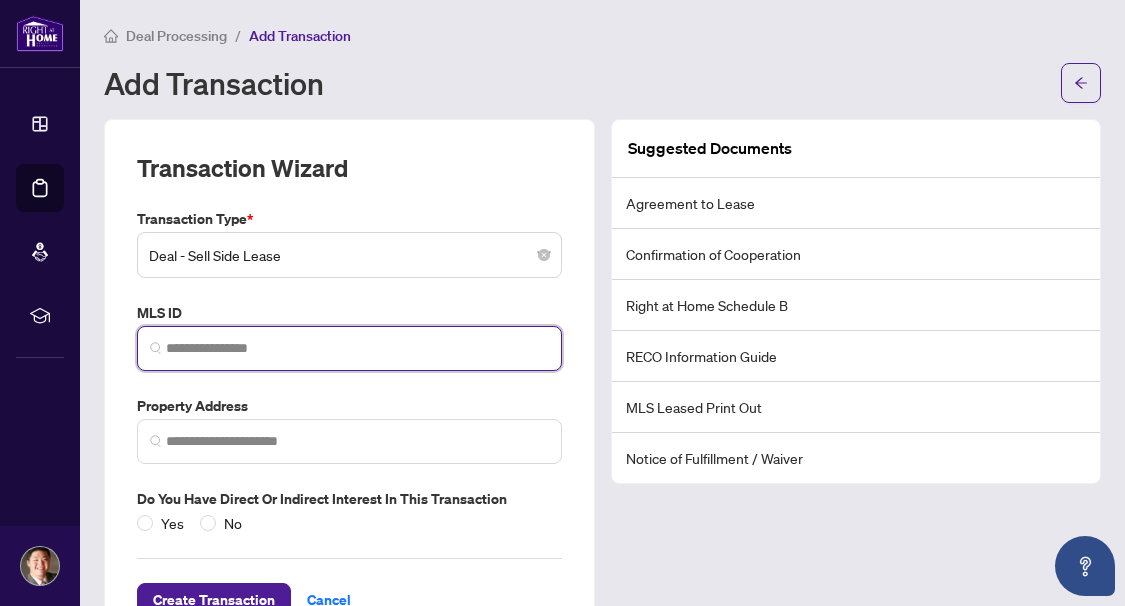paste on "*********" 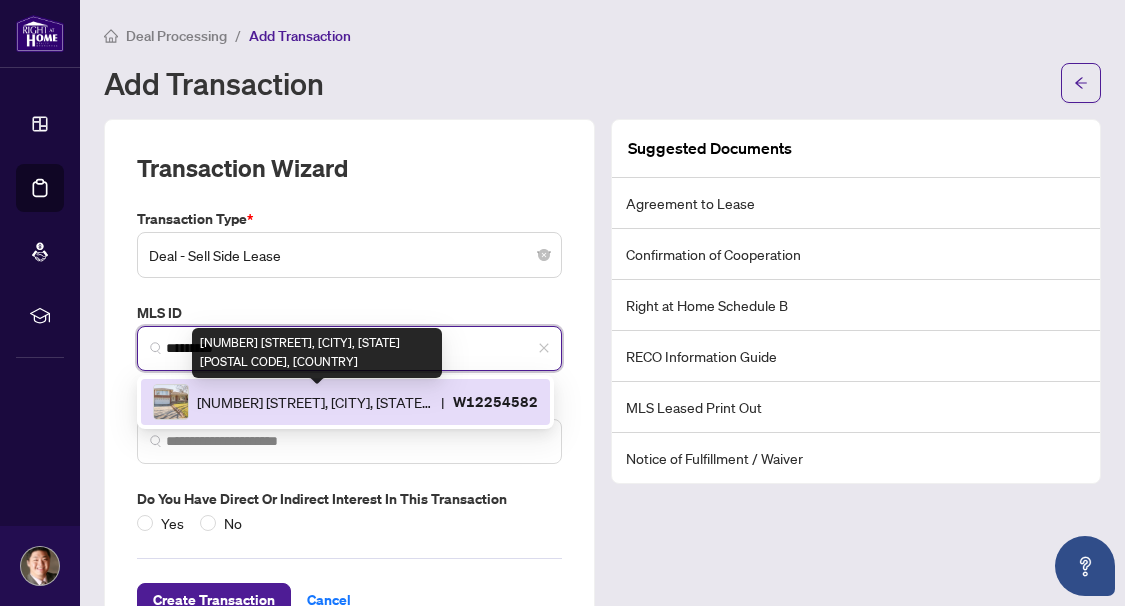 click on "[NUMBER] [STREET], [CITY], [STATE] [POSTAL CODE], [COUNTRY]" at bounding box center (315, 402) 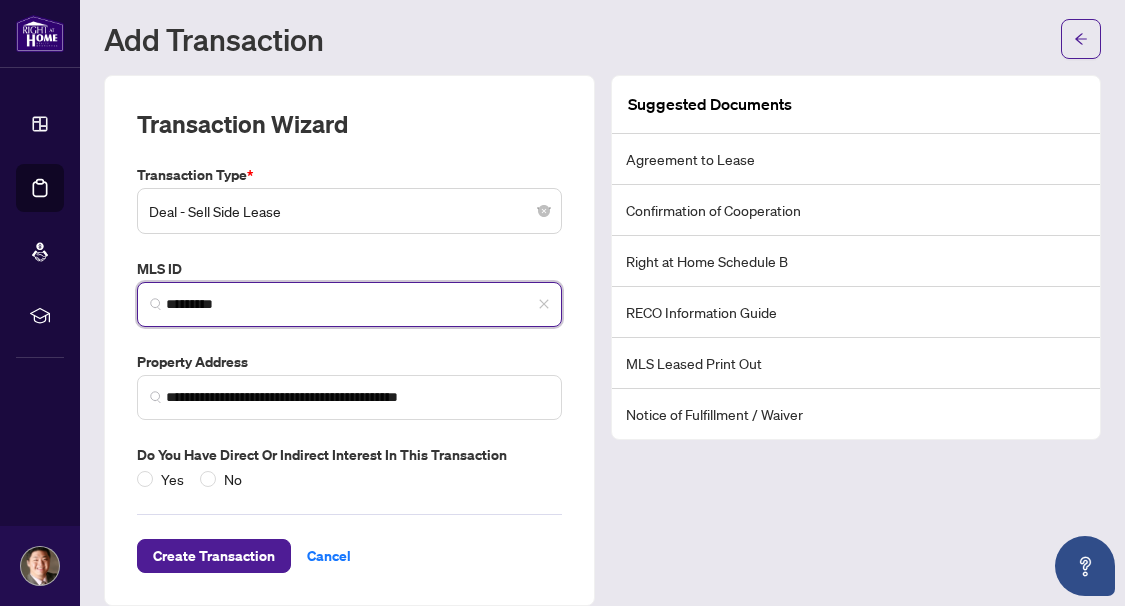 scroll, scrollTop: 67, scrollLeft: 0, axis: vertical 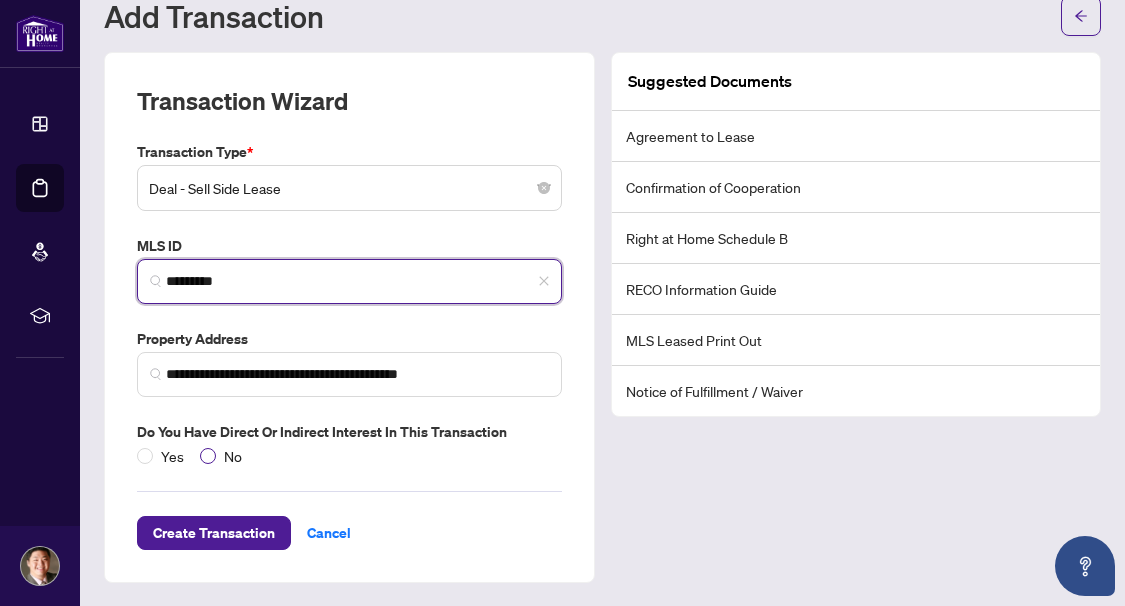 type on "*********" 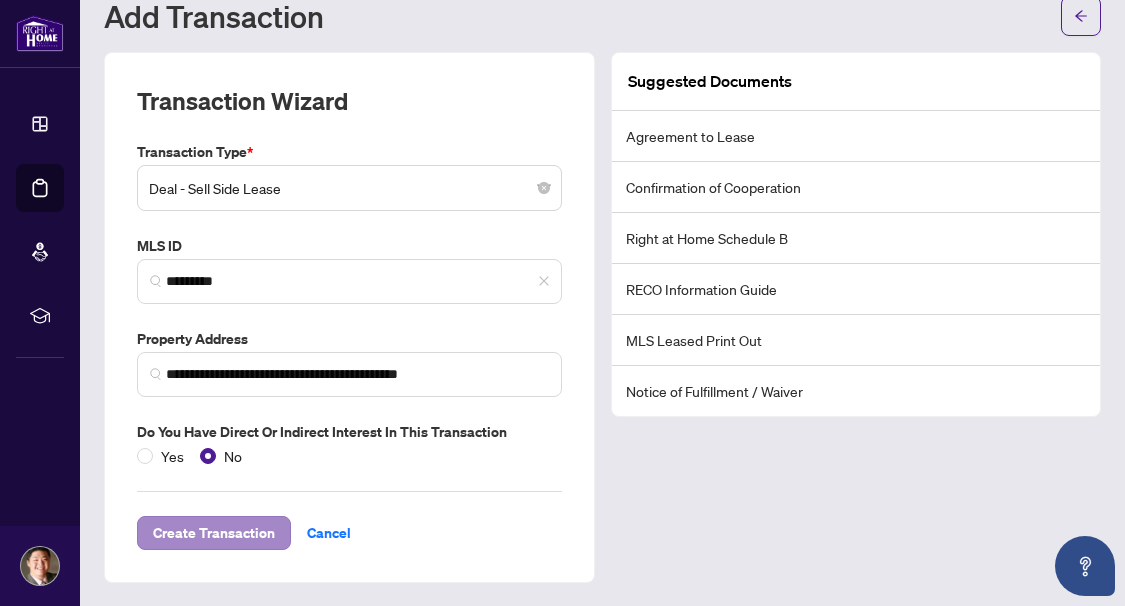 click on "**********" at bounding box center (349, 317) 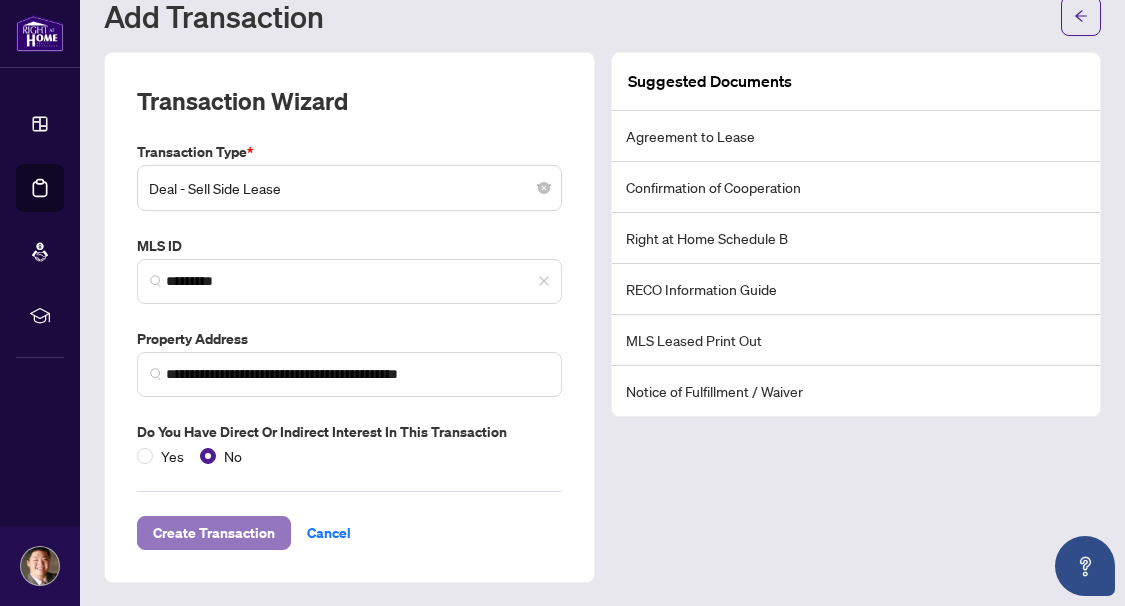 click on "Create Transaction" at bounding box center [214, 533] 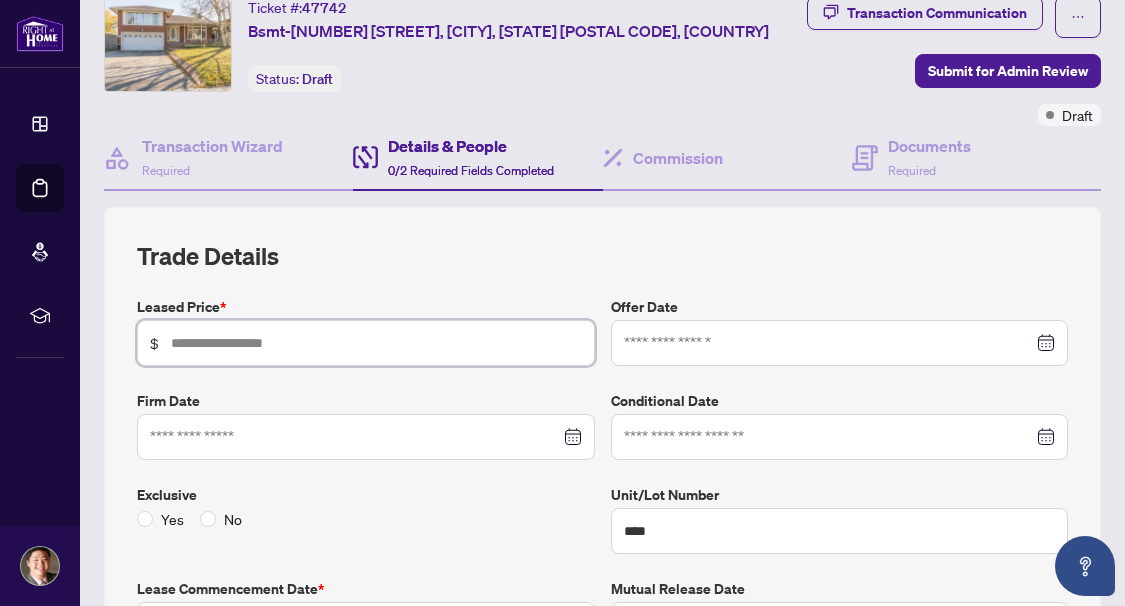 click at bounding box center (376, 343) 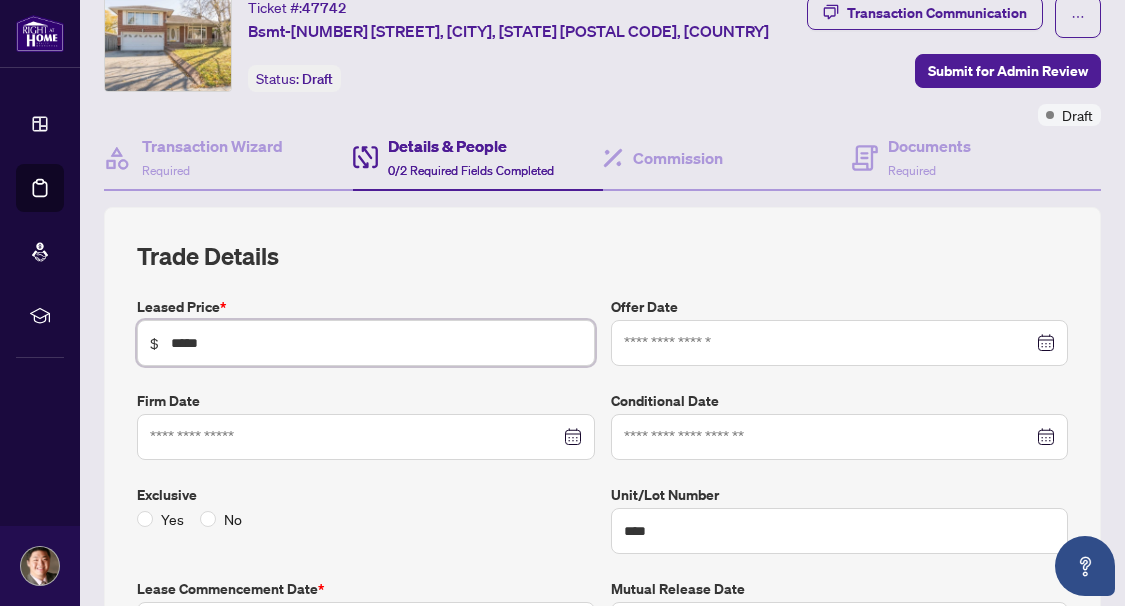 type on "*****" 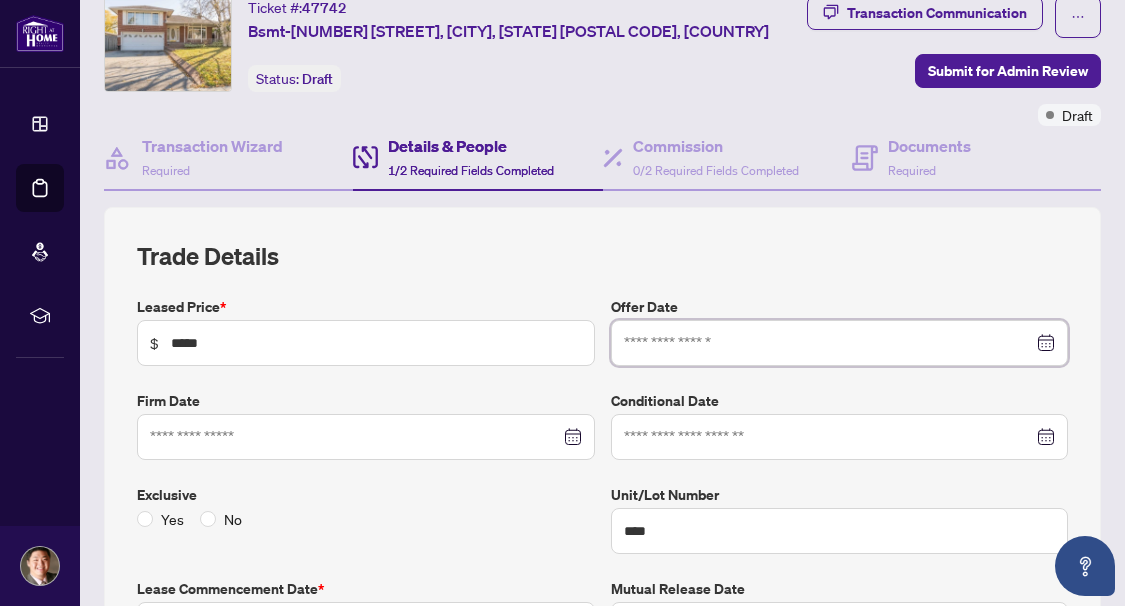 click at bounding box center (829, 343) 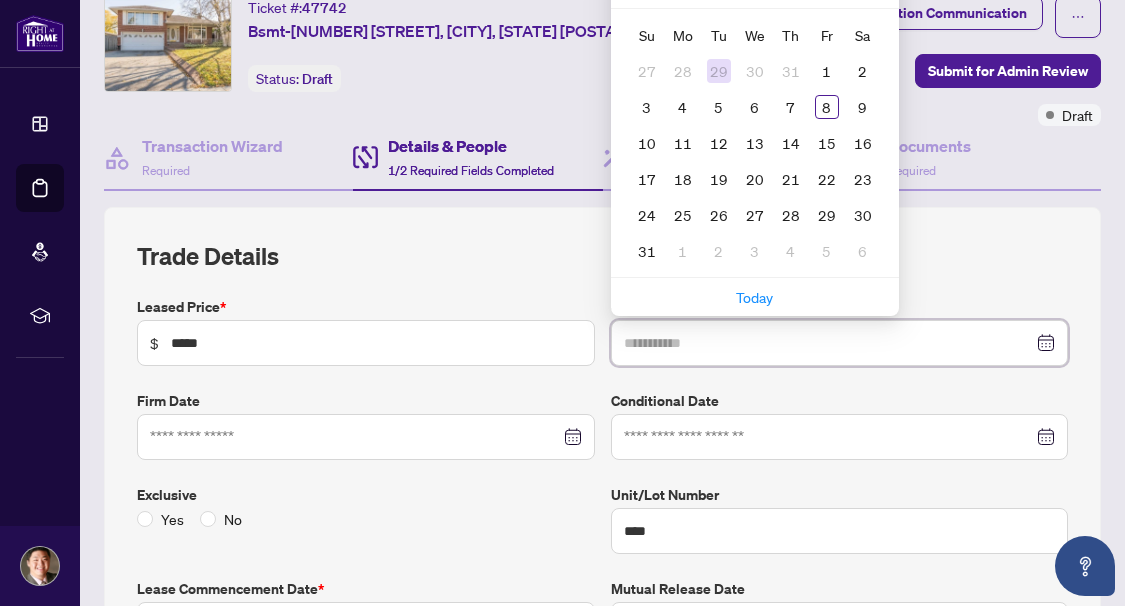 scroll, scrollTop: 0, scrollLeft: 0, axis: both 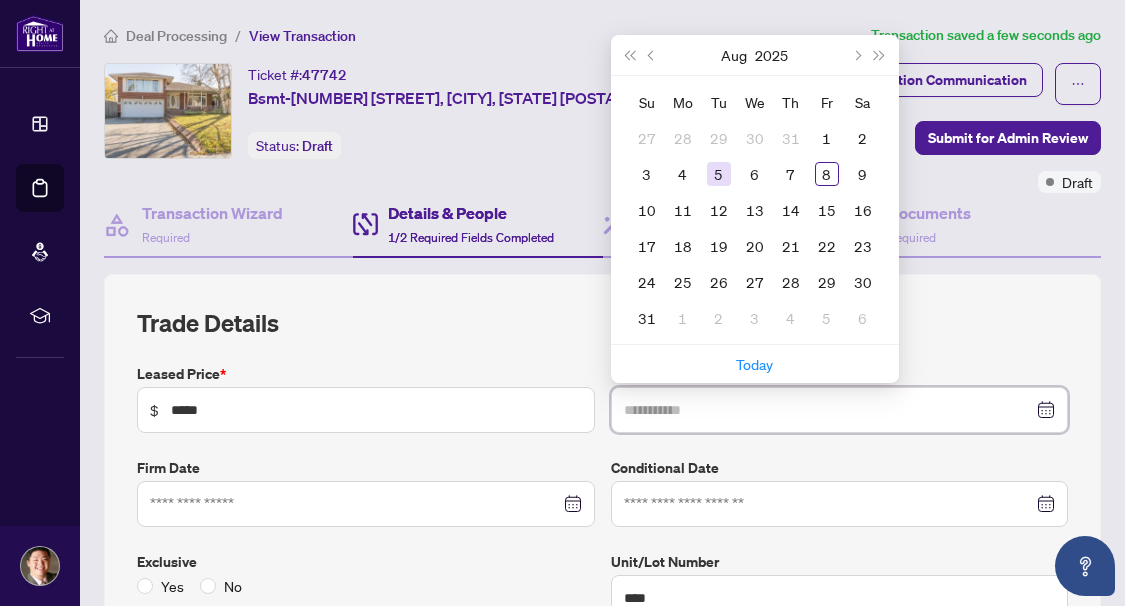 type on "**********" 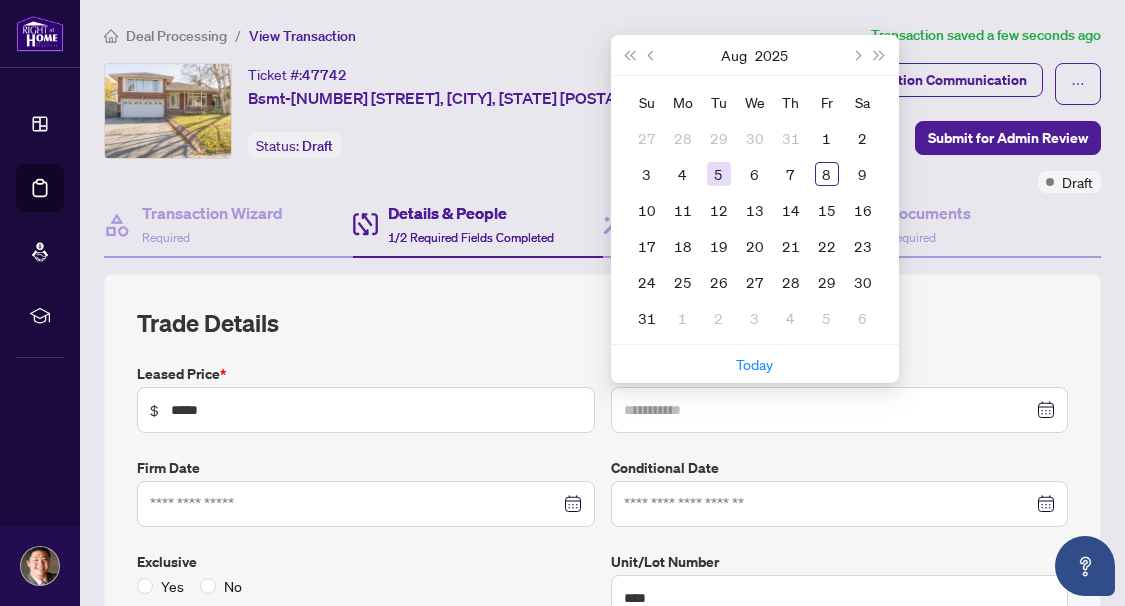 click on "5" at bounding box center (719, 174) 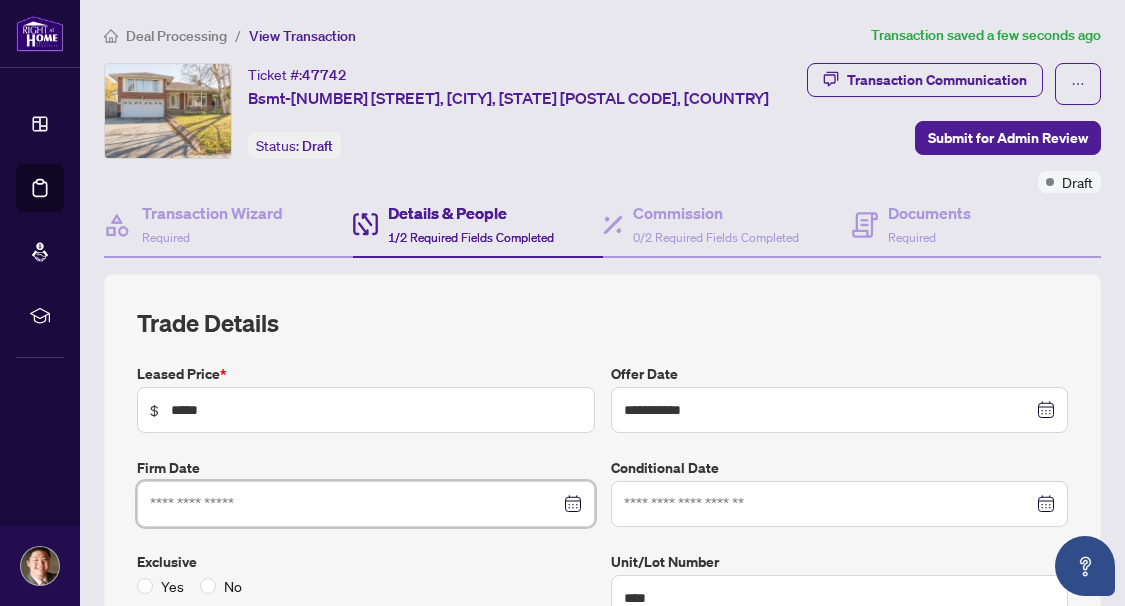 click at bounding box center (355, 504) 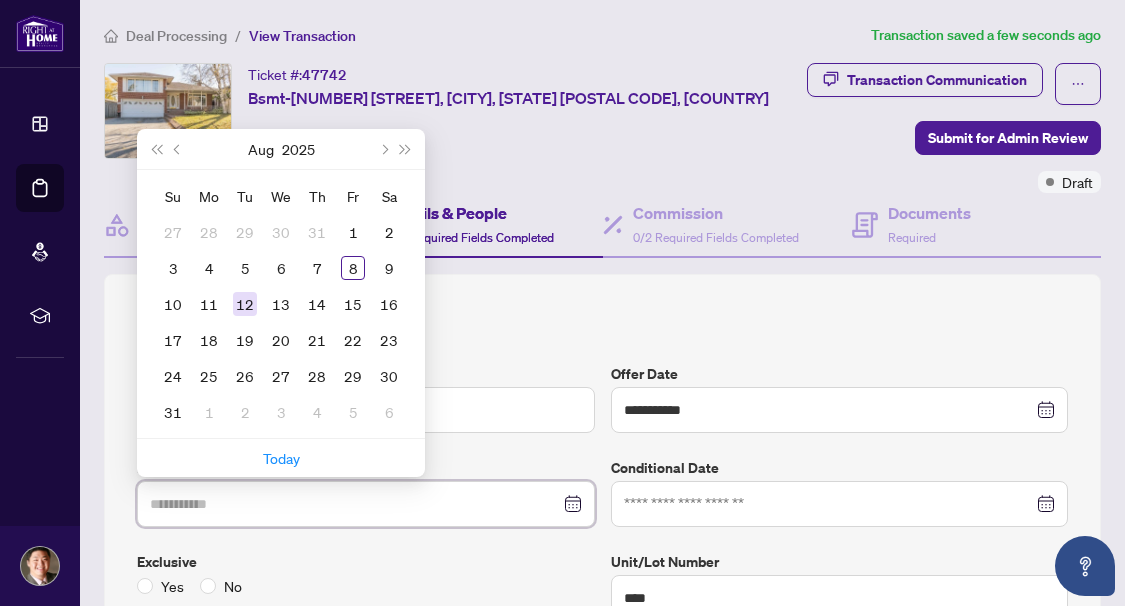 type on "**********" 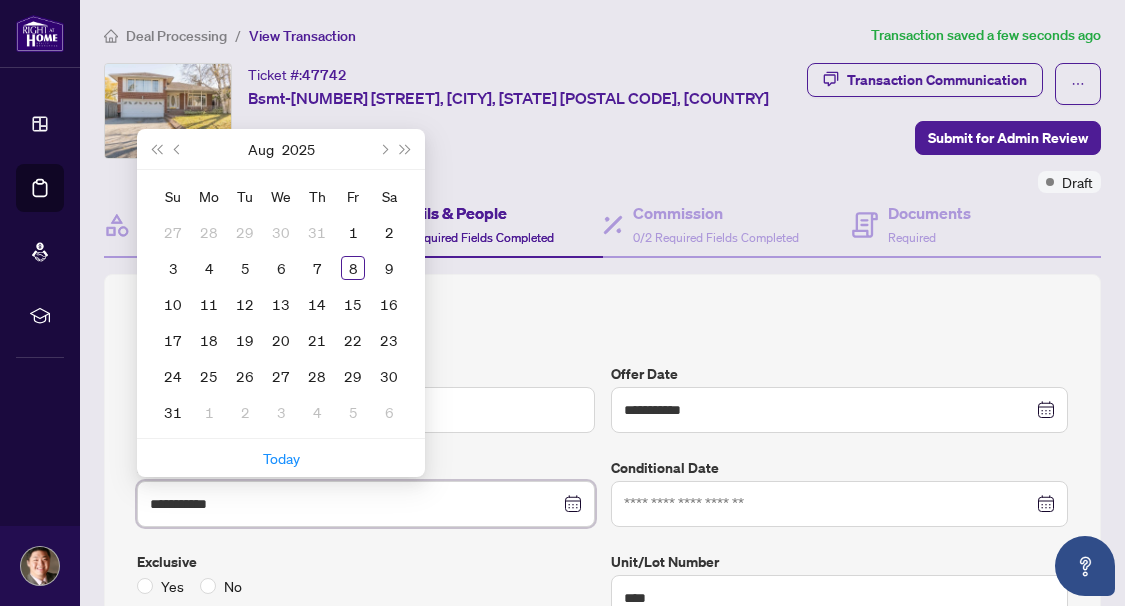 type on "**********" 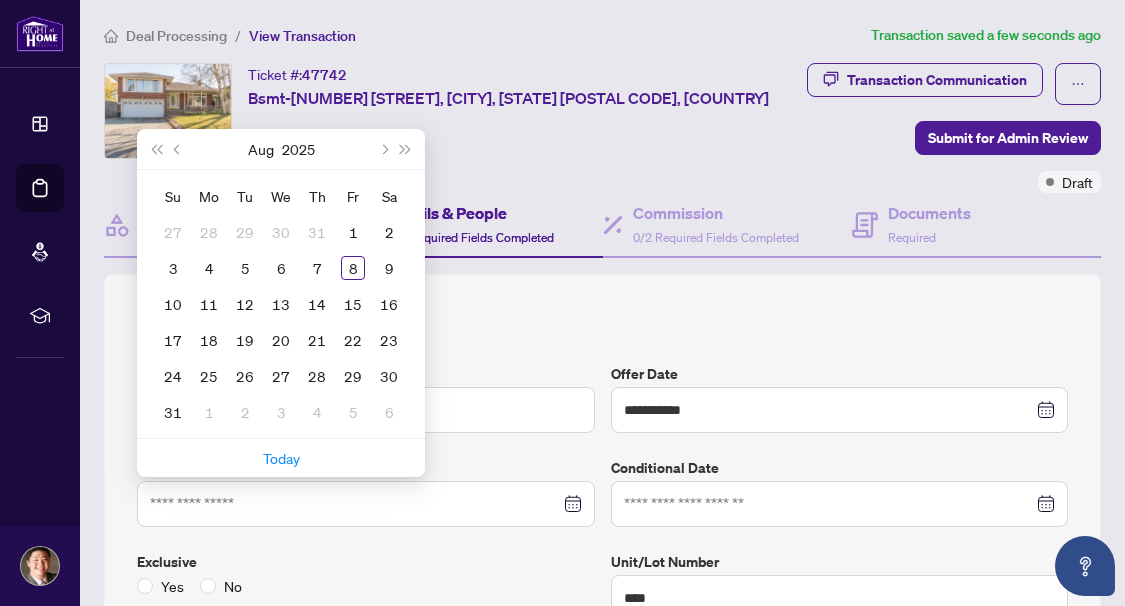 click on "**********" at bounding box center [602, 636] 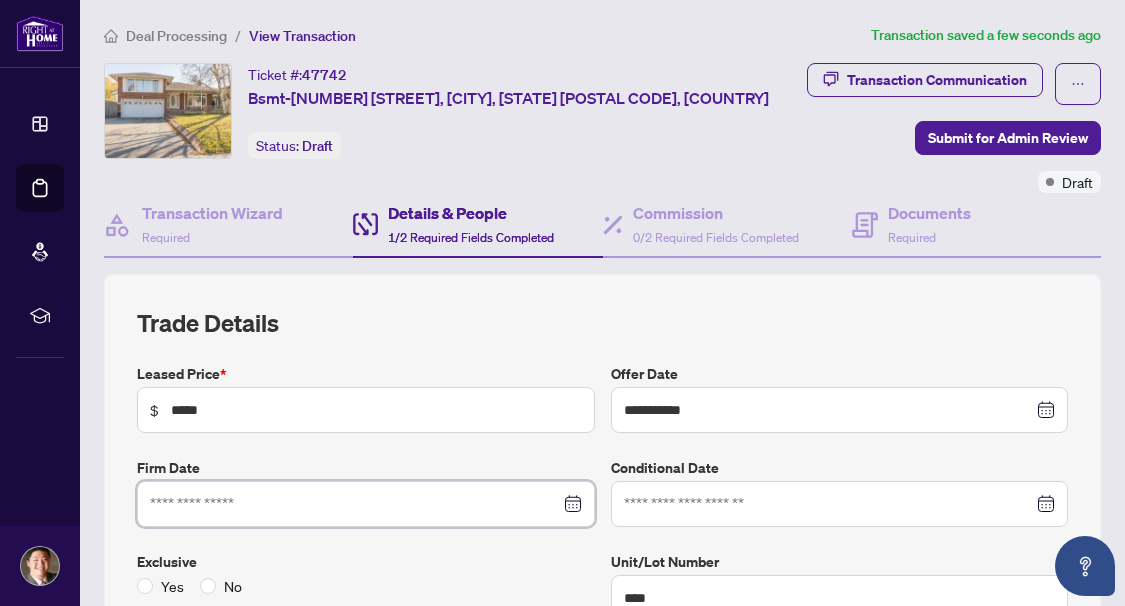 click at bounding box center [355, 504] 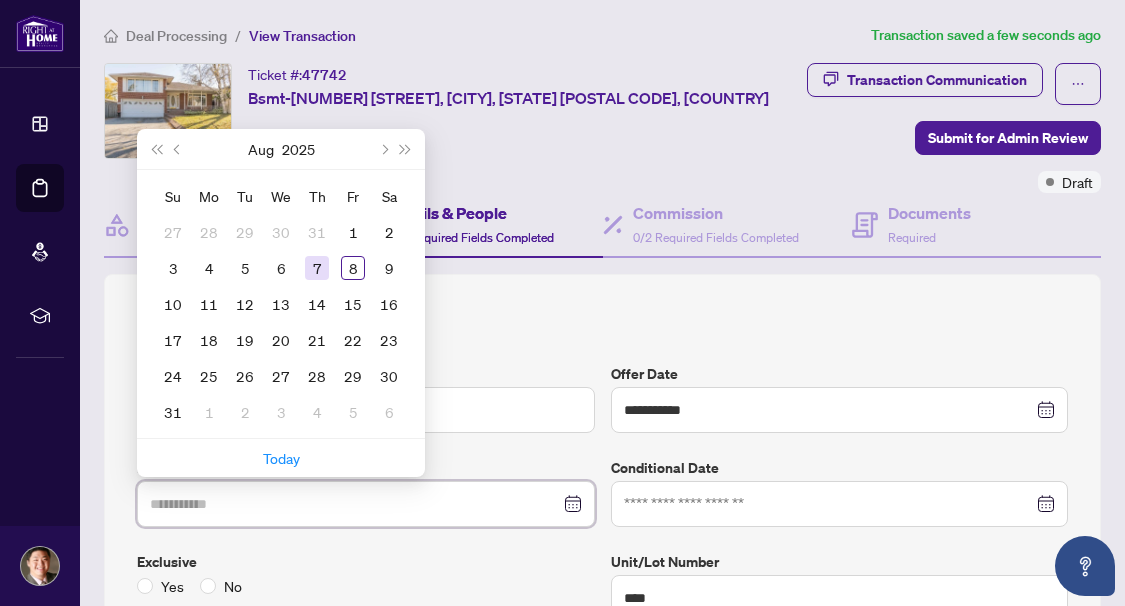 type on "**********" 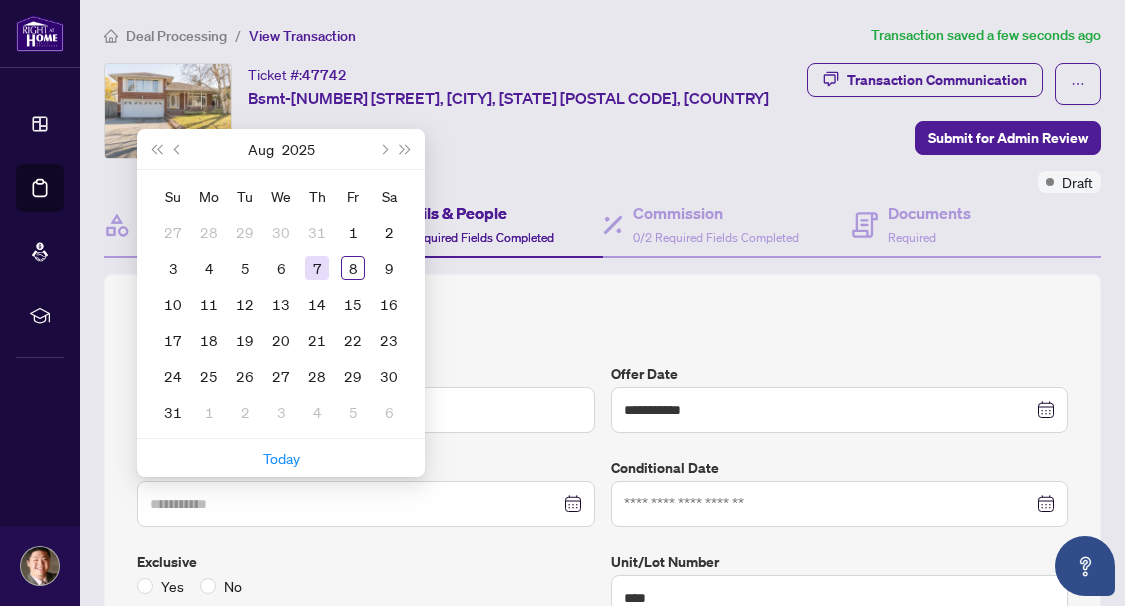 click on "7" at bounding box center [317, 268] 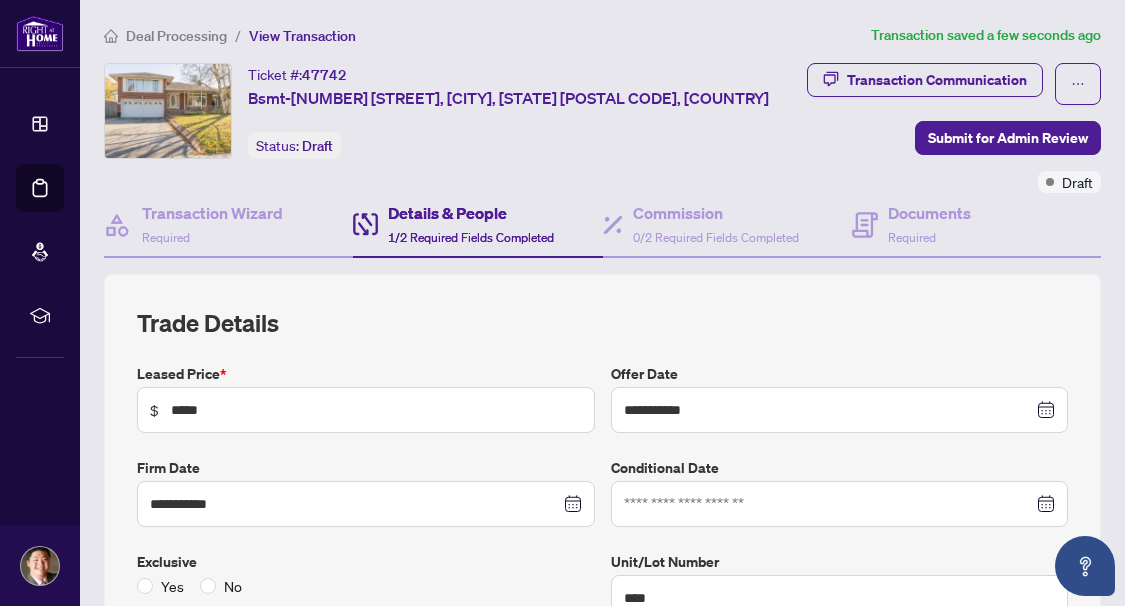 click on "Exclusive" at bounding box center (366, 562) 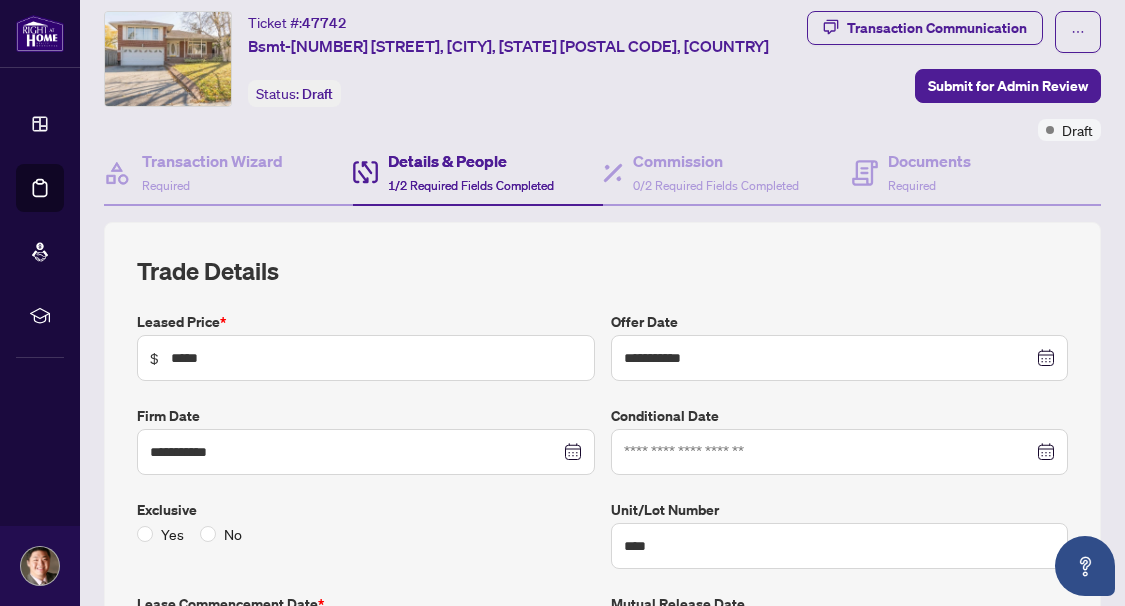 scroll, scrollTop: 100, scrollLeft: 0, axis: vertical 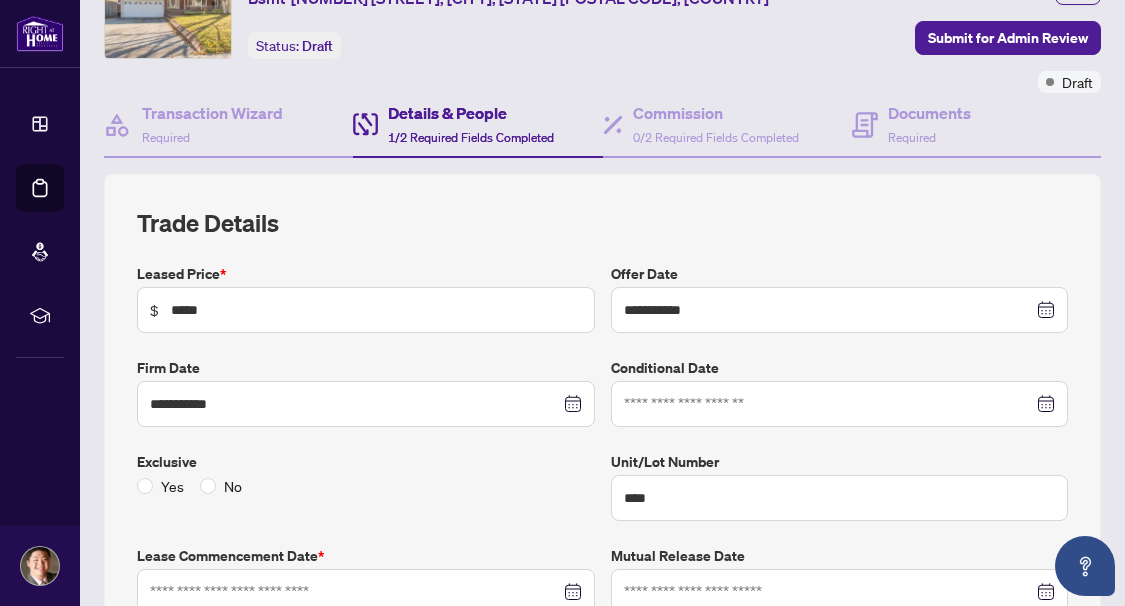 click at bounding box center [840, 404] 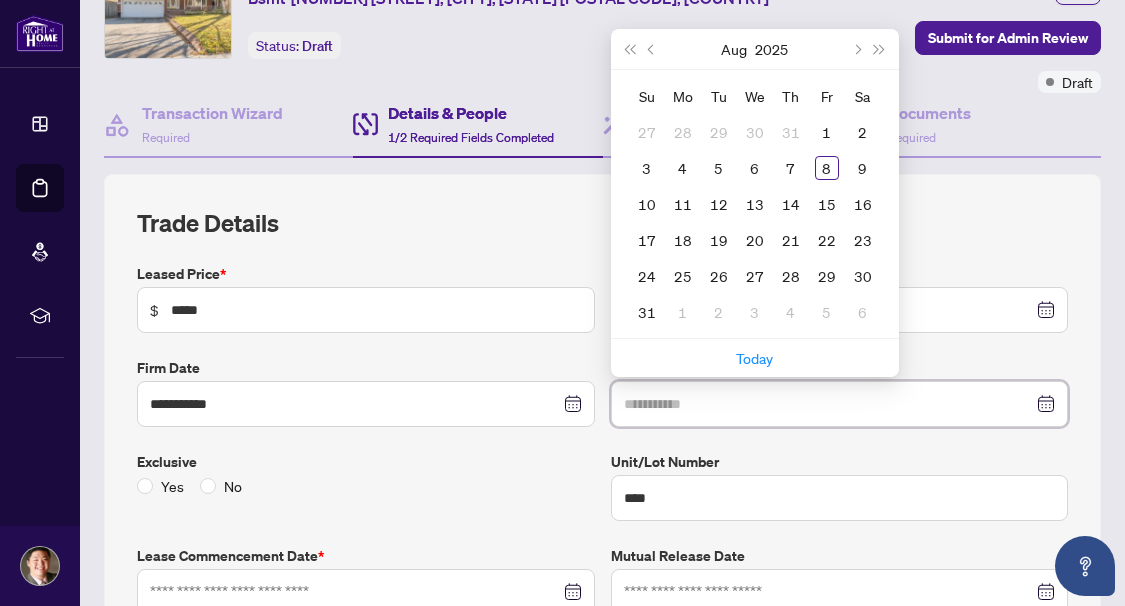 type on "**********" 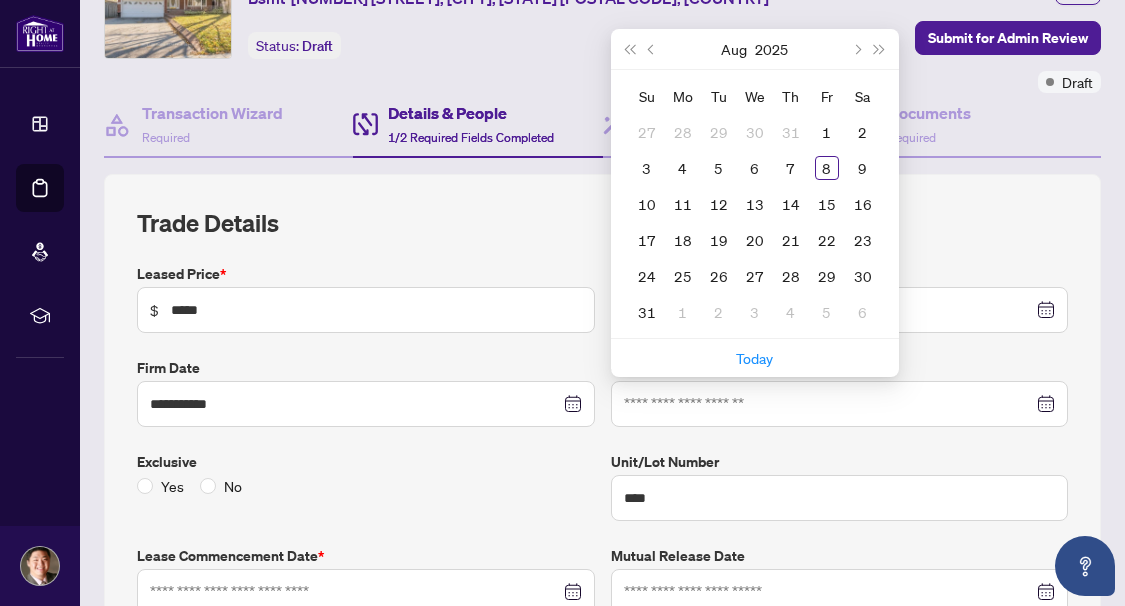 click on "Exclusive" at bounding box center (366, 462) 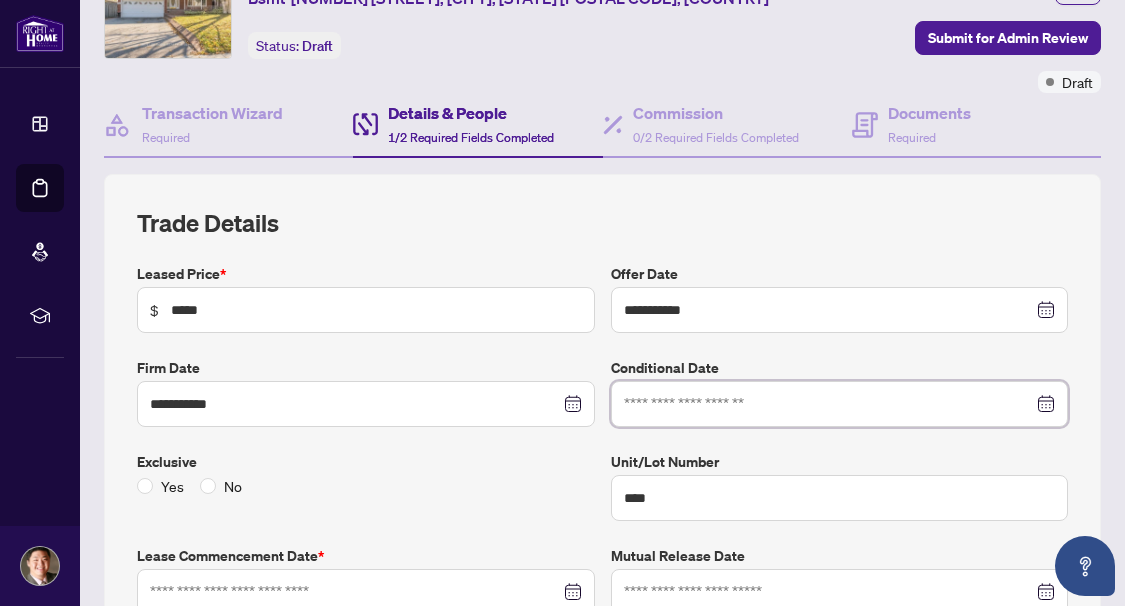 click at bounding box center [829, 404] 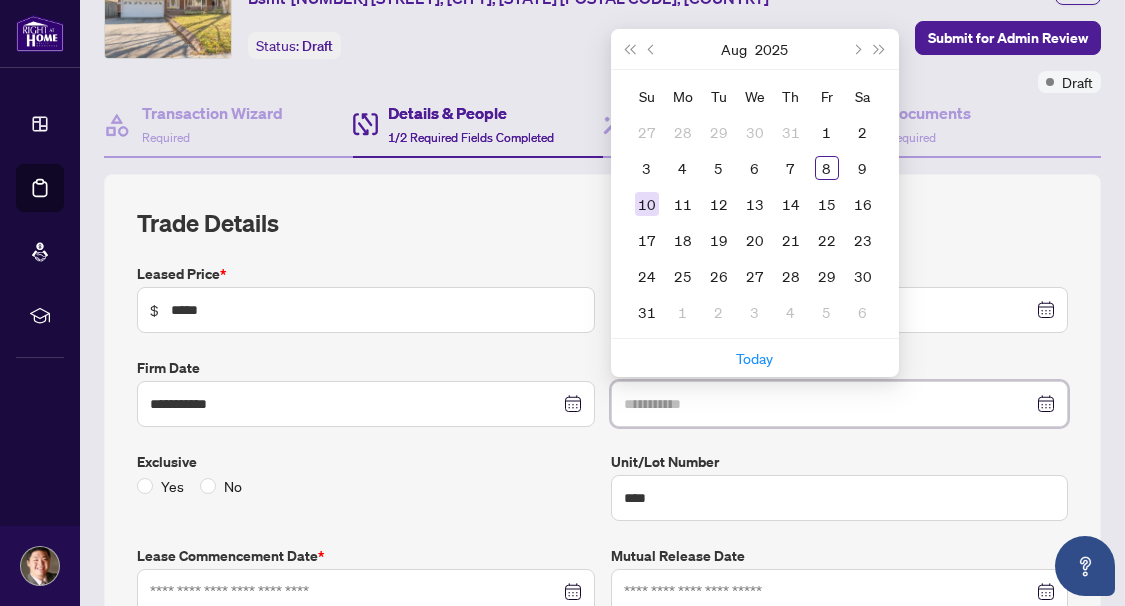 type on "**********" 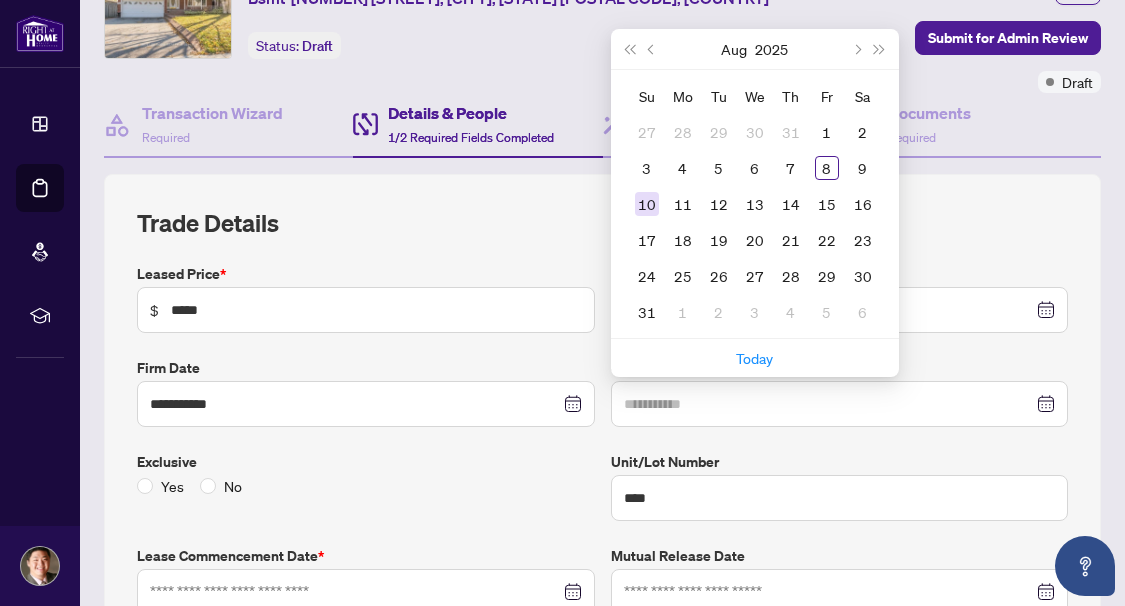 click on "10" at bounding box center [647, 204] 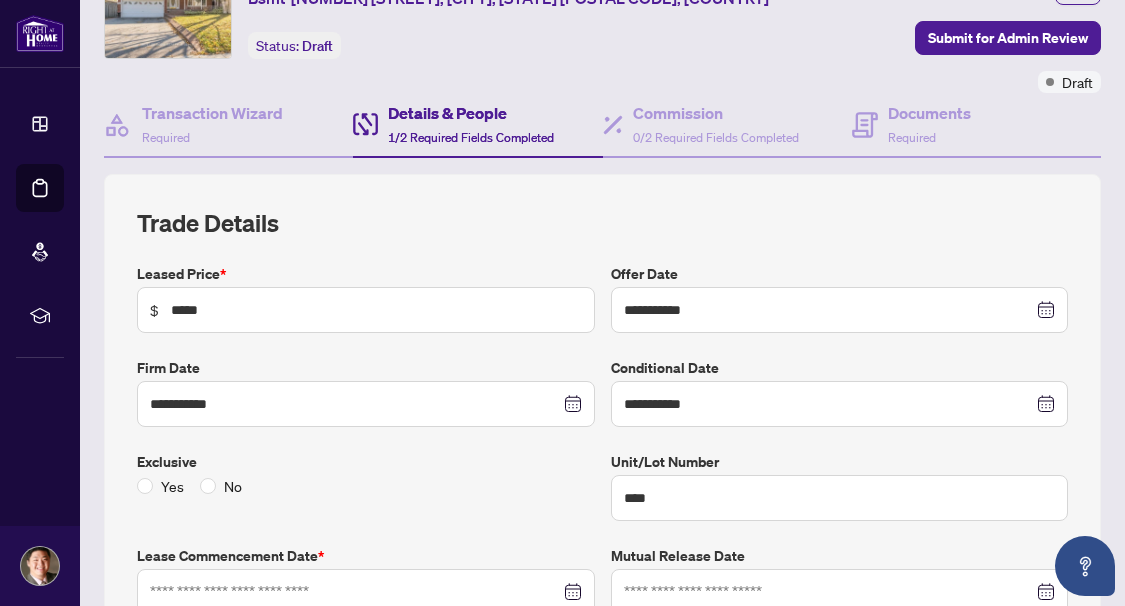 click on "Yes No" at bounding box center [366, 486] 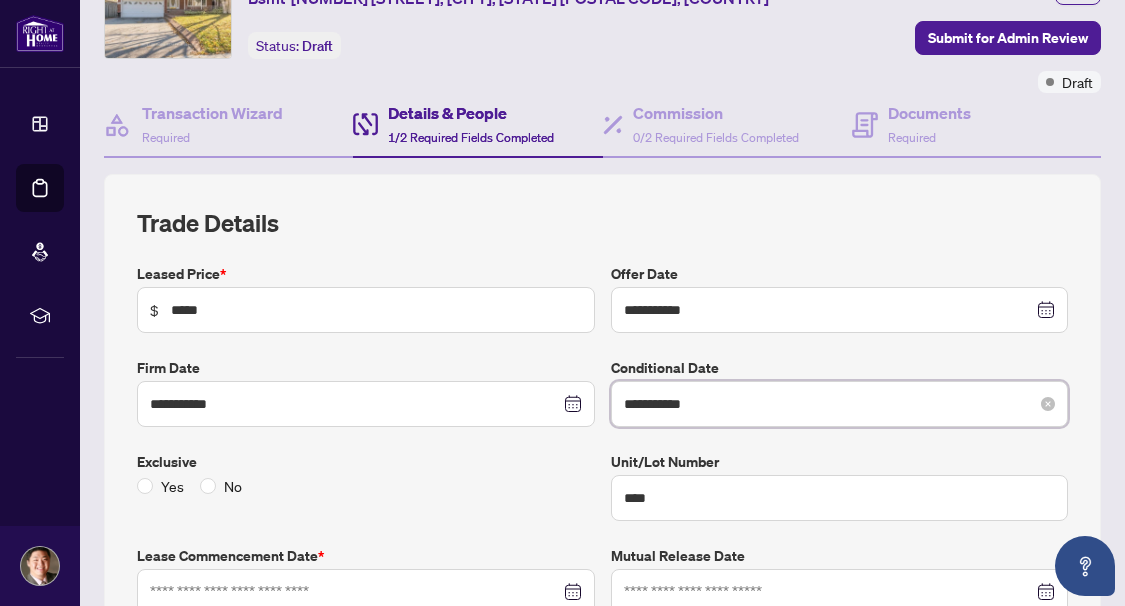 click on "**********" at bounding box center (829, 404) 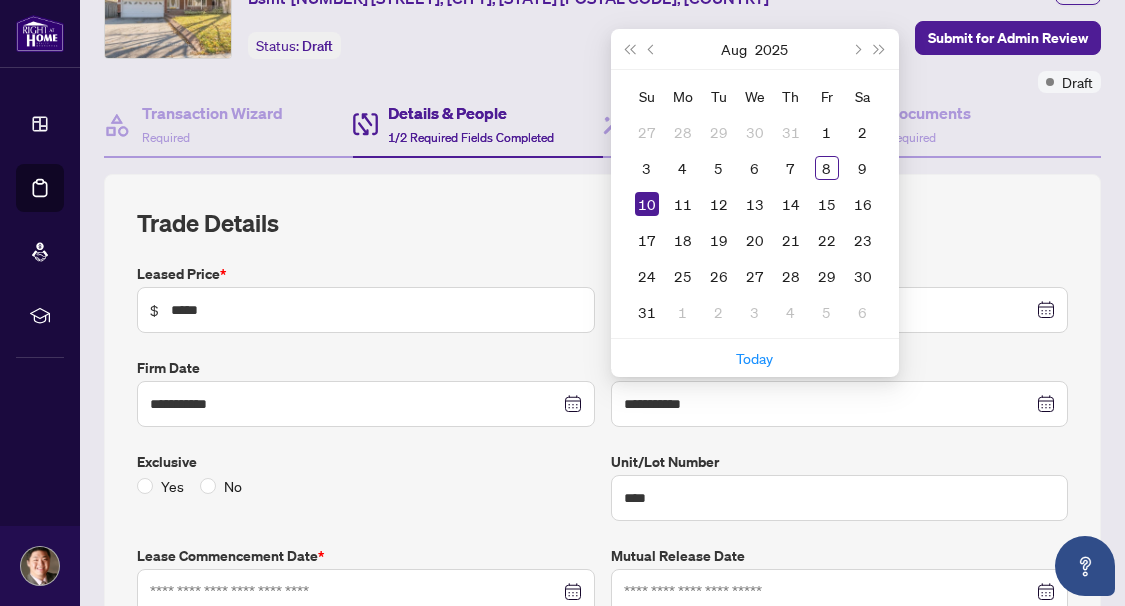 click on "Yes No" at bounding box center (366, 486) 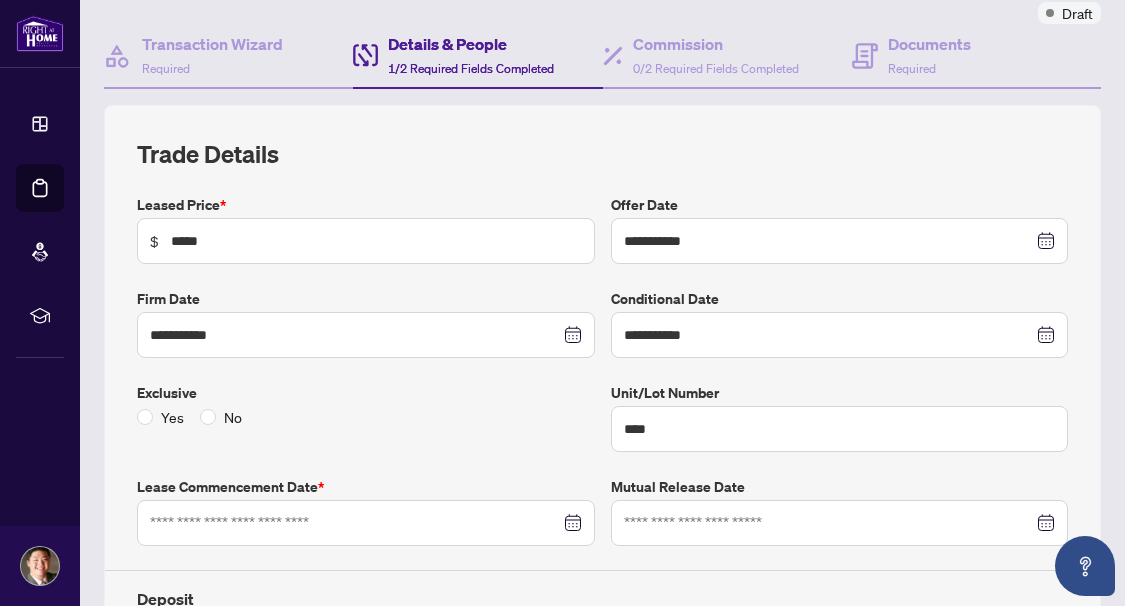 scroll, scrollTop: 300, scrollLeft: 0, axis: vertical 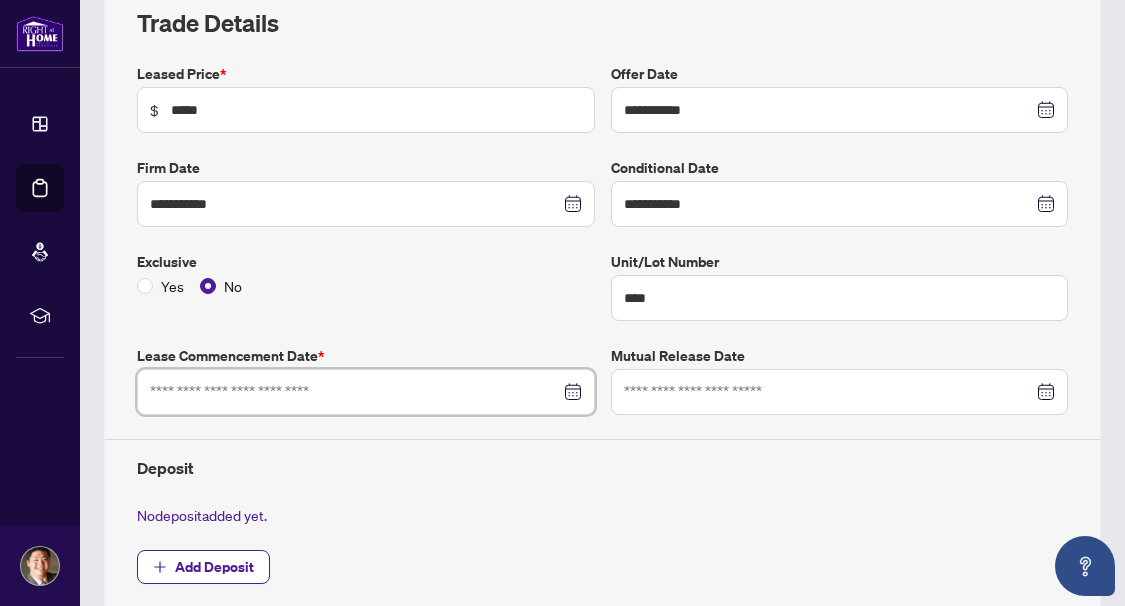 click at bounding box center (355, 392) 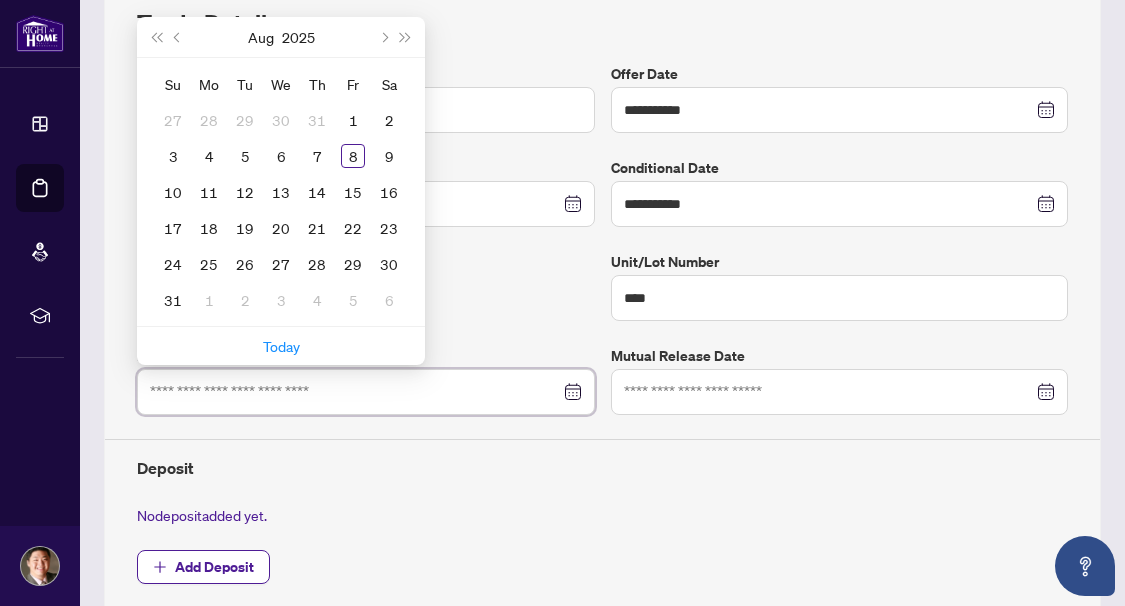 type on "**********" 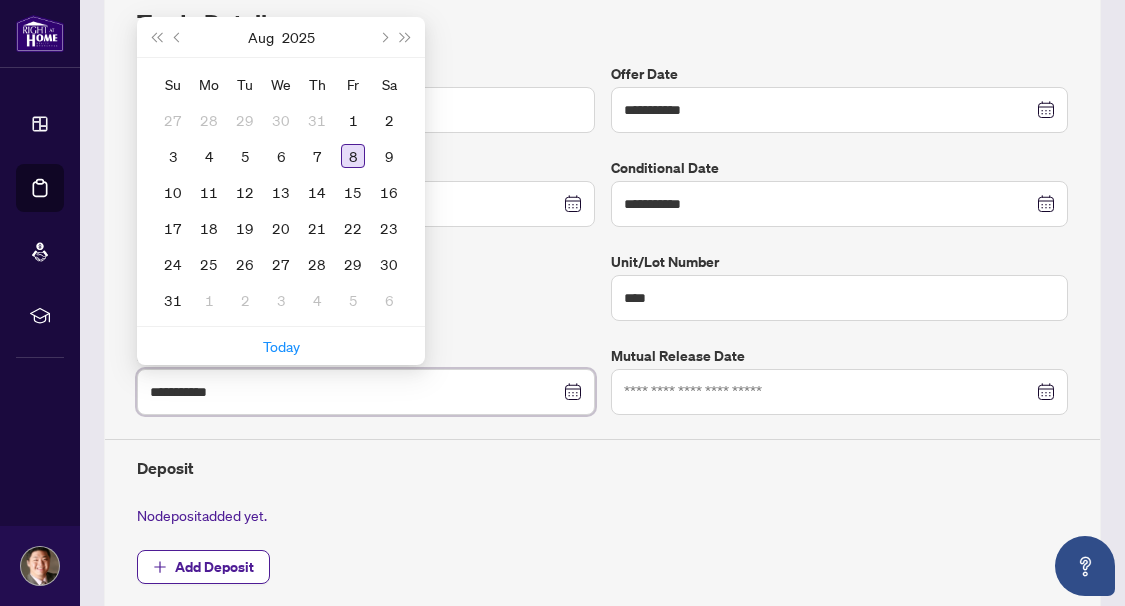 type on "**********" 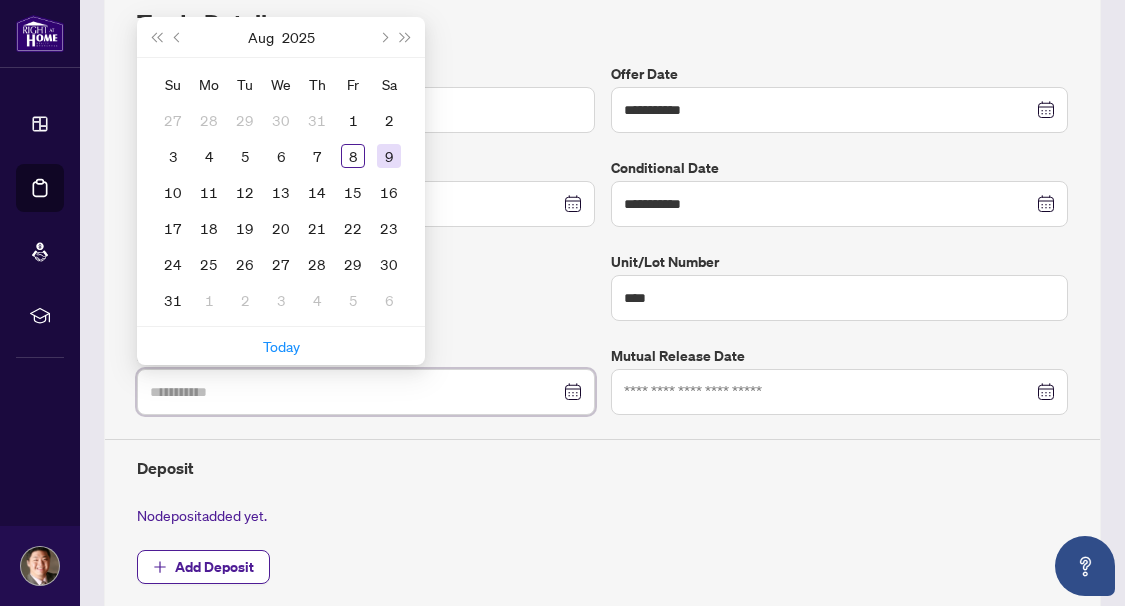 type on "**********" 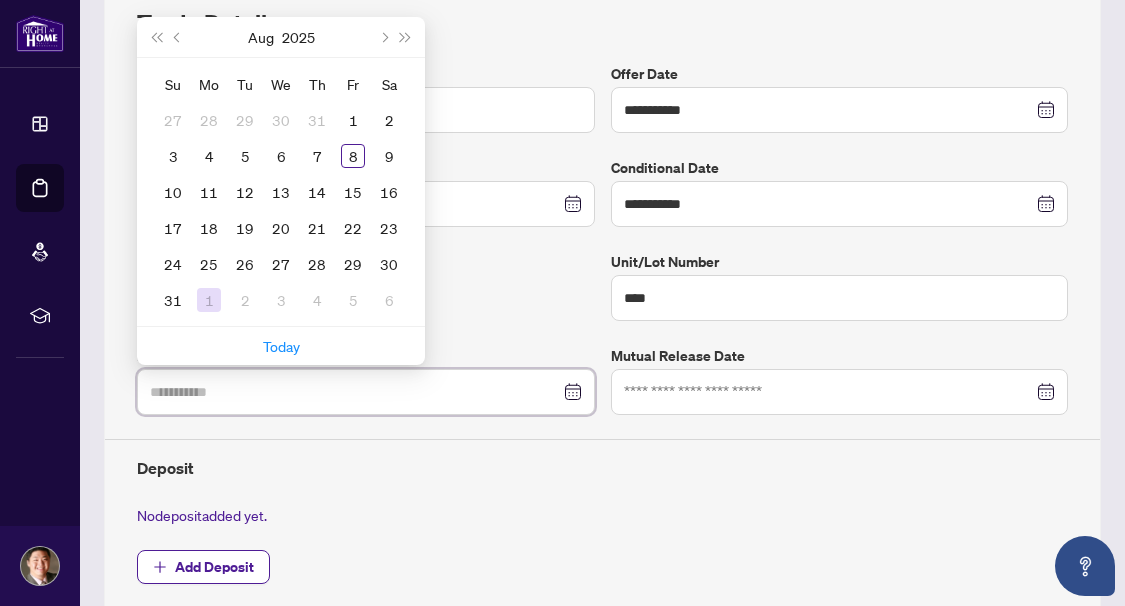 type on "**********" 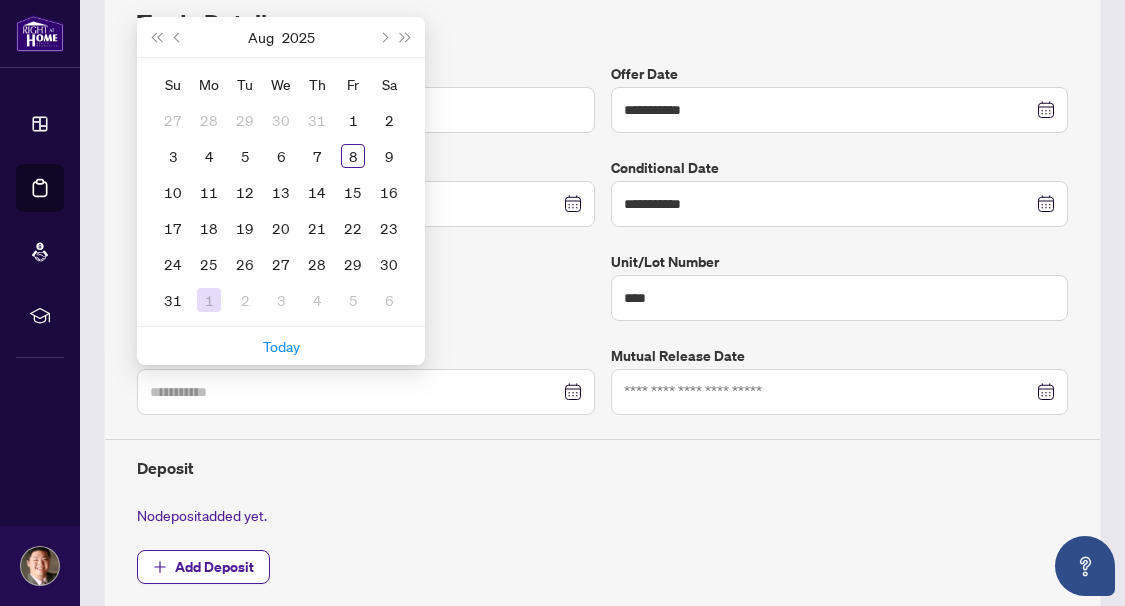 click on "1" at bounding box center (209, 300) 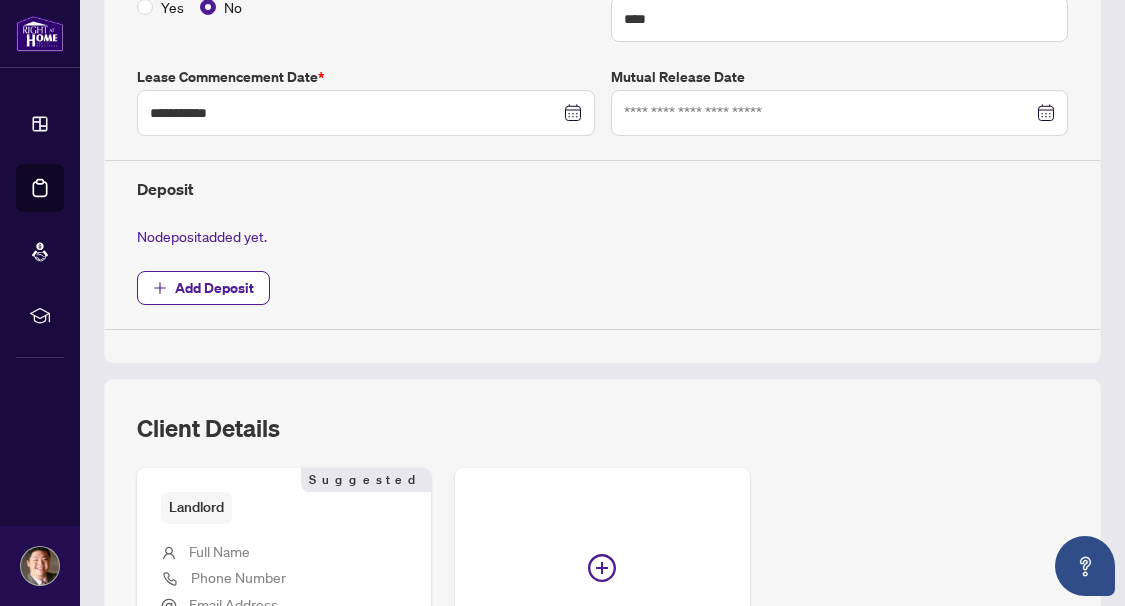 scroll, scrollTop: 600, scrollLeft: 0, axis: vertical 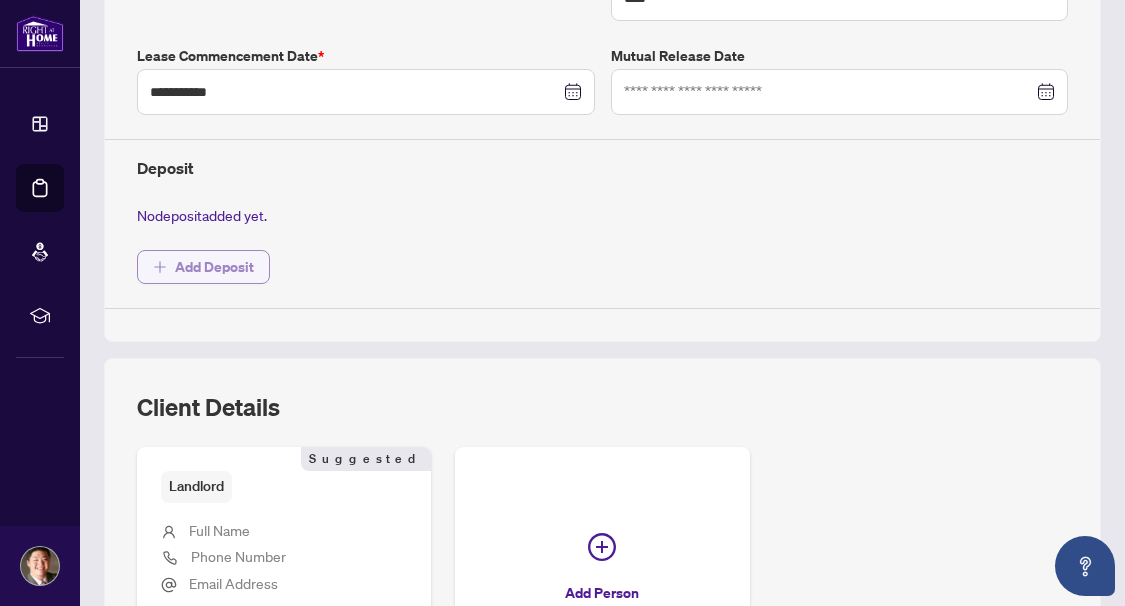 click on "Add Deposit" at bounding box center [214, 267] 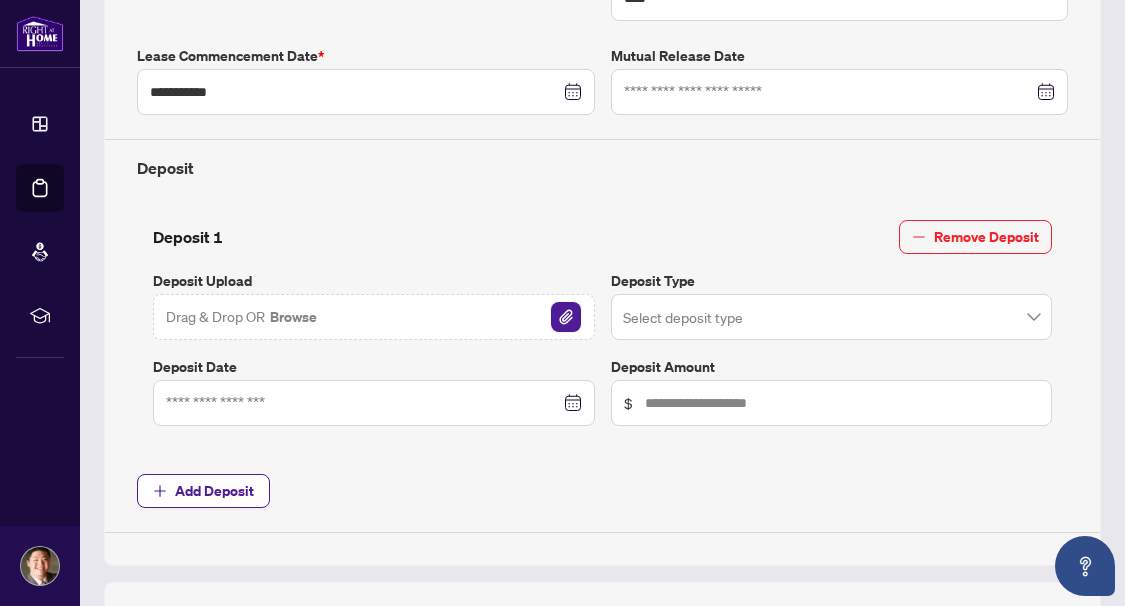 click at bounding box center (566, 317) 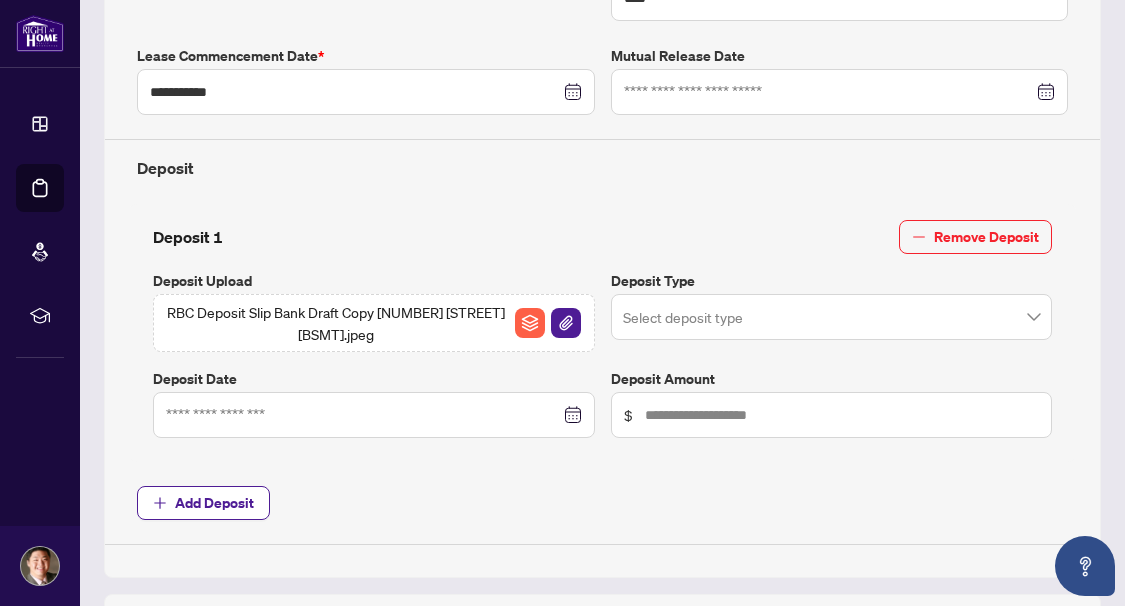 click at bounding box center (823, 320) 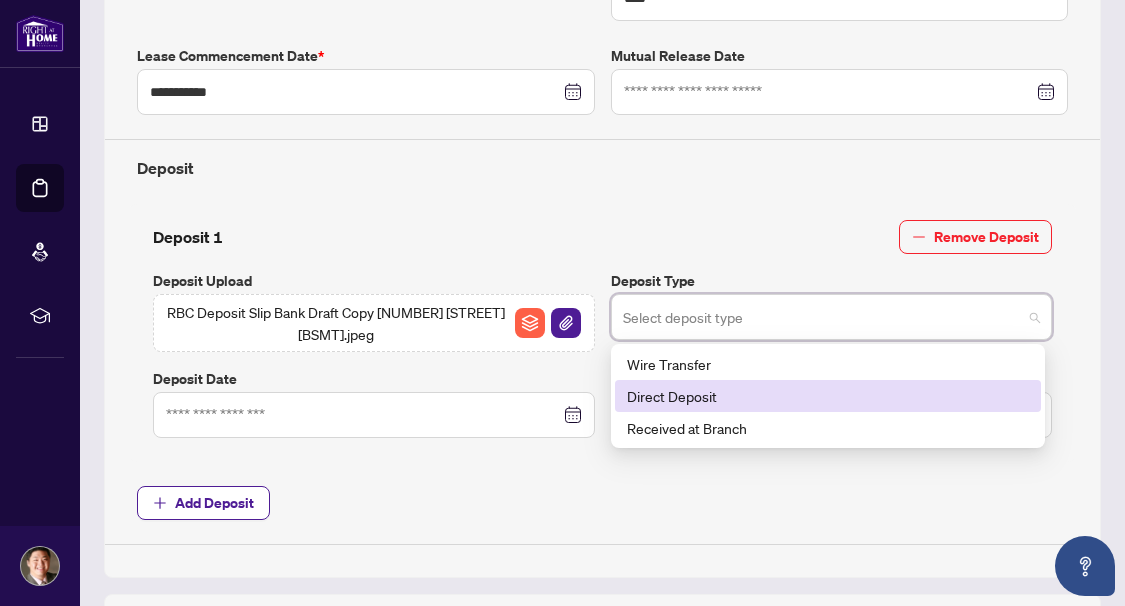click on "Direct Deposit" at bounding box center [828, 396] 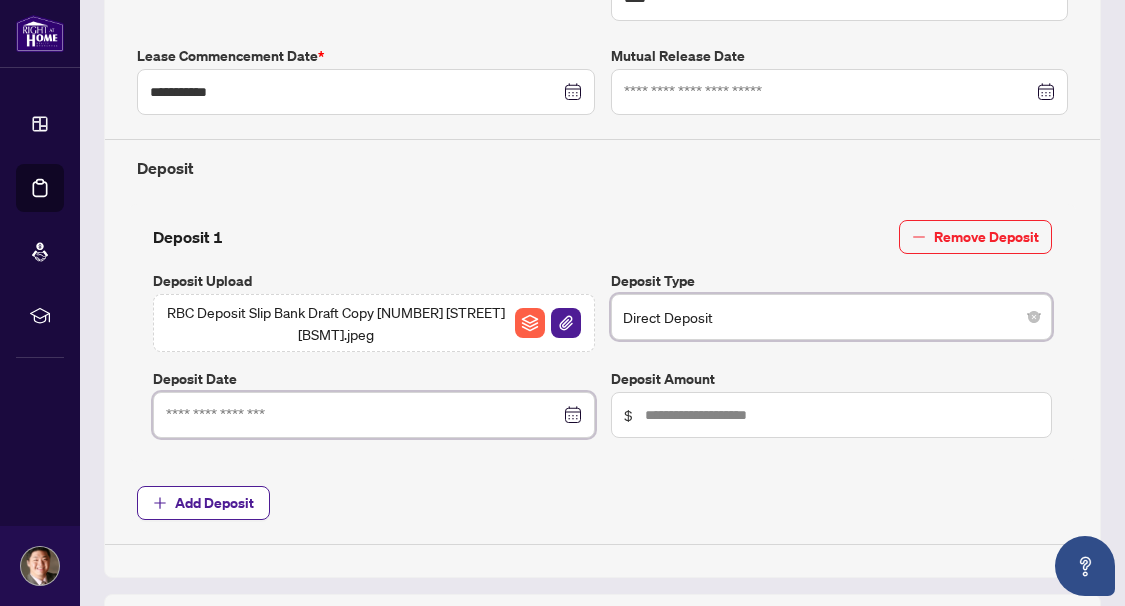 click at bounding box center [363, 415] 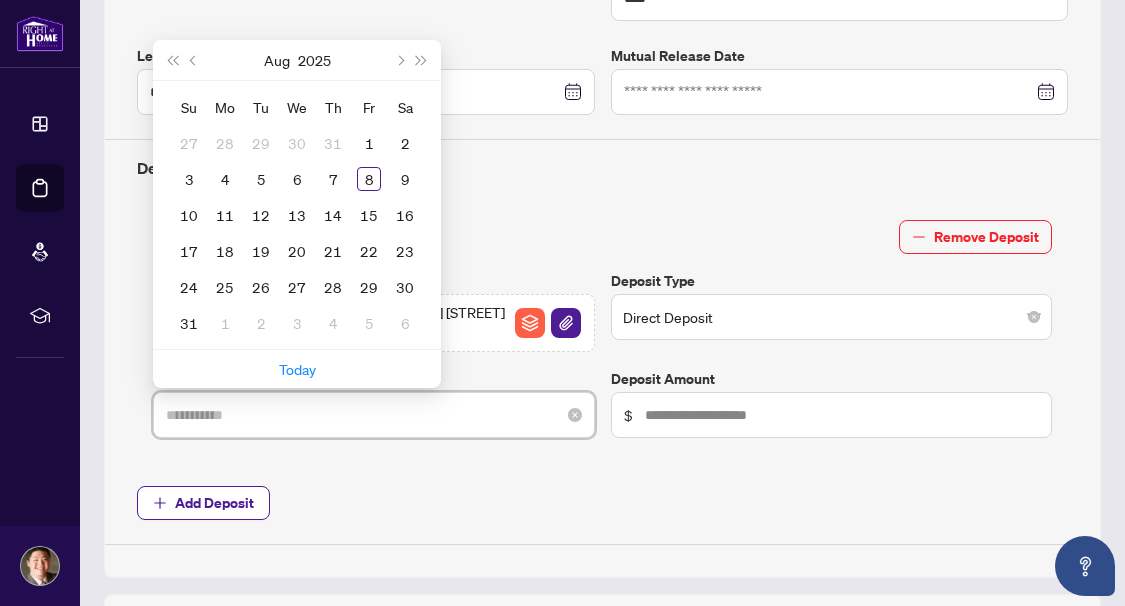 type on "**********" 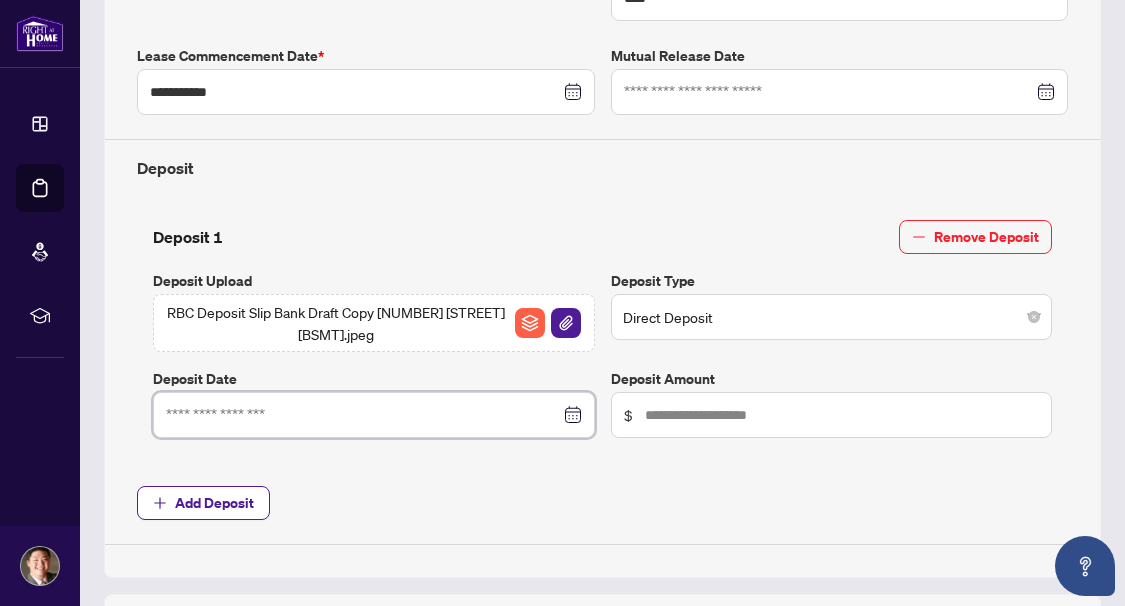 click at bounding box center (374, 415) 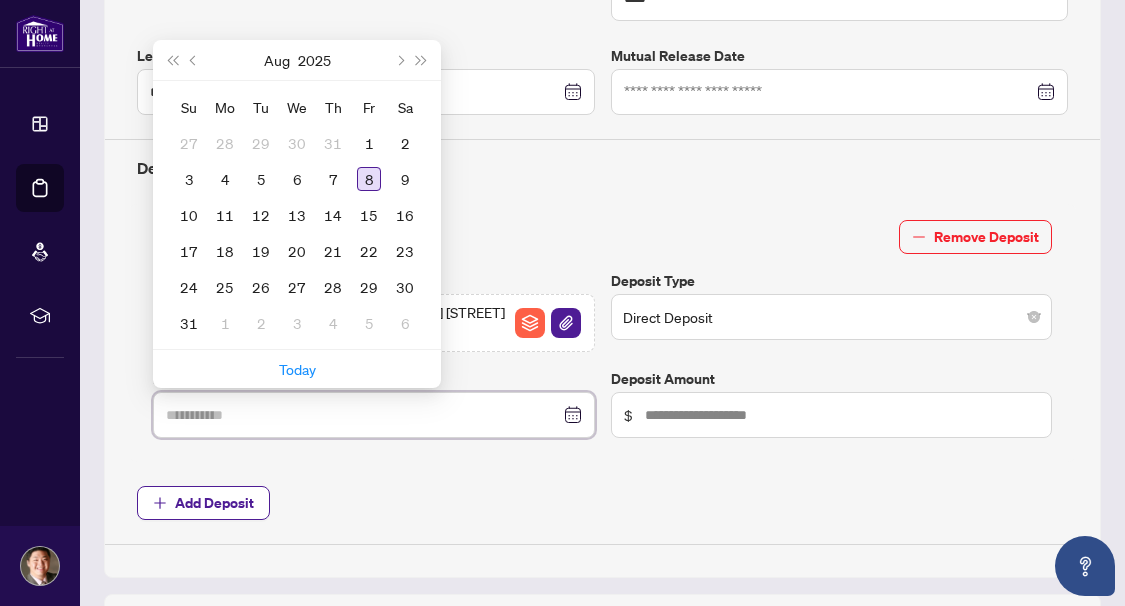 type on "**********" 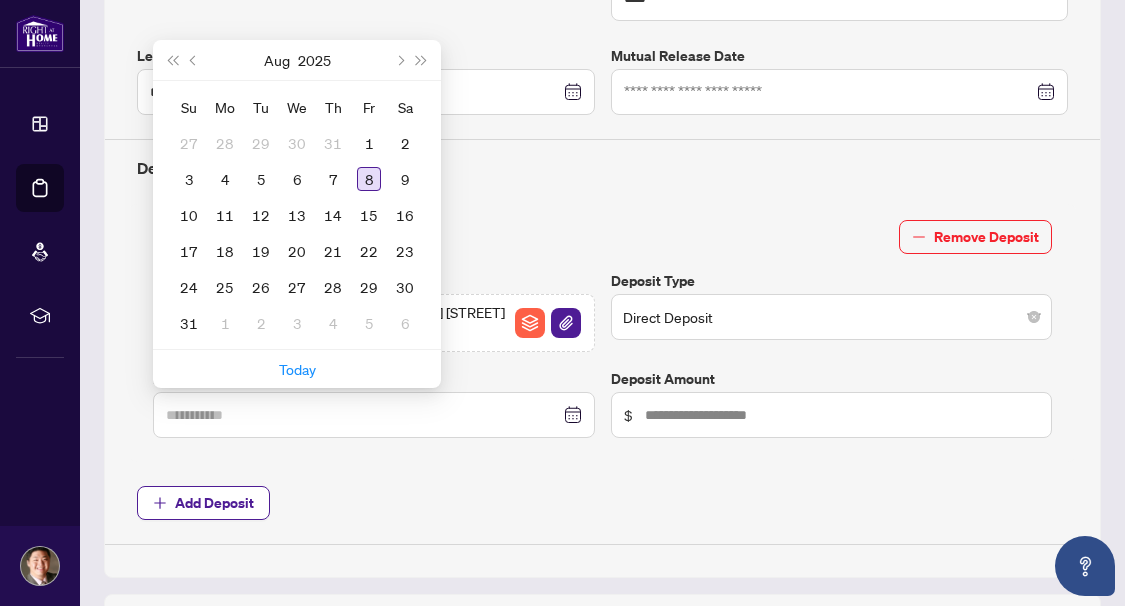 click on "8" at bounding box center (369, 179) 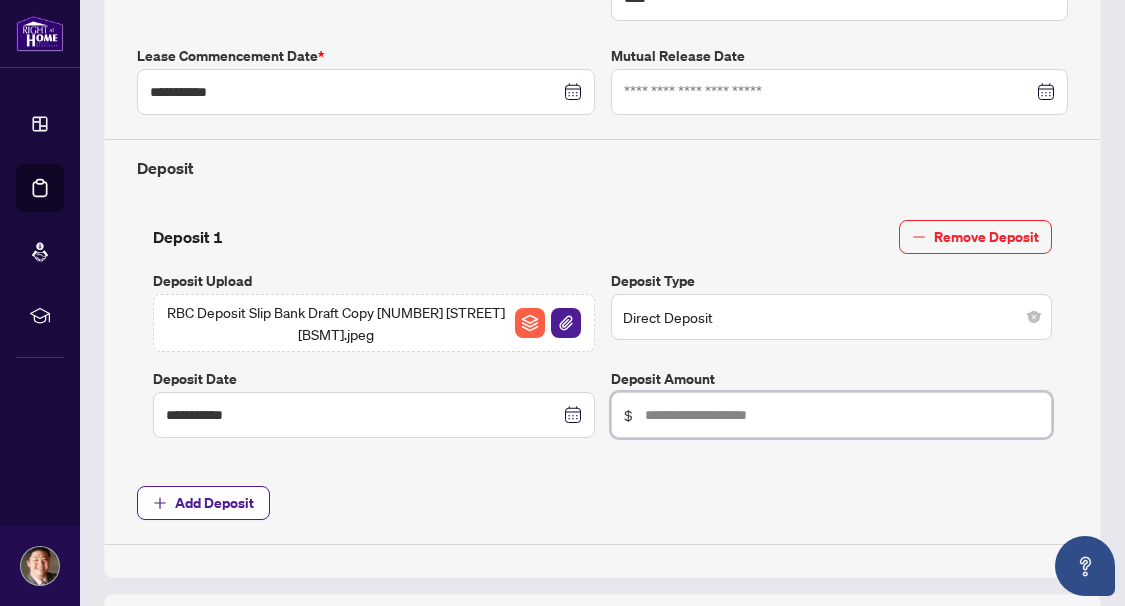 click at bounding box center (842, 415) 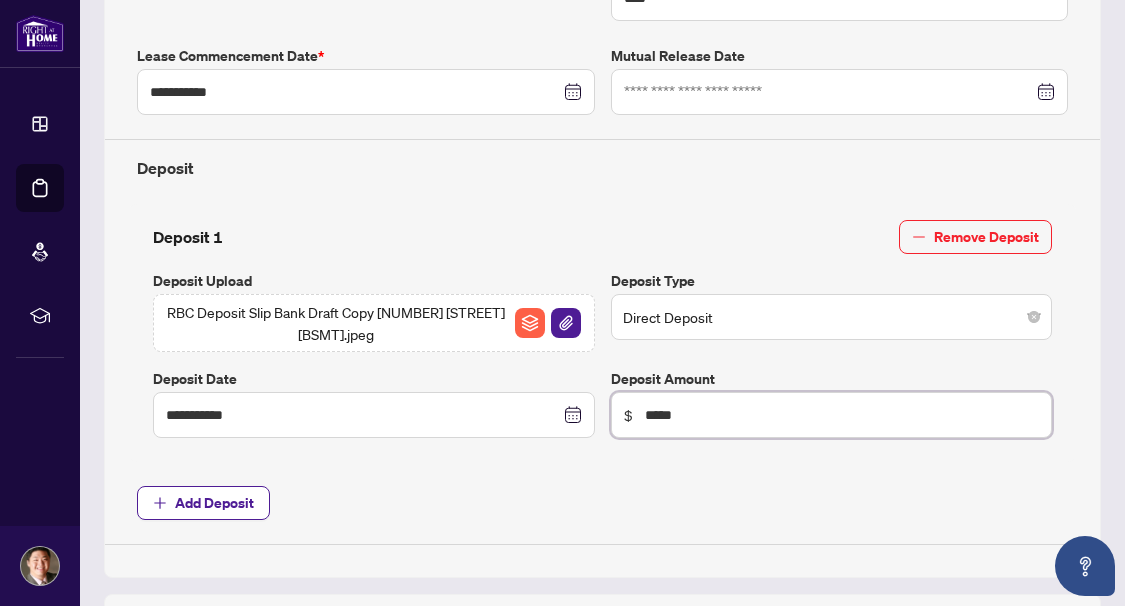 type on "*****" 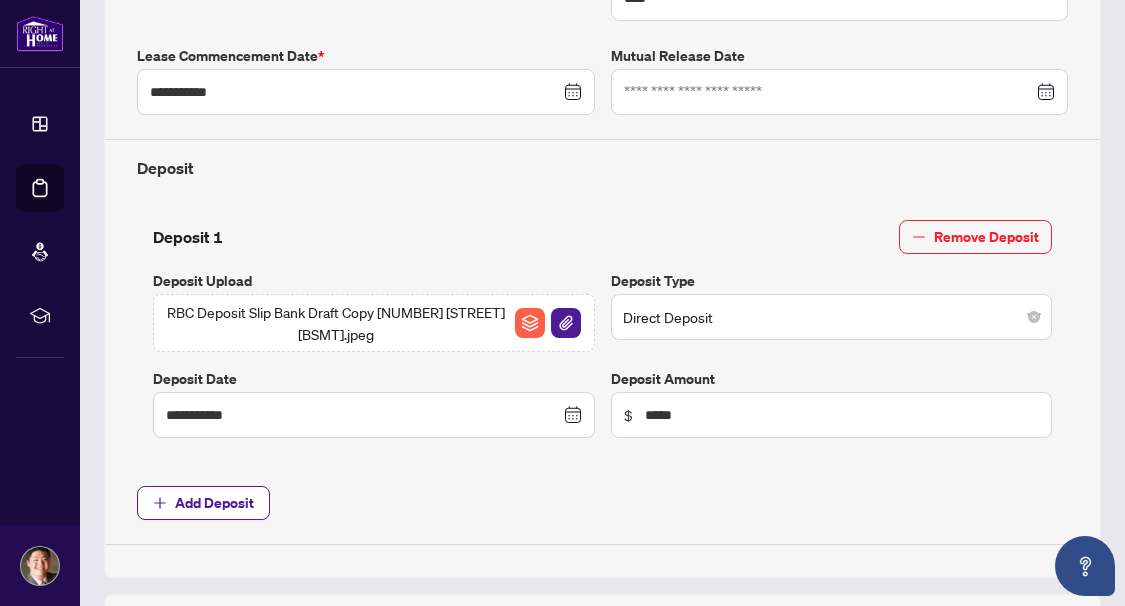 click on "**********" at bounding box center (602, 154) 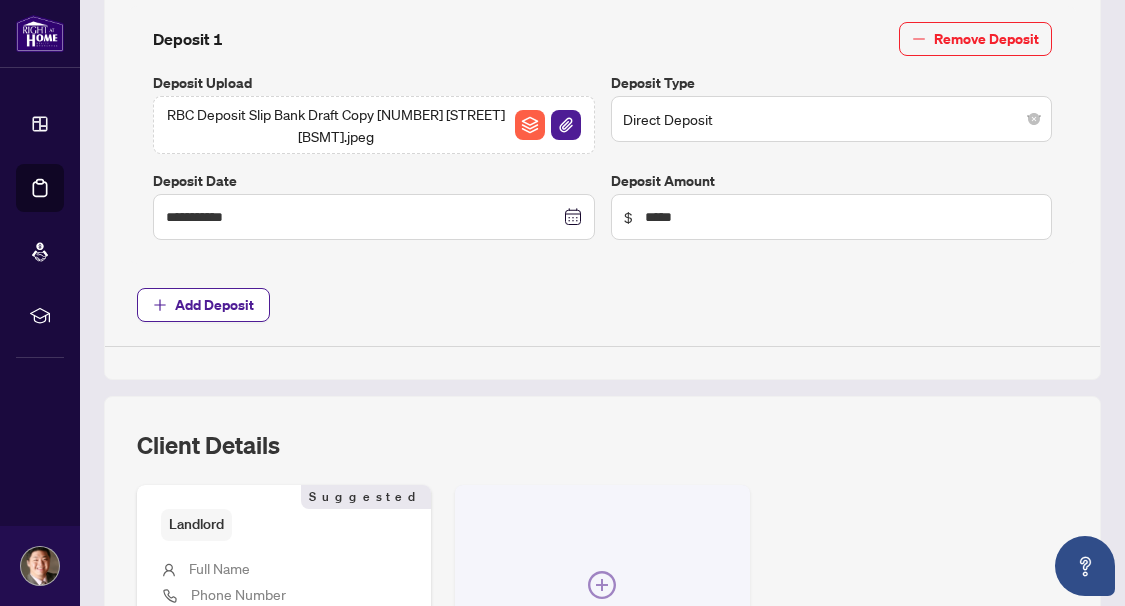 scroll, scrollTop: 800, scrollLeft: 0, axis: vertical 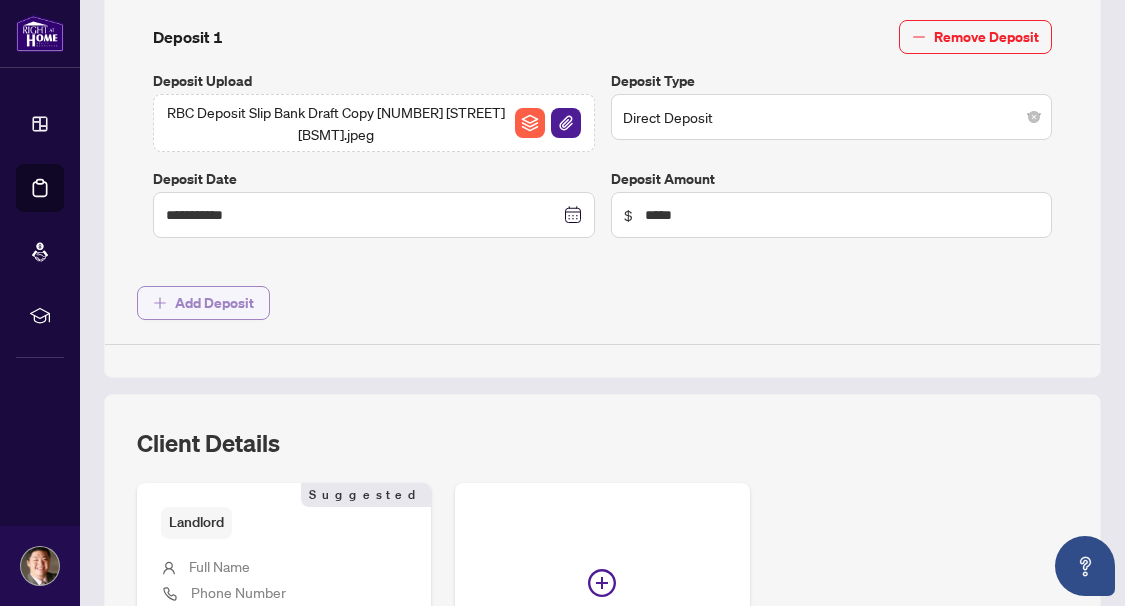 click on "Add Deposit" at bounding box center (203, 303) 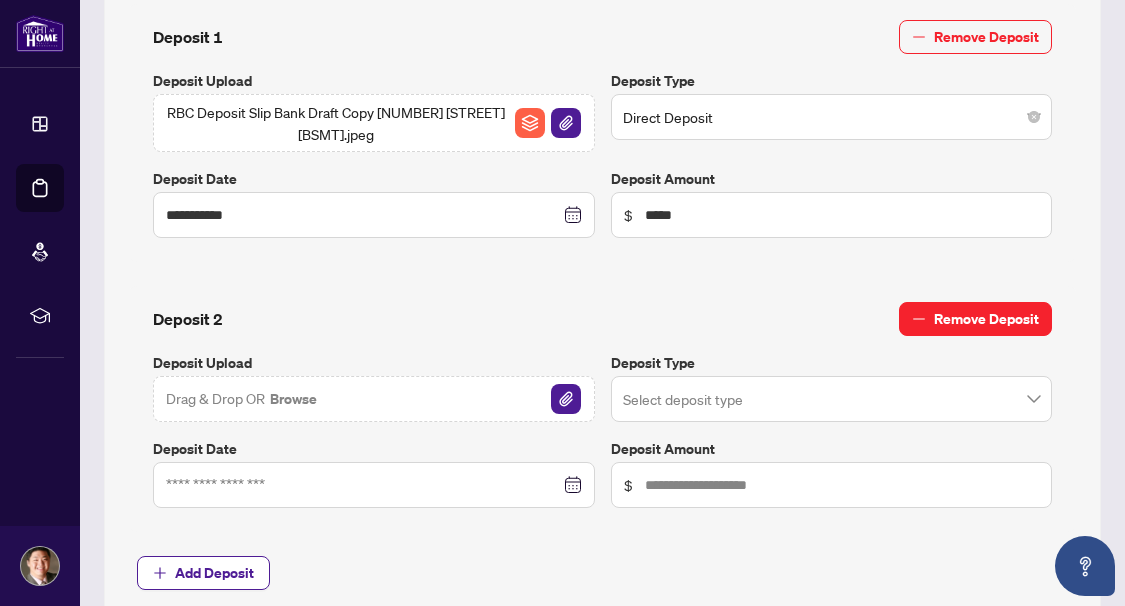 click on "Remove Deposit" at bounding box center [986, 319] 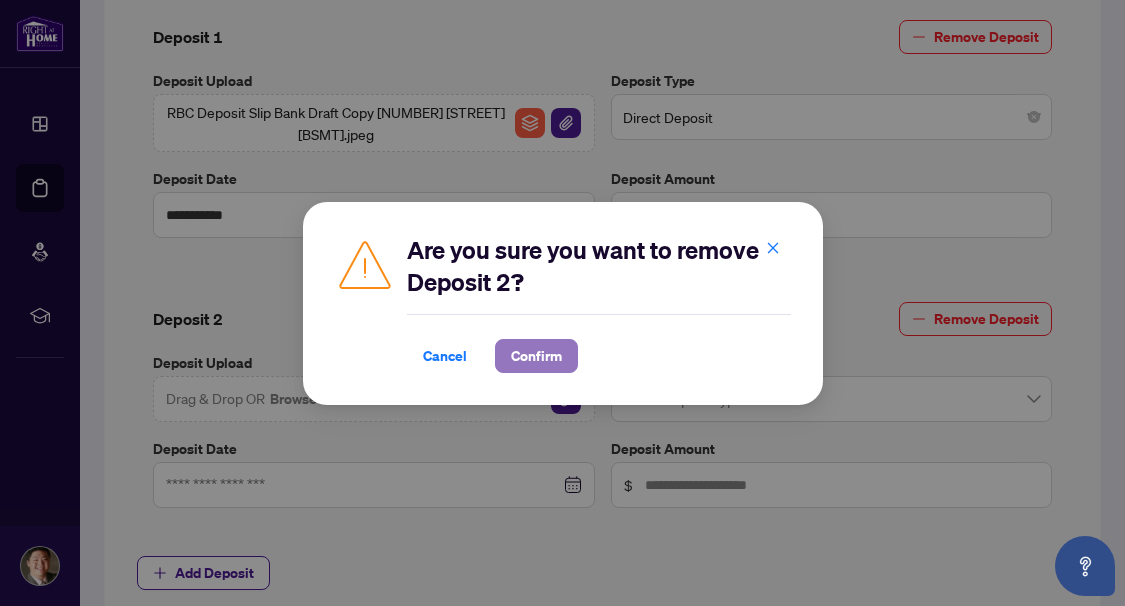 click on "Confirm" at bounding box center [536, 356] 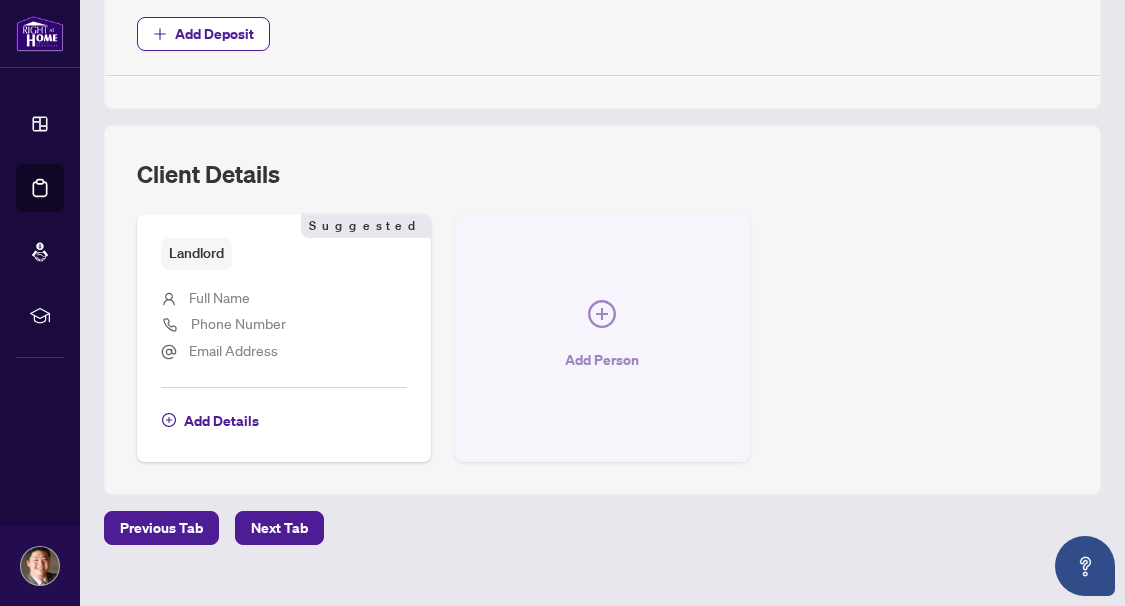 scroll, scrollTop: 1100, scrollLeft: 0, axis: vertical 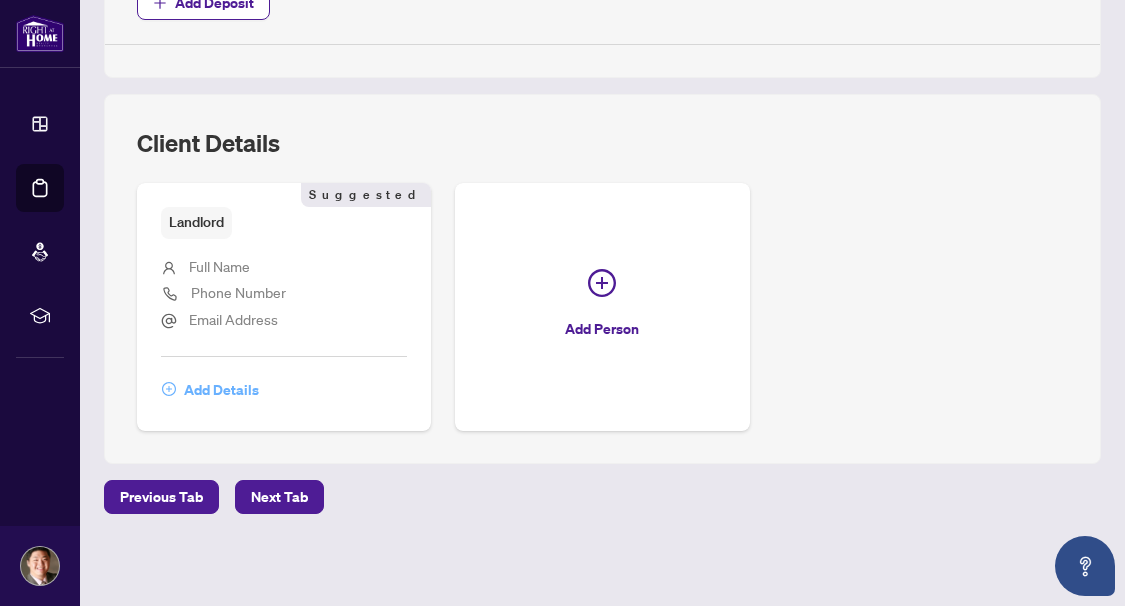 click on "Add Details" at bounding box center (221, 390) 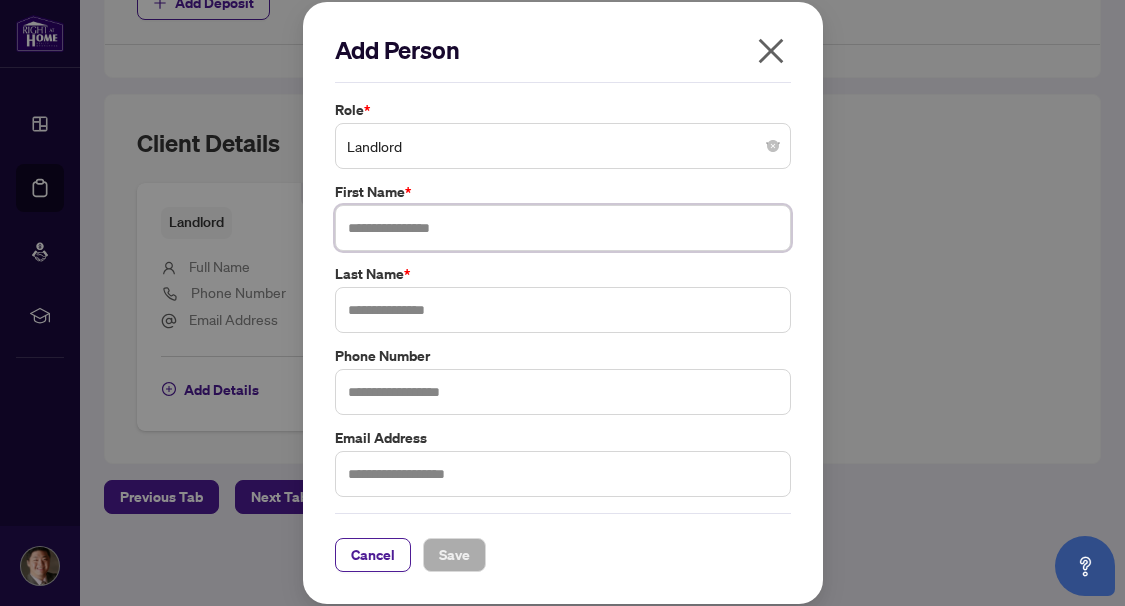 click at bounding box center [563, 228] 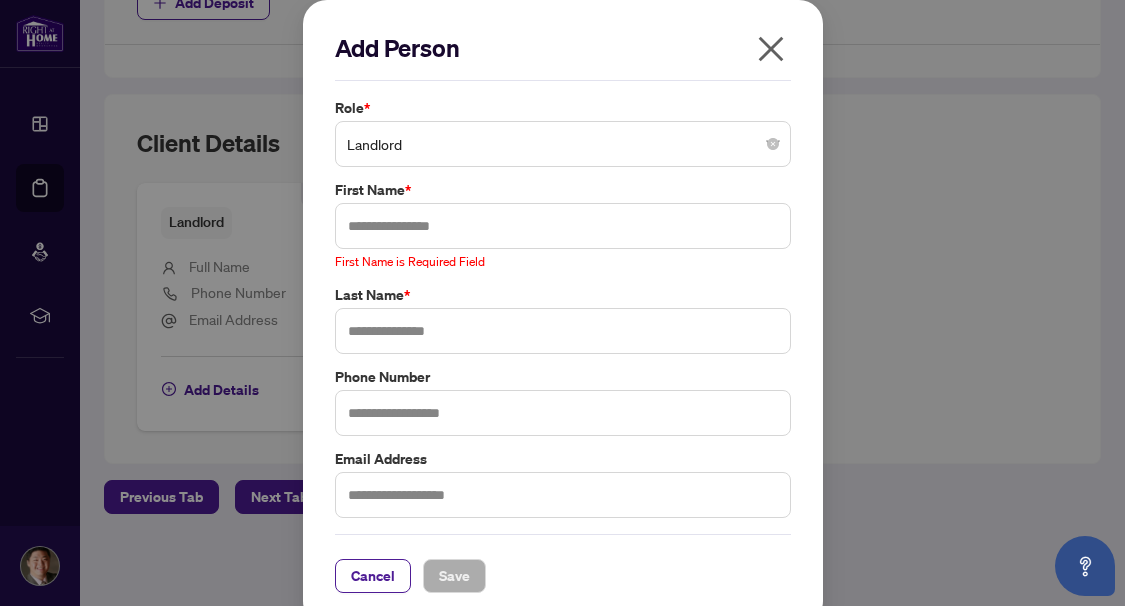 click on "Add Person Role * Landlord First Name * First Name is Required Field Last Name * Phone Number Email Address Cancel Save Cancel OK" at bounding box center [562, 303] 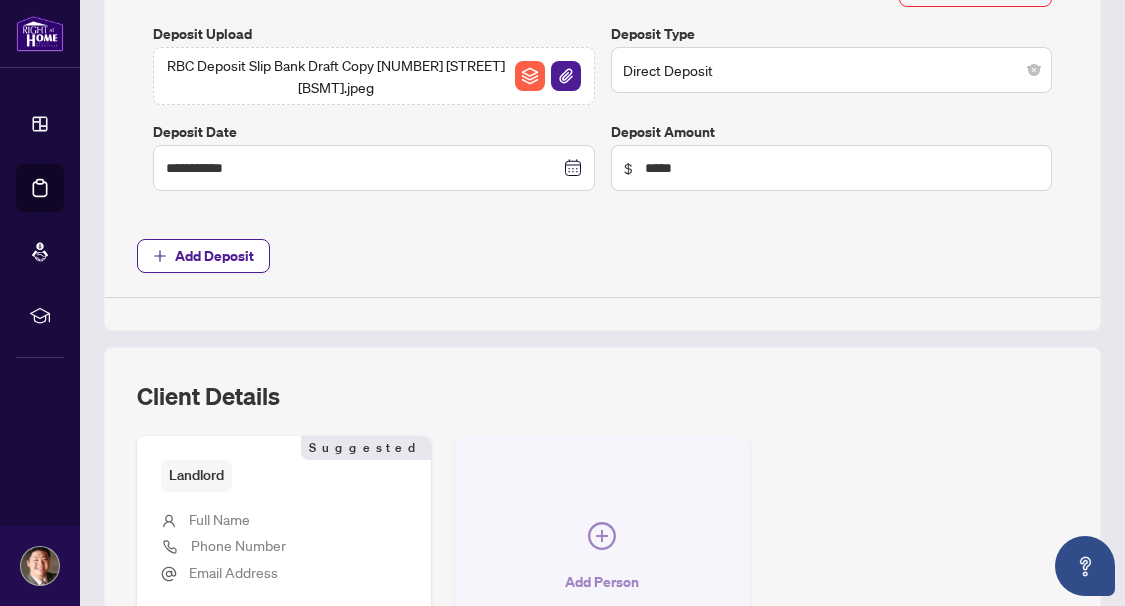 scroll, scrollTop: 1000, scrollLeft: 0, axis: vertical 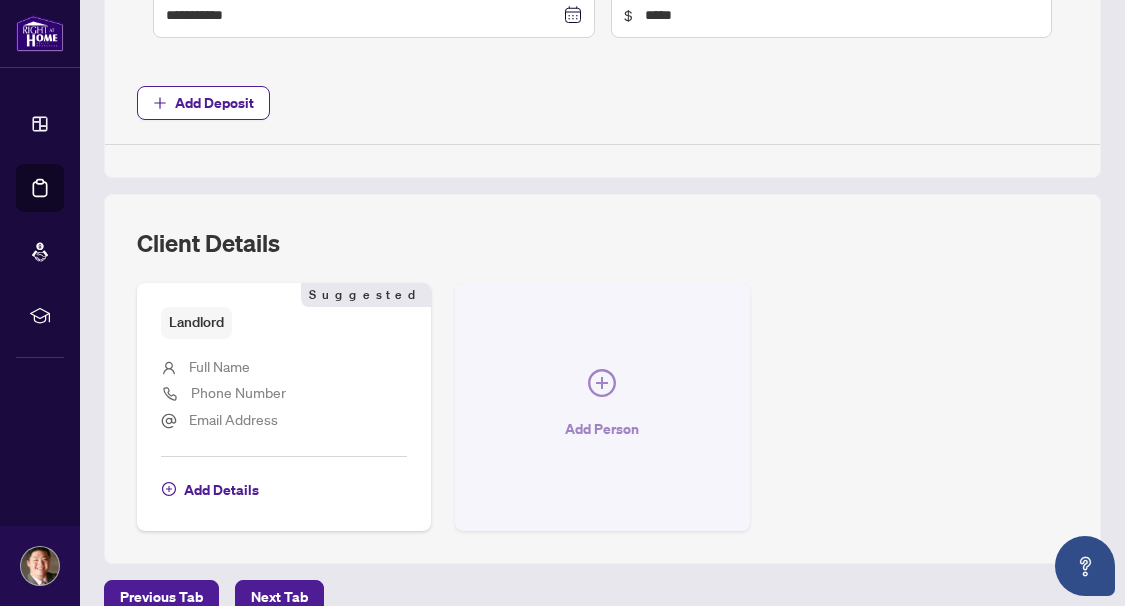click 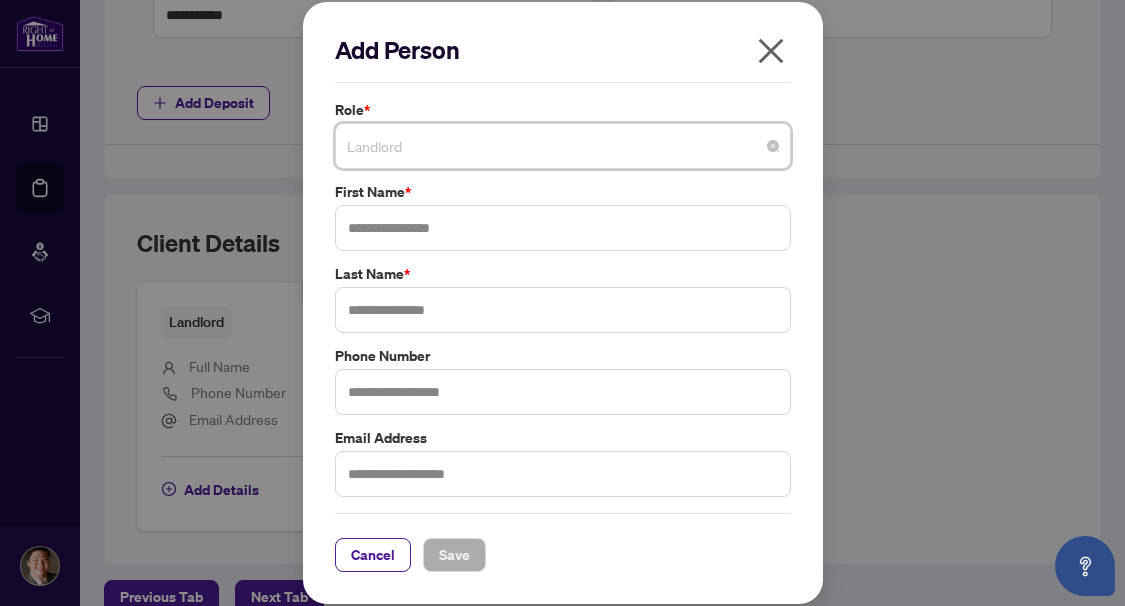 click at bounding box center (554, 149) 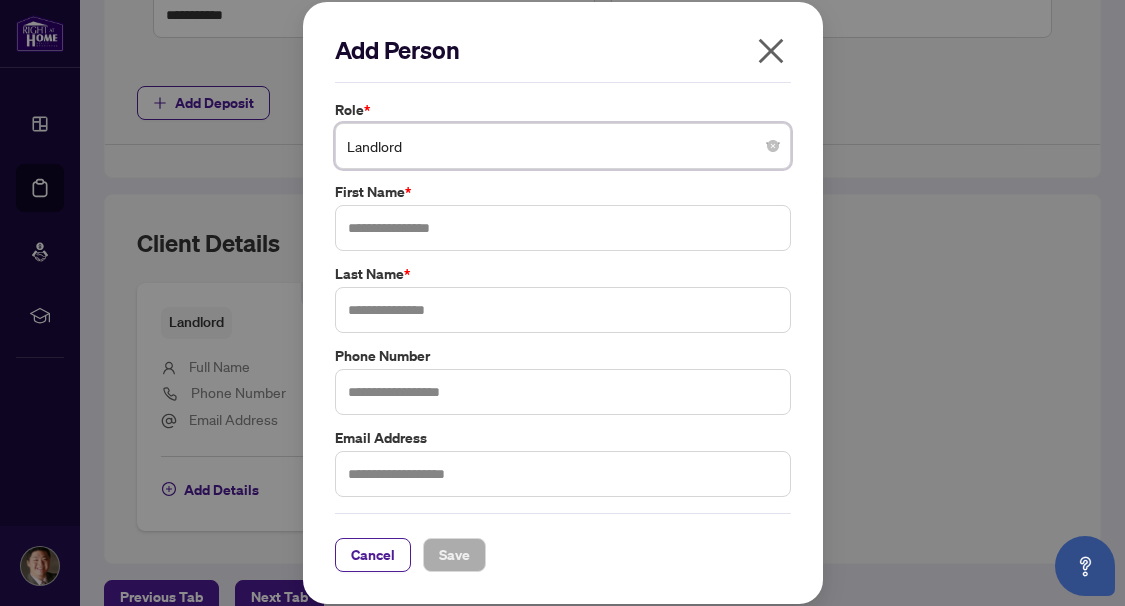 click 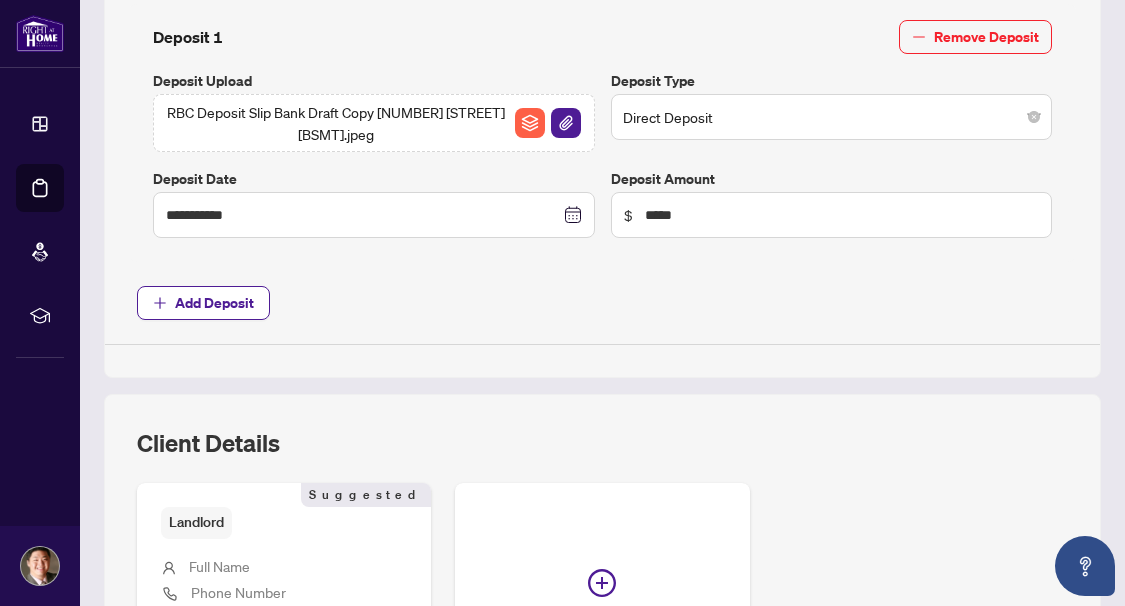 scroll, scrollTop: 1000, scrollLeft: 0, axis: vertical 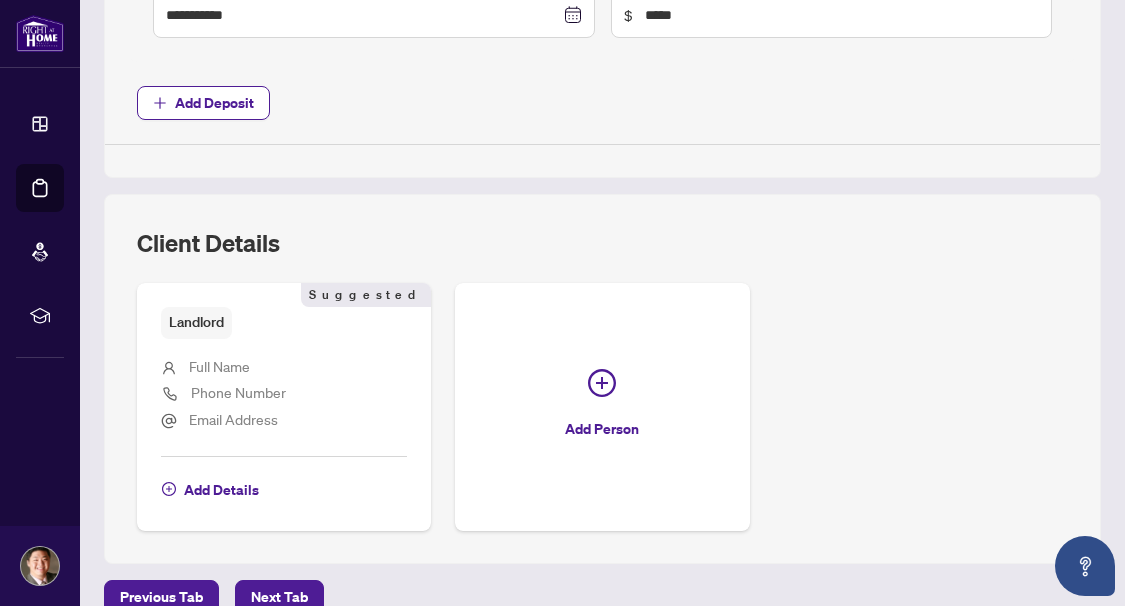 click on "Full Name
Phone Number
Email Address" at bounding box center (284, 390) 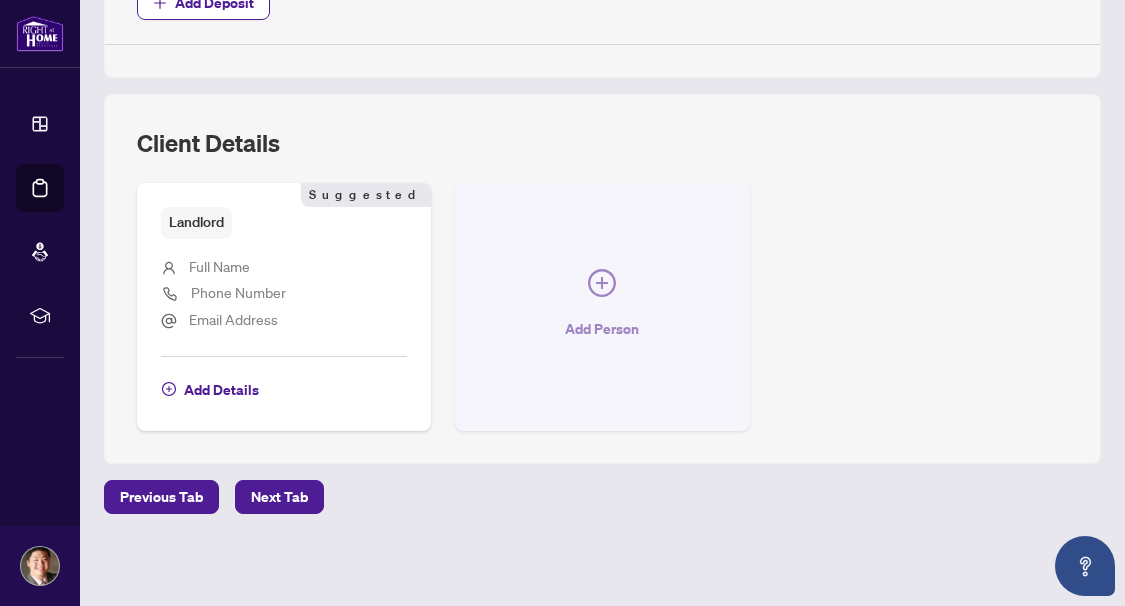 scroll, scrollTop: 1101, scrollLeft: 0, axis: vertical 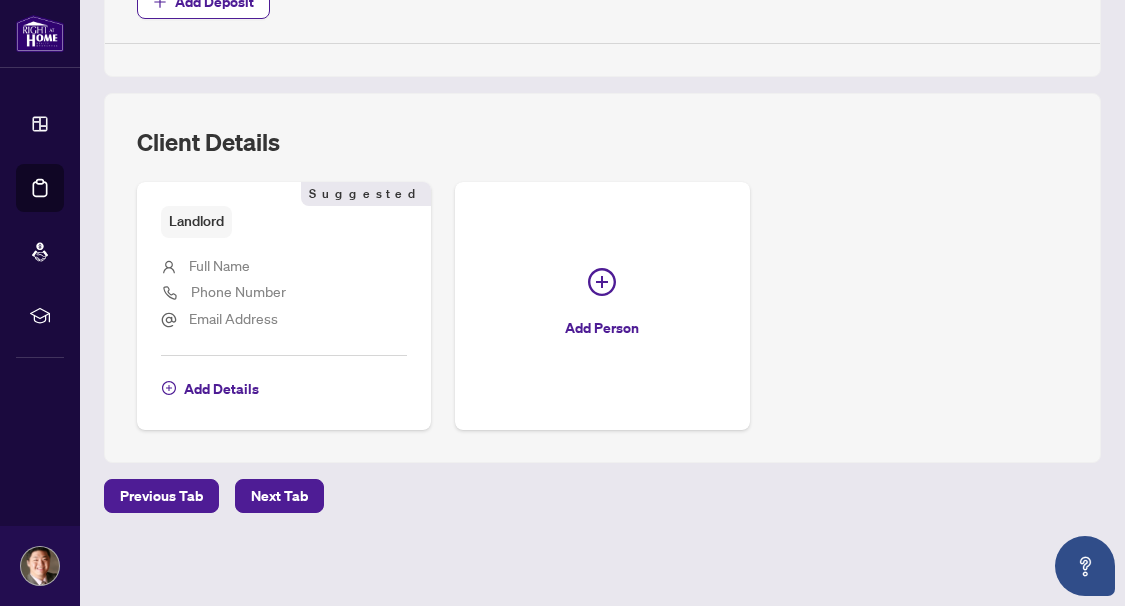 click on "Full Name
Phone Number
Email Address" at bounding box center (284, 289) 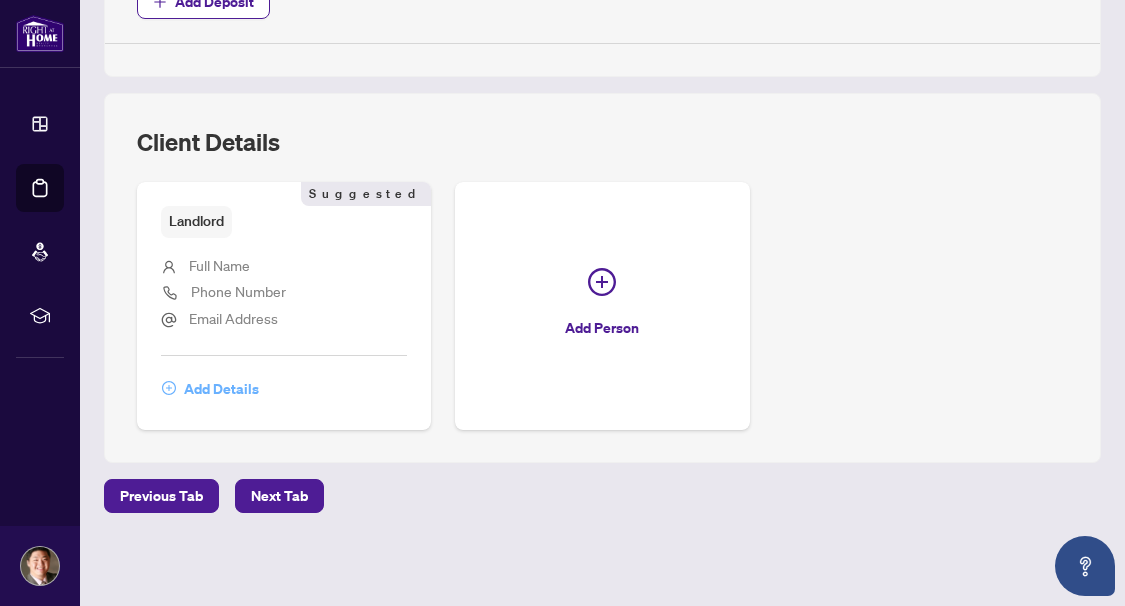 click on "Add Details" at bounding box center [221, 389] 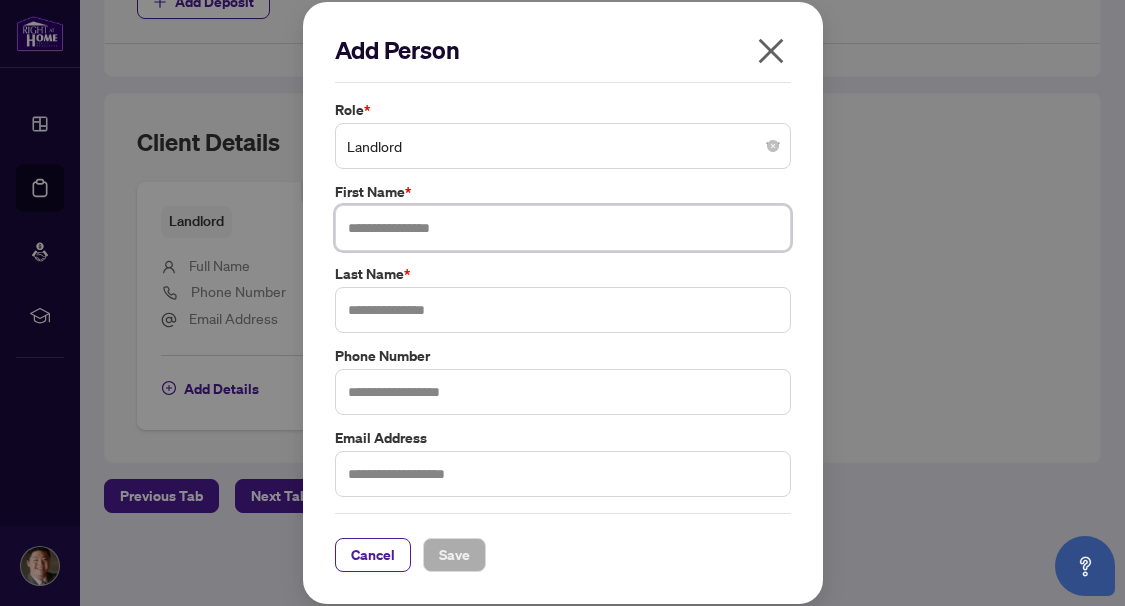 click at bounding box center (563, 228) 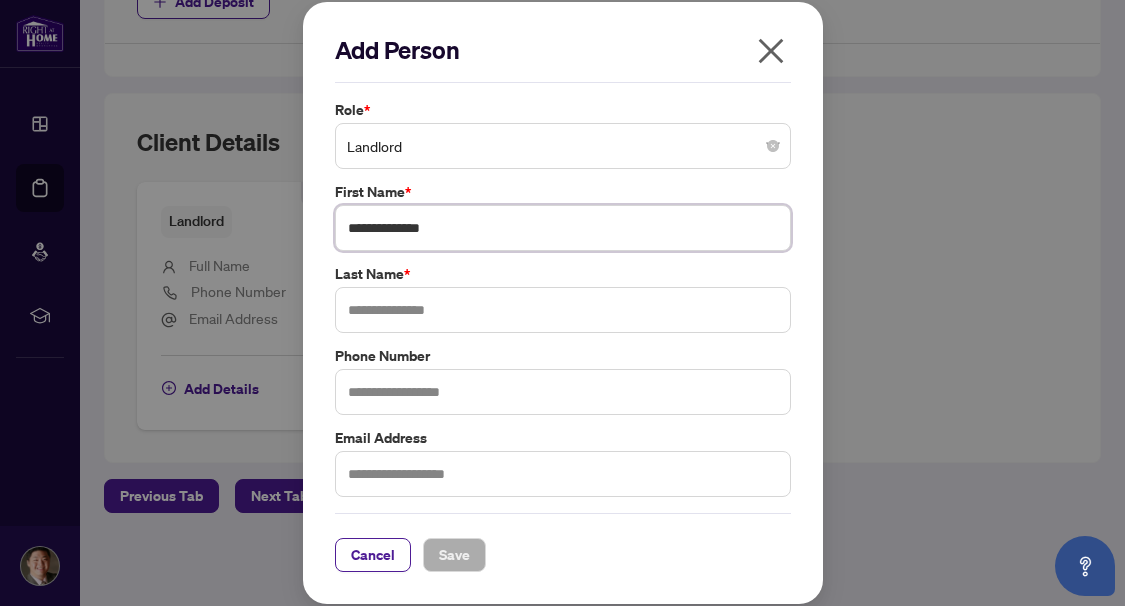 type on "**********" 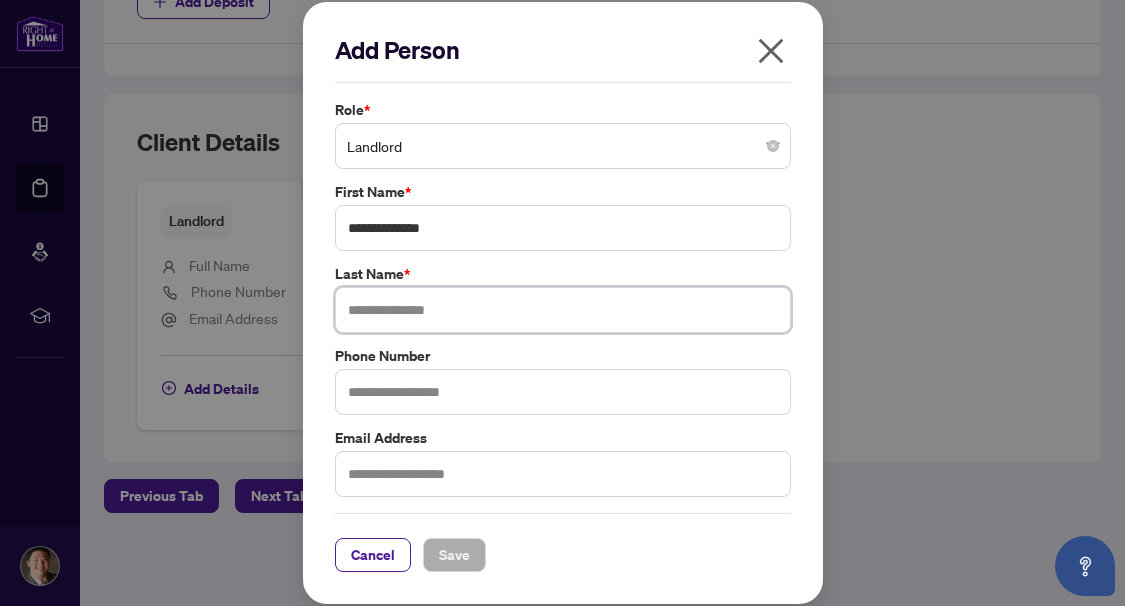 click at bounding box center (563, 310) 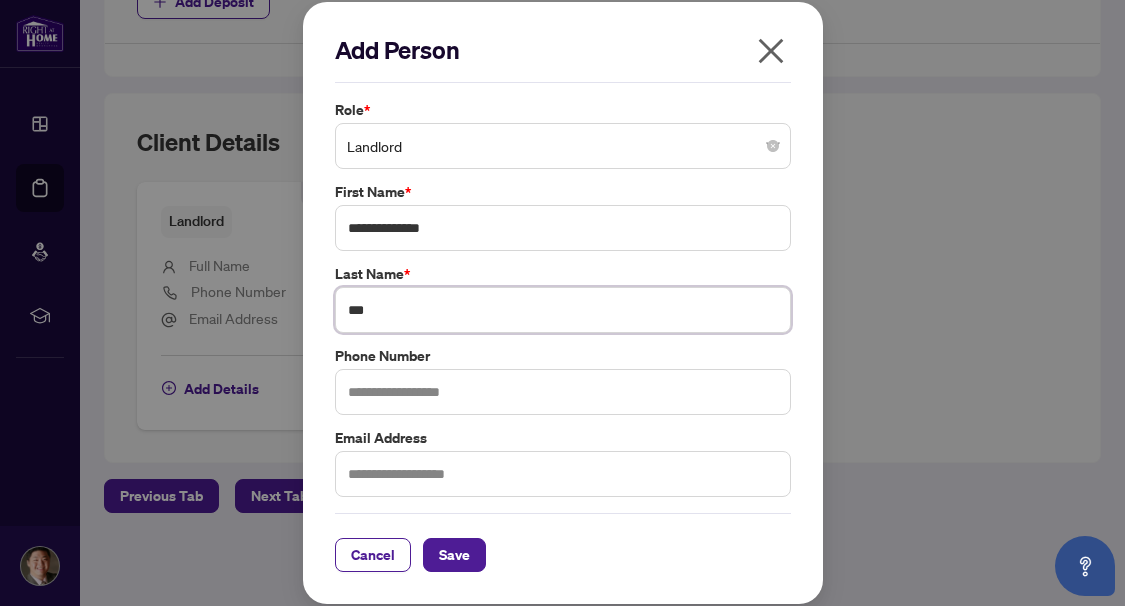 type on "***" 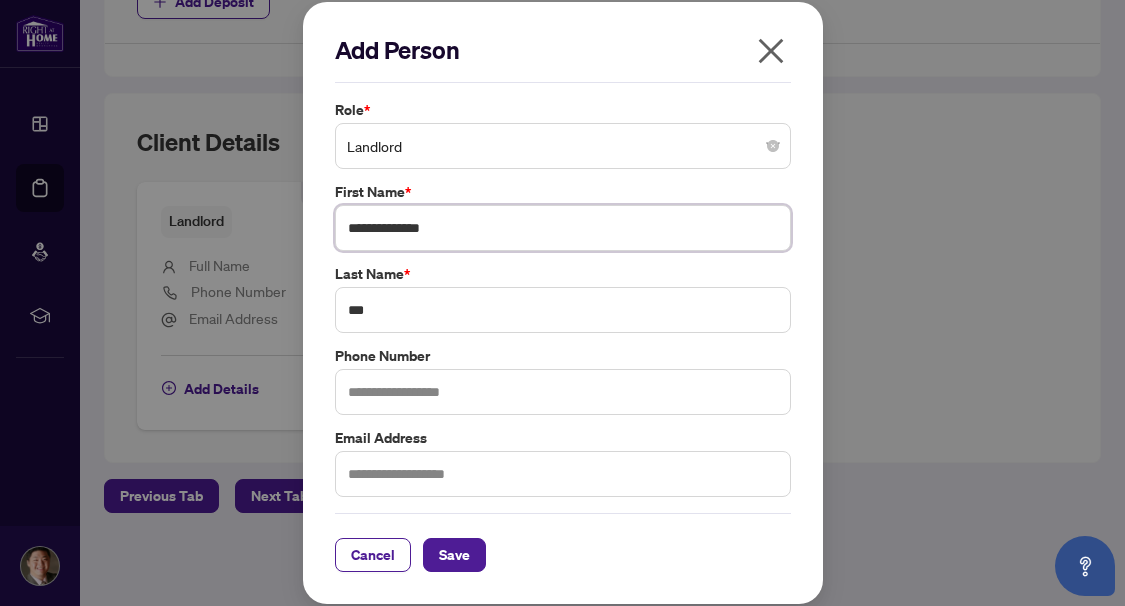 click on "**********" at bounding box center [563, 228] 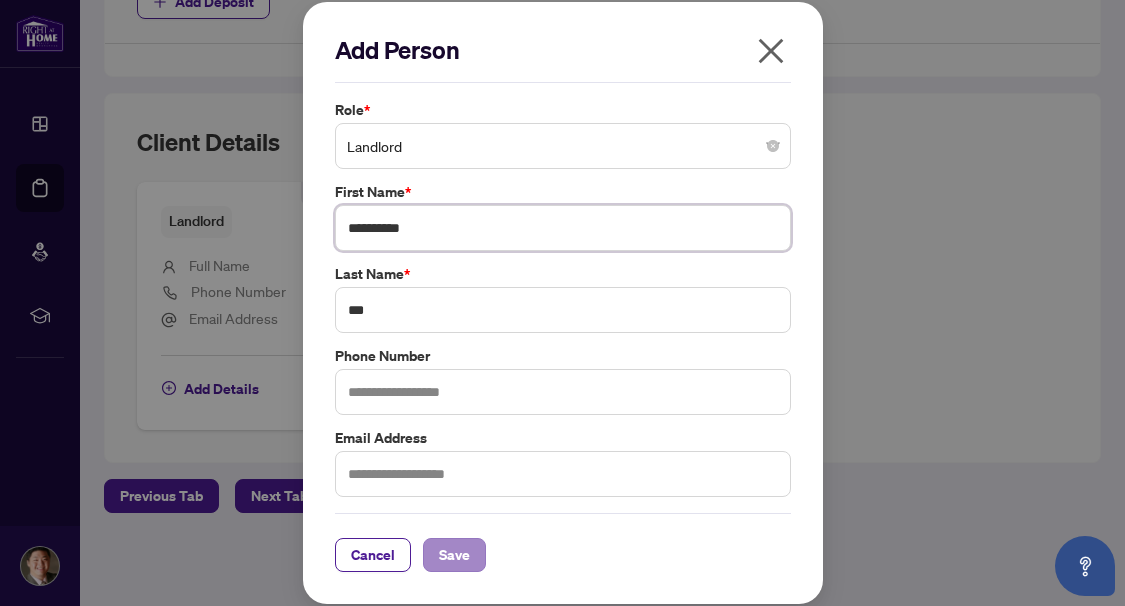 type on "**********" 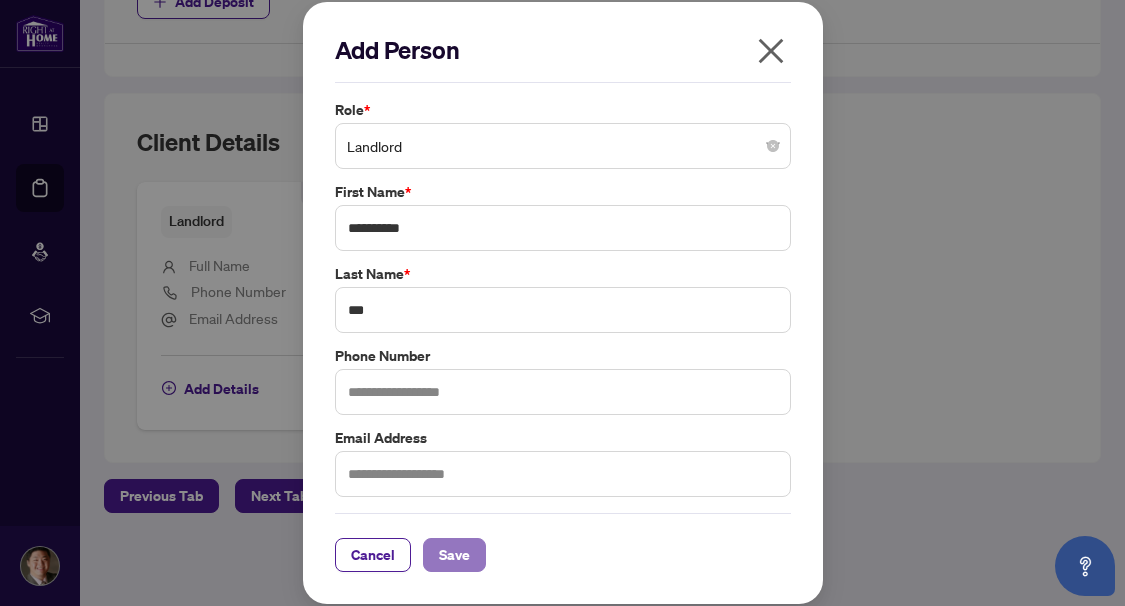 click on "Save" at bounding box center [454, 555] 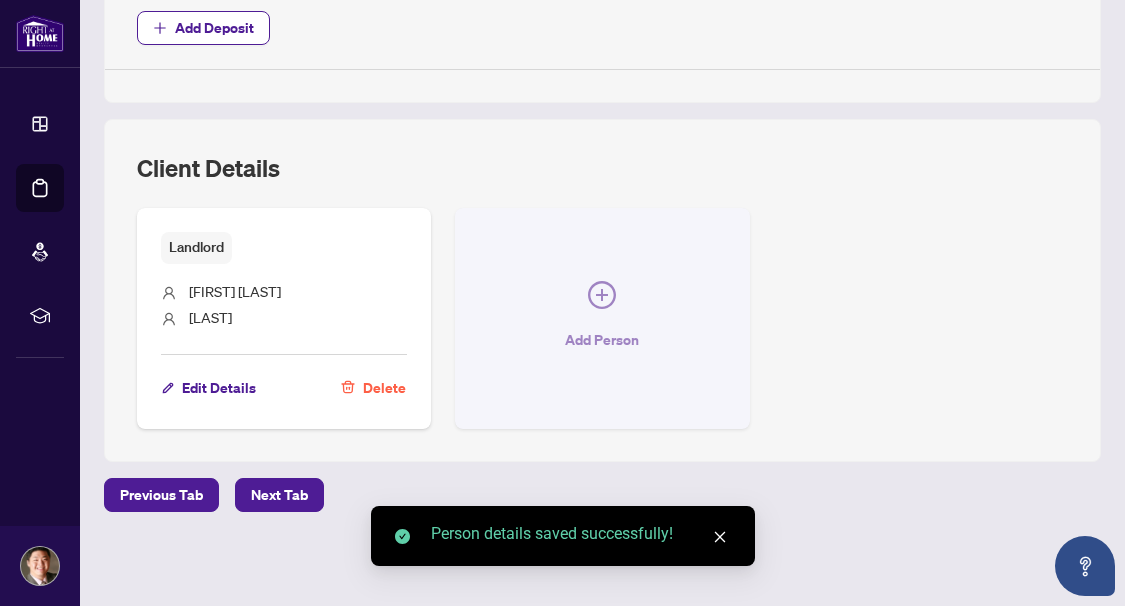 scroll, scrollTop: 1074, scrollLeft: 0, axis: vertical 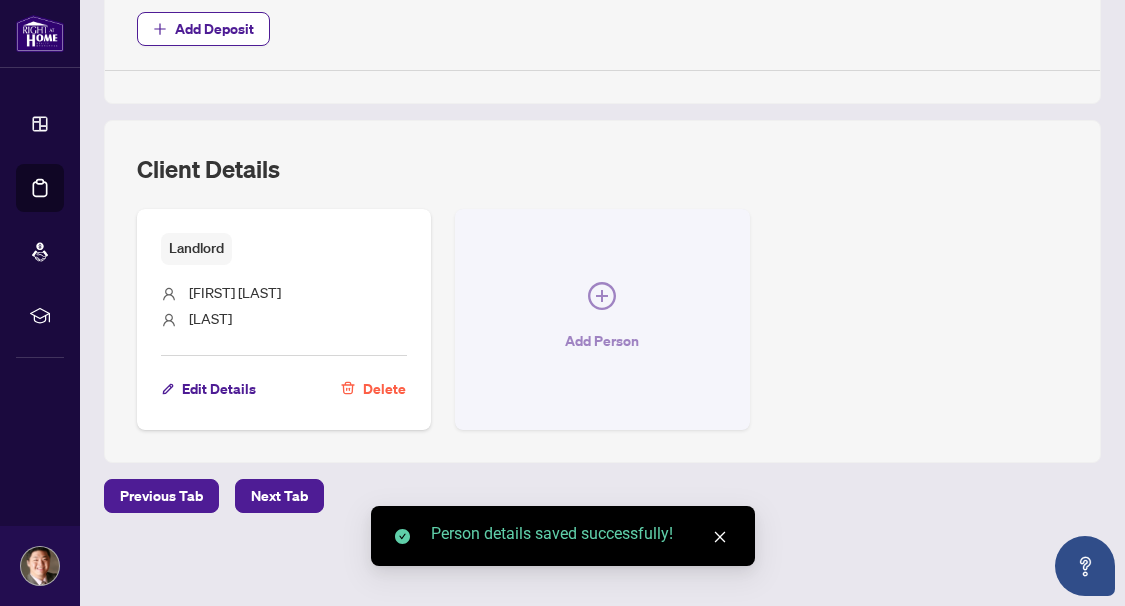 click 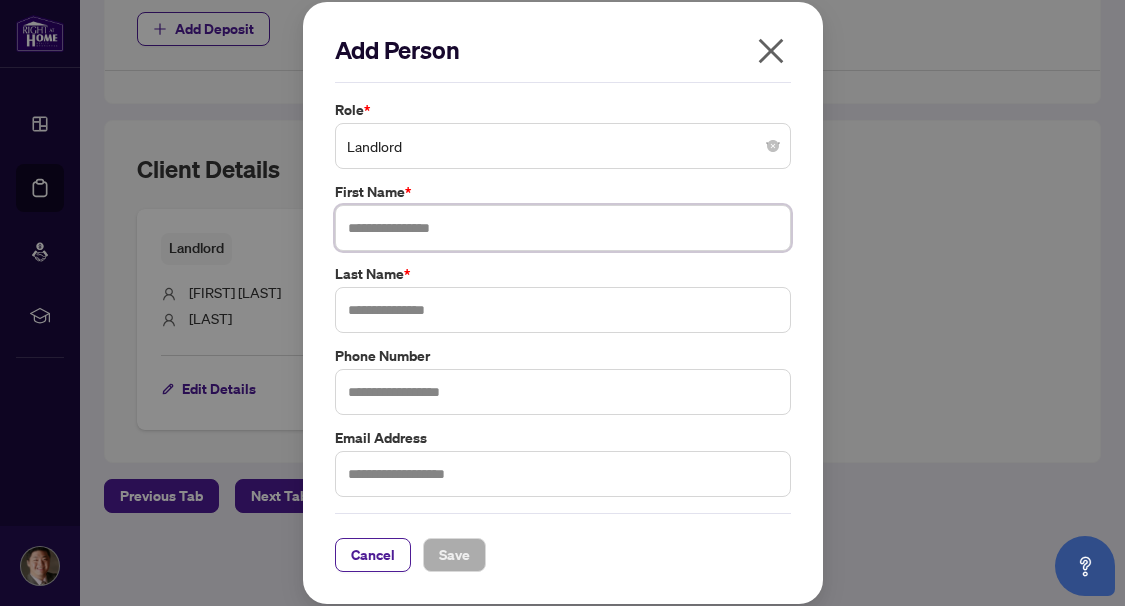 click at bounding box center [563, 228] 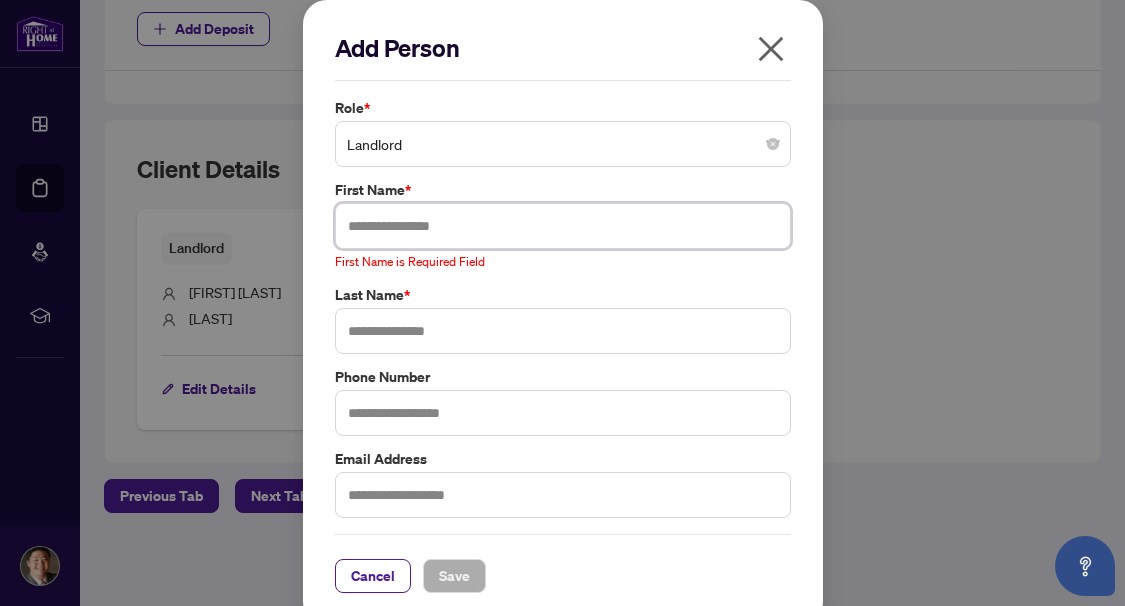 click at bounding box center (563, 226) 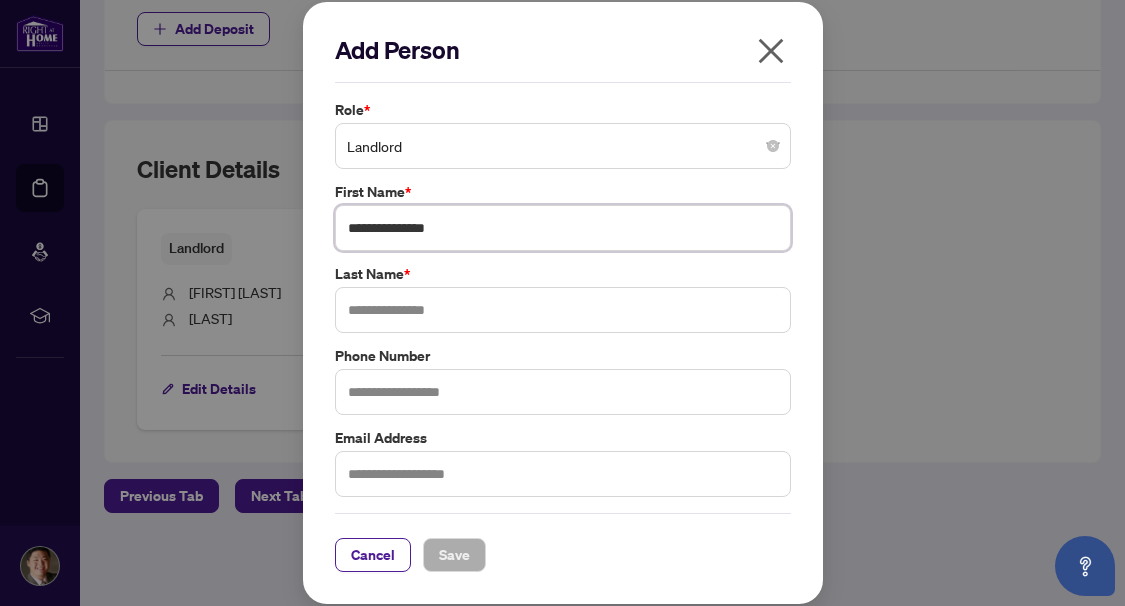 type on "**********" 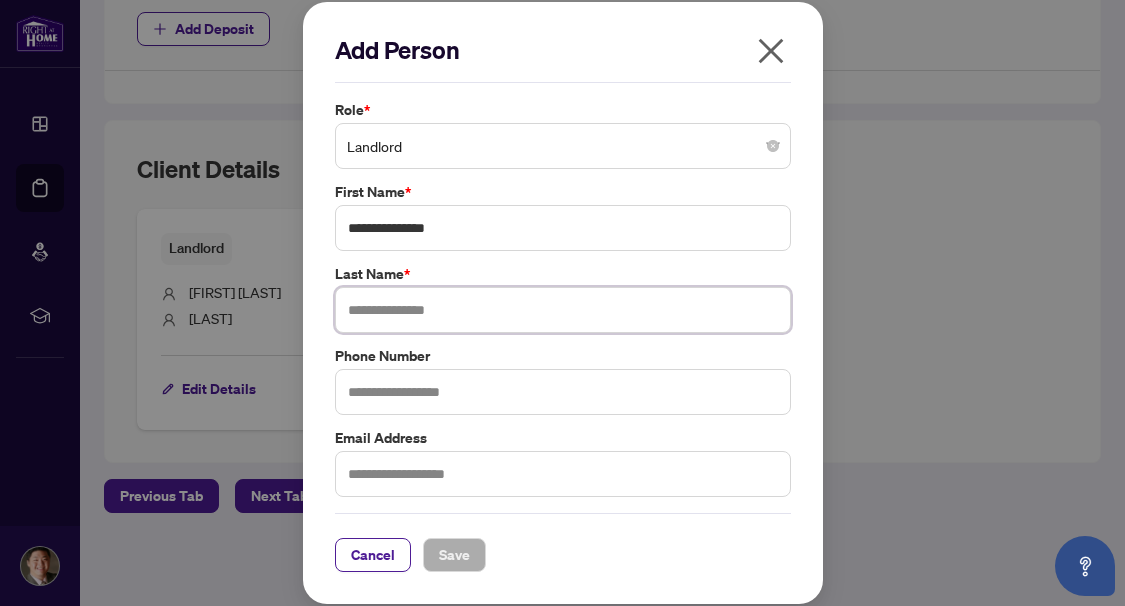 click at bounding box center (563, 310) 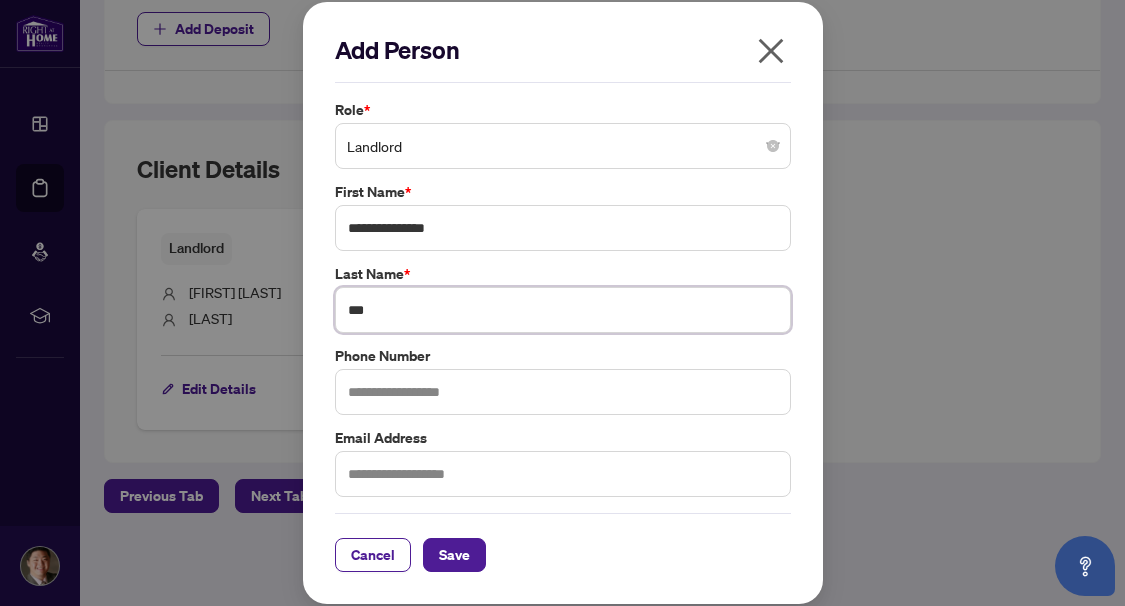type on "***" 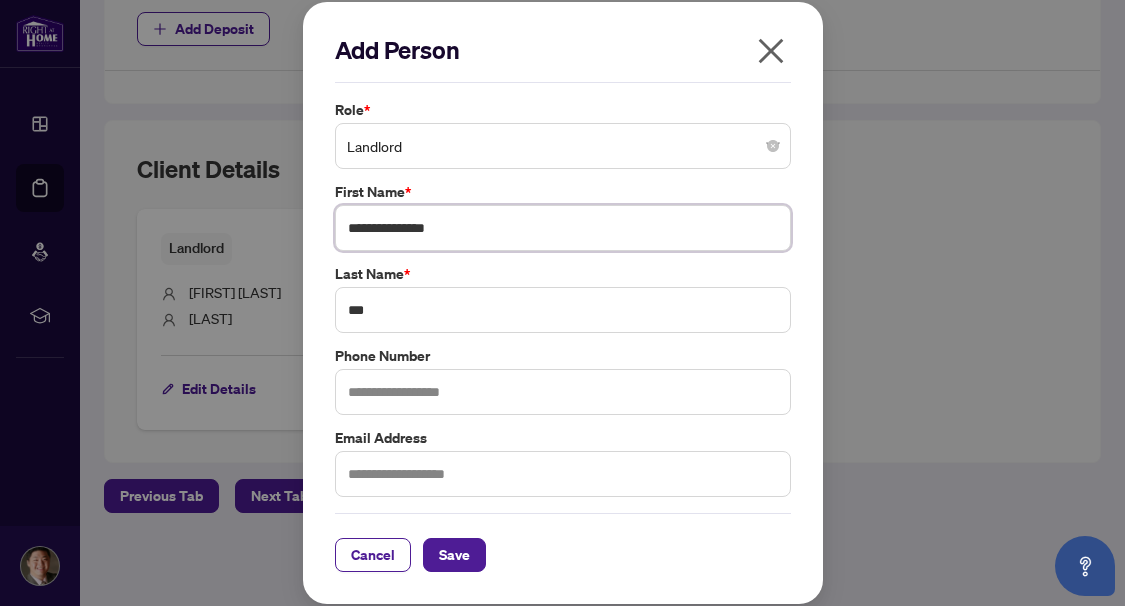 click on "**********" at bounding box center (563, 228) 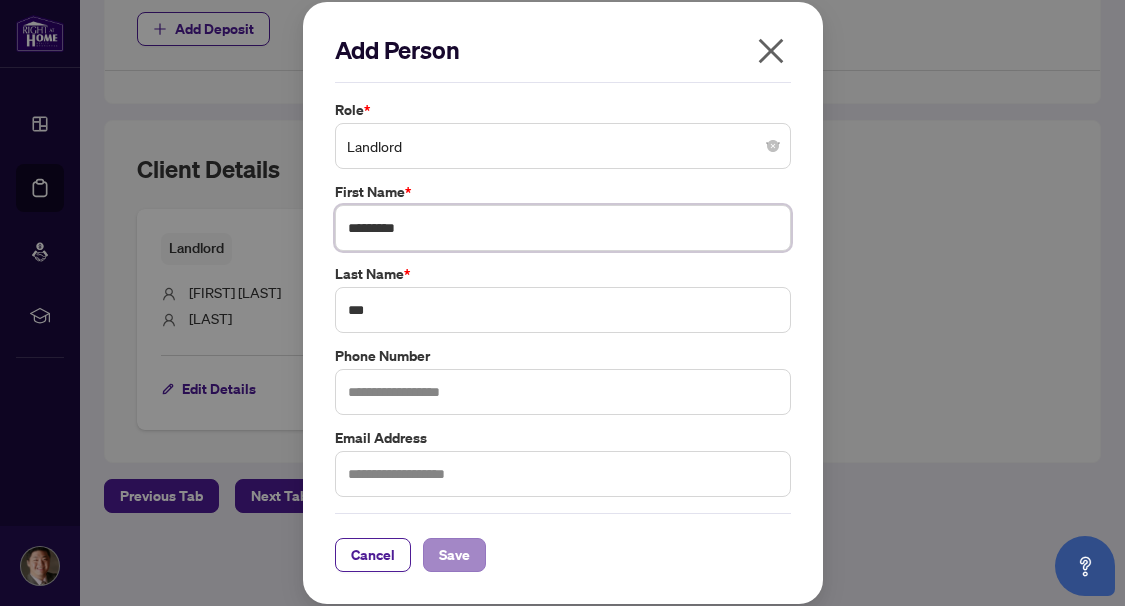 type on "*********" 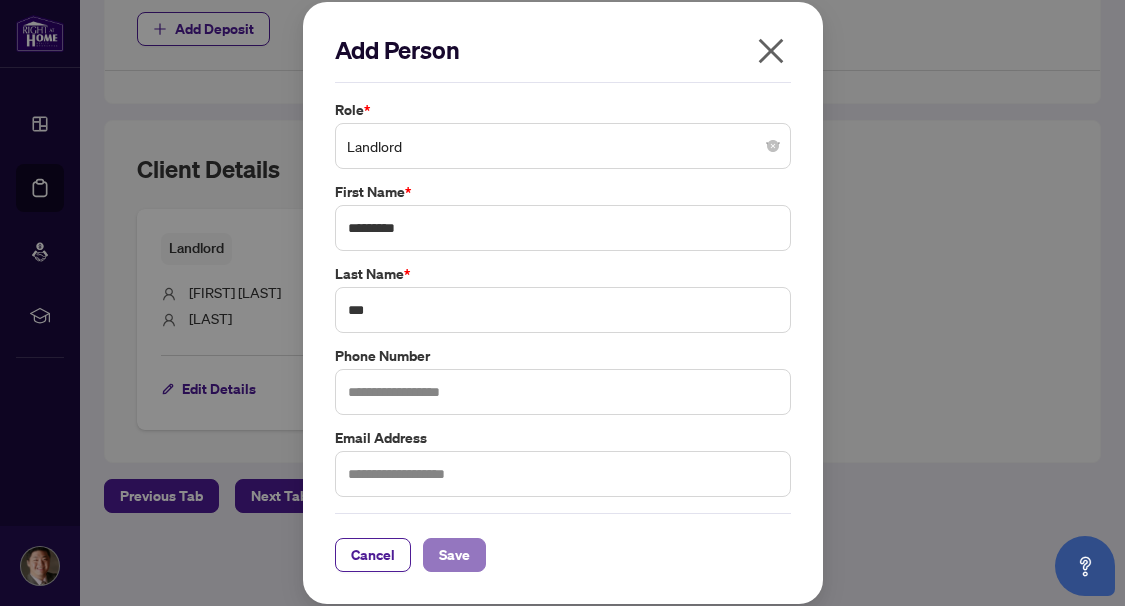 click on "Save" at bounding box center [454, 555] 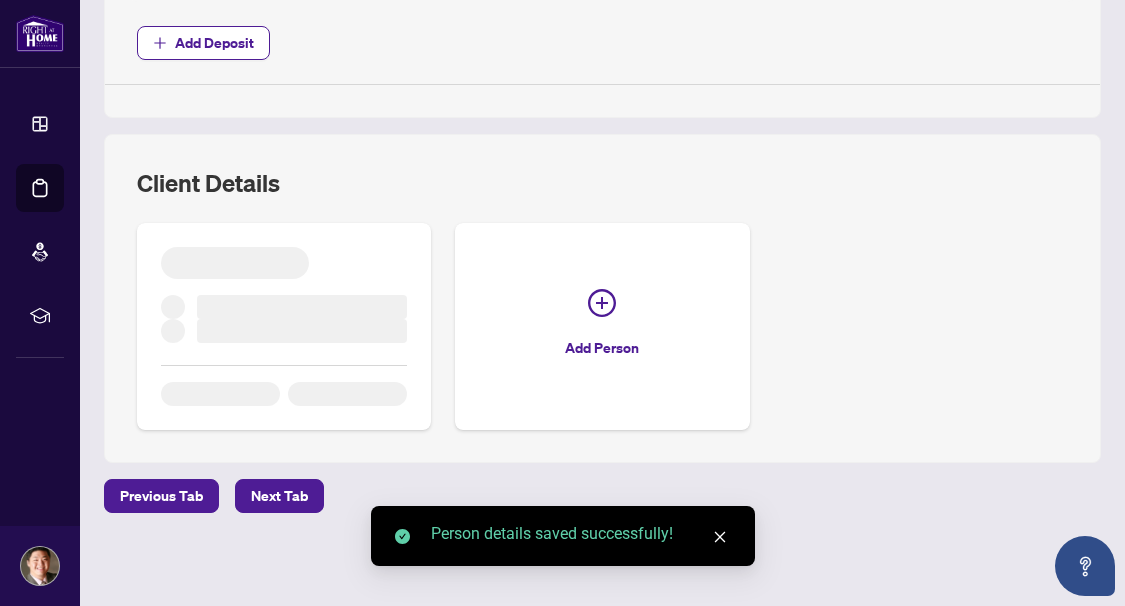 scroll, scrollTop: 1074, scrollLeft: 0, axis: vertical 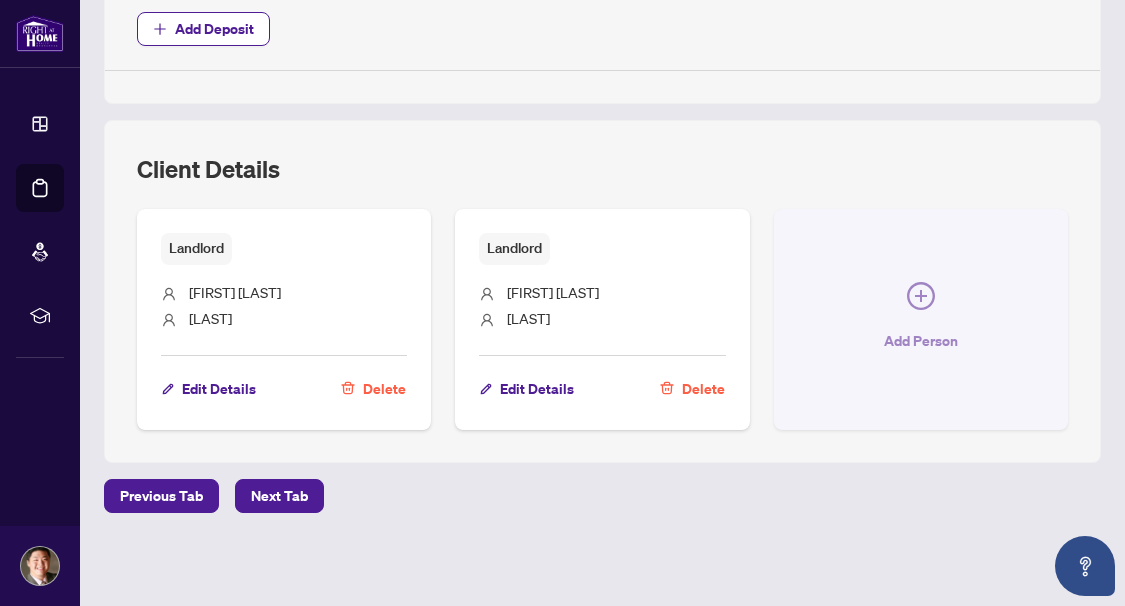 click 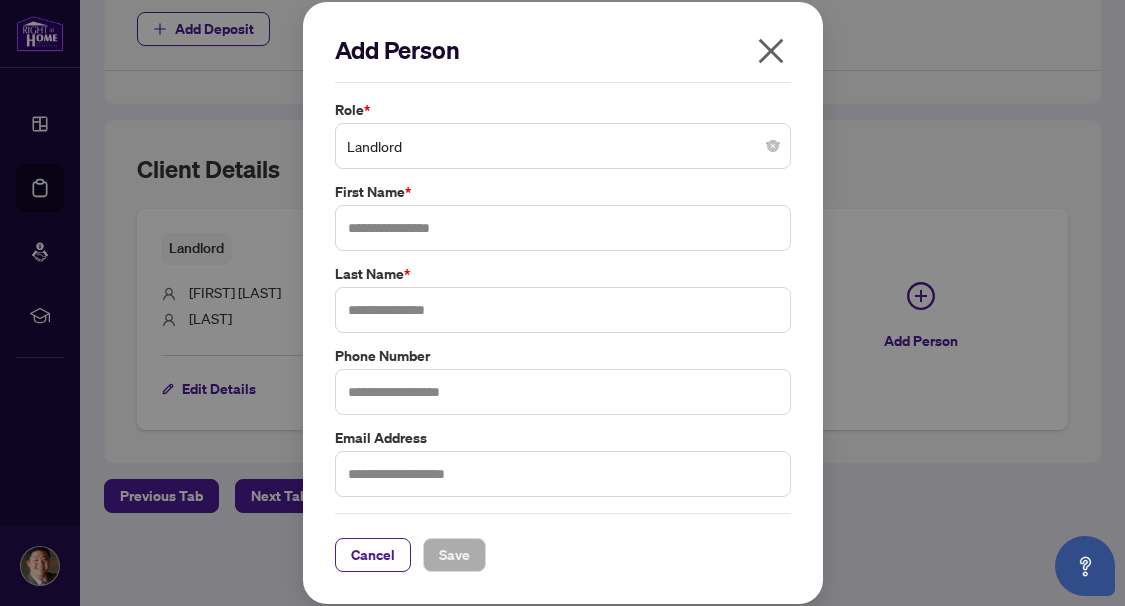 click on "Landlord" at bounding box center (563, 146) 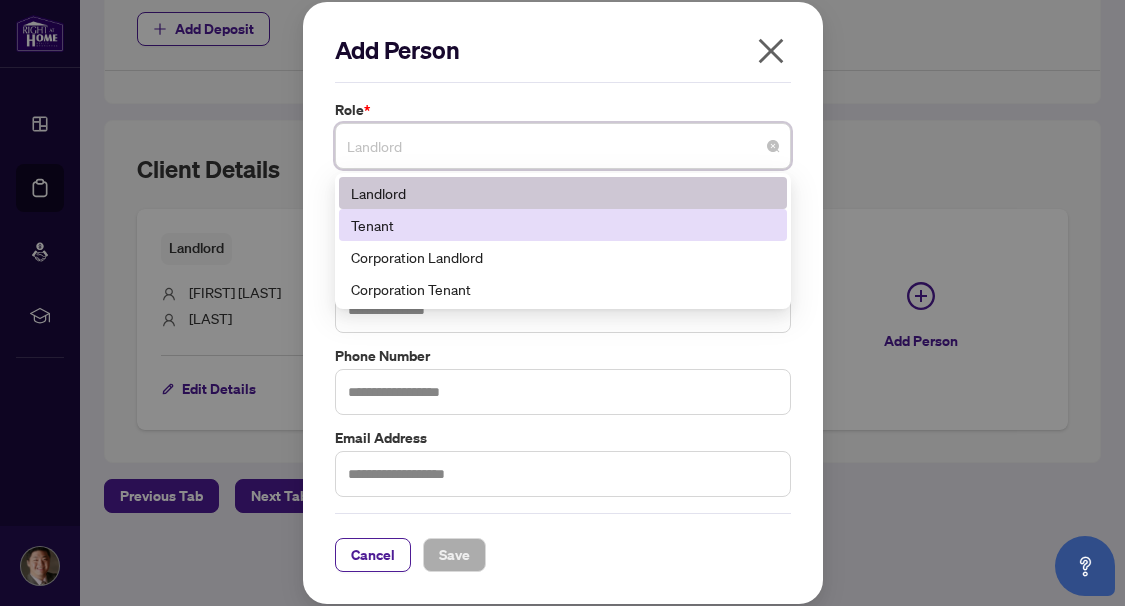 click on "Tenant" at bounding box center [563, 225] 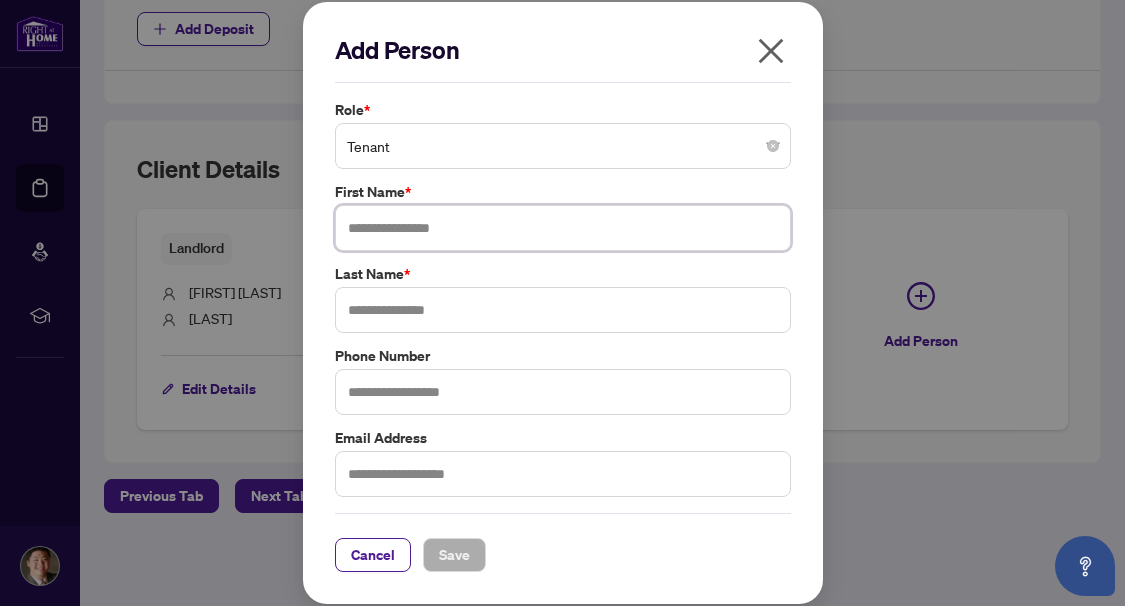 click at bounding box center [563, 228] 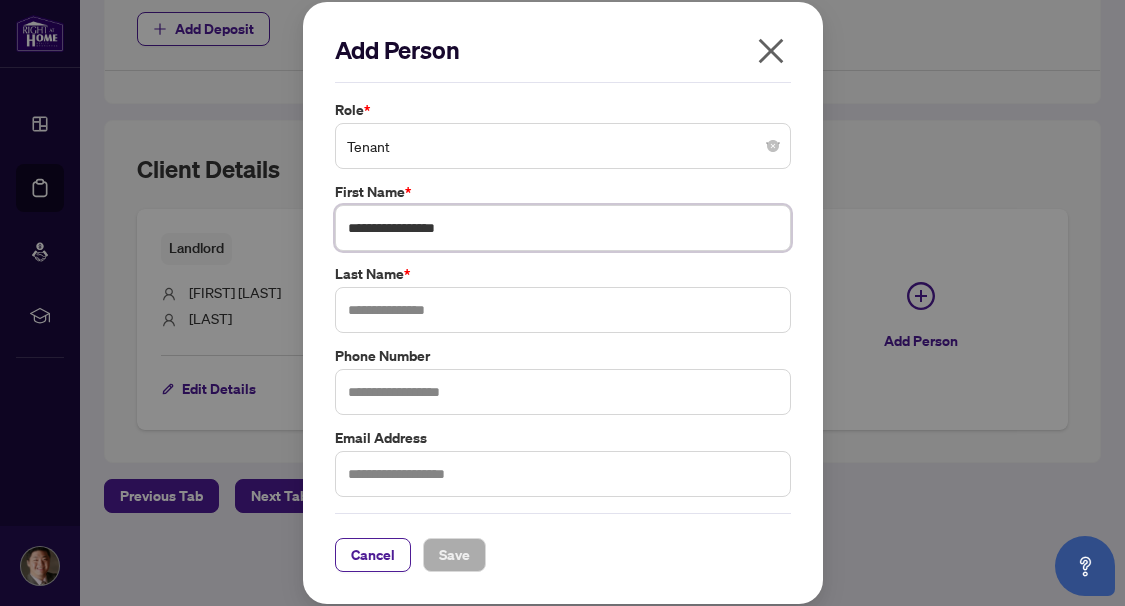 type on "**********" 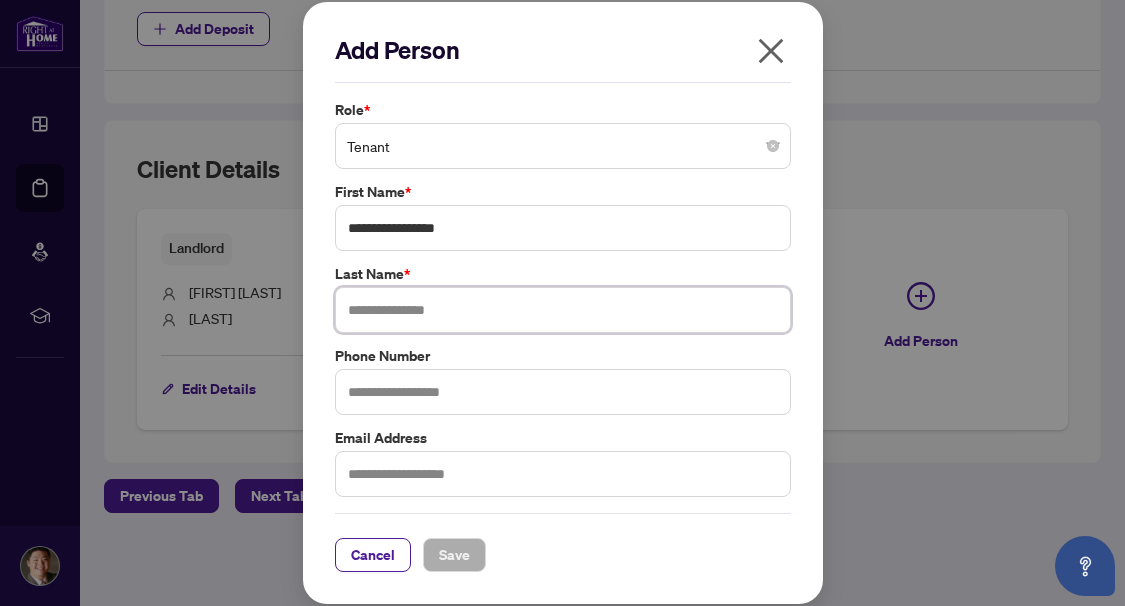 click at bounding box center (563, 310) 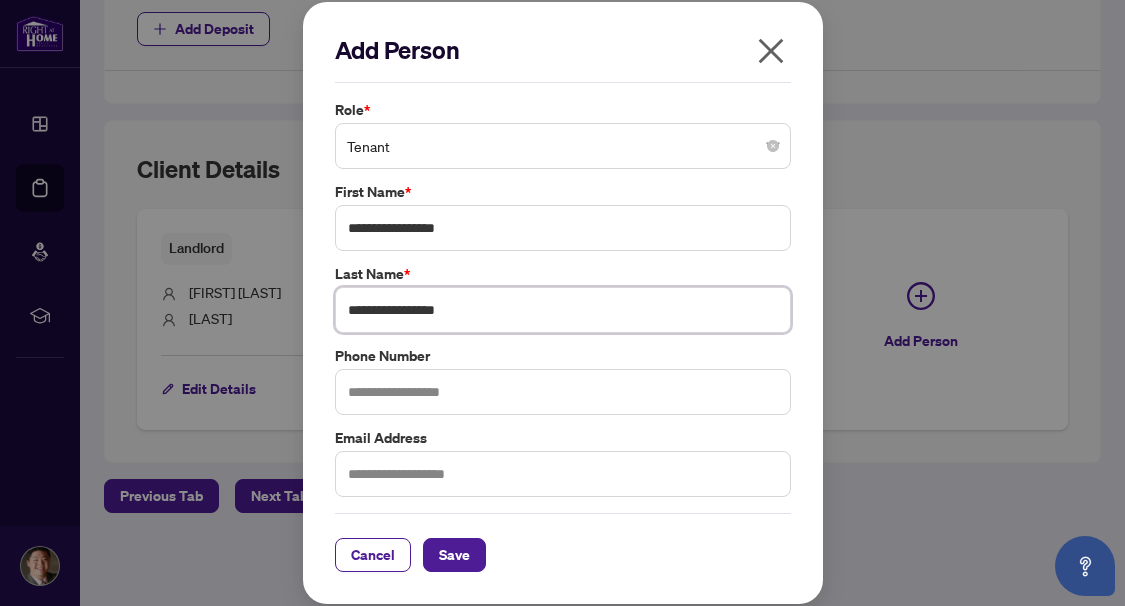 drag, startPoint x: 411, startPoint y: 307, endPoint x: 216, endPoint y: 301, distance: 195.09229 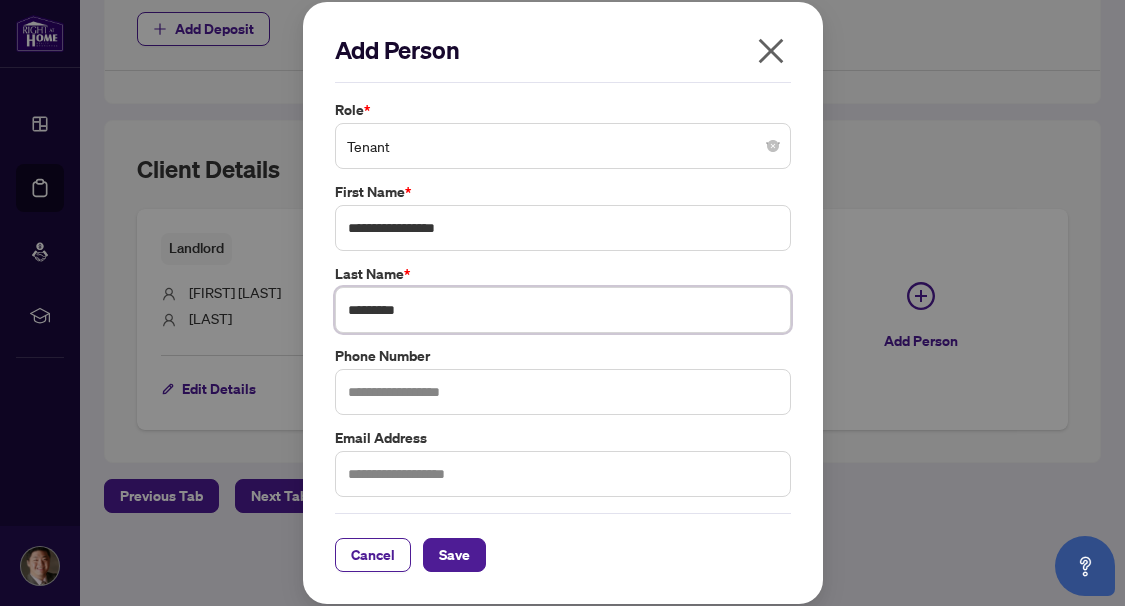 type on "*********" 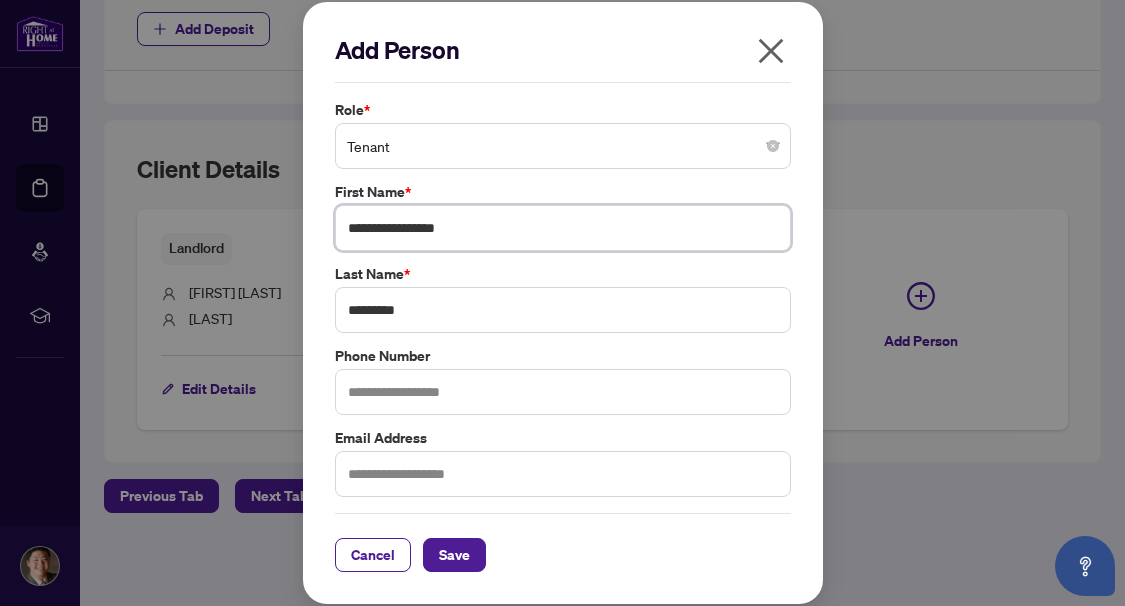 click on "**********" at bounding box center [563, 228] 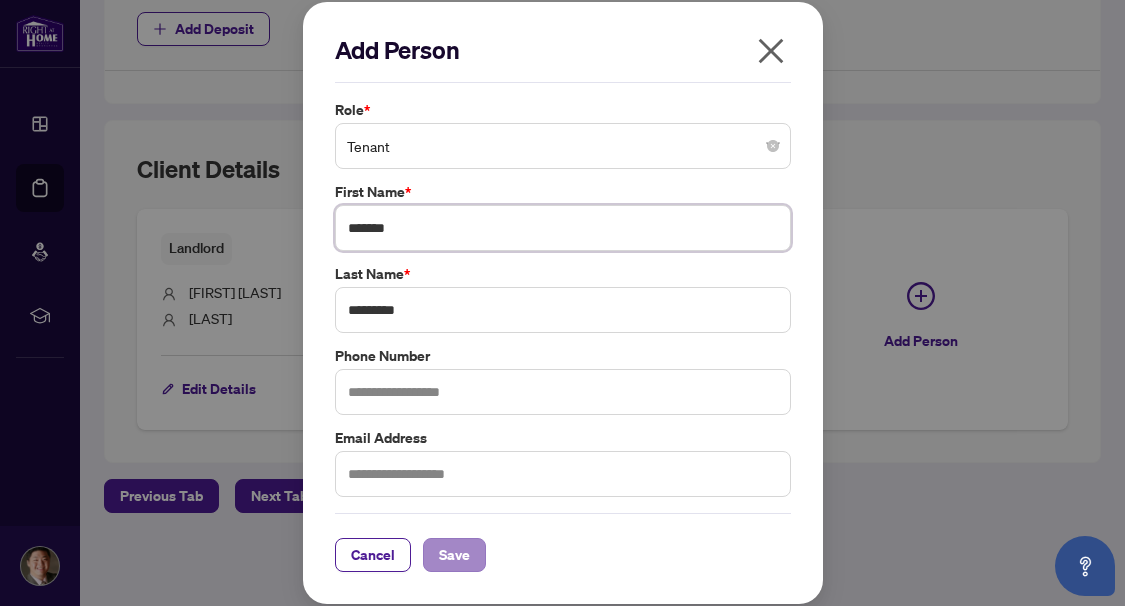 type on "*******" 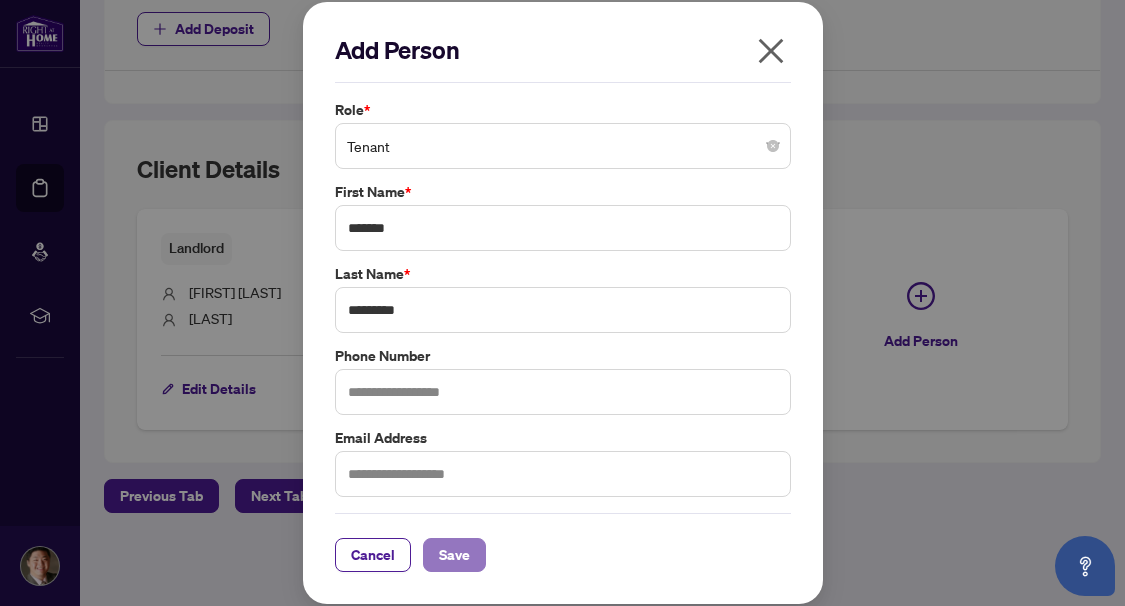 click on "Save" at bounding box center [454, 555] 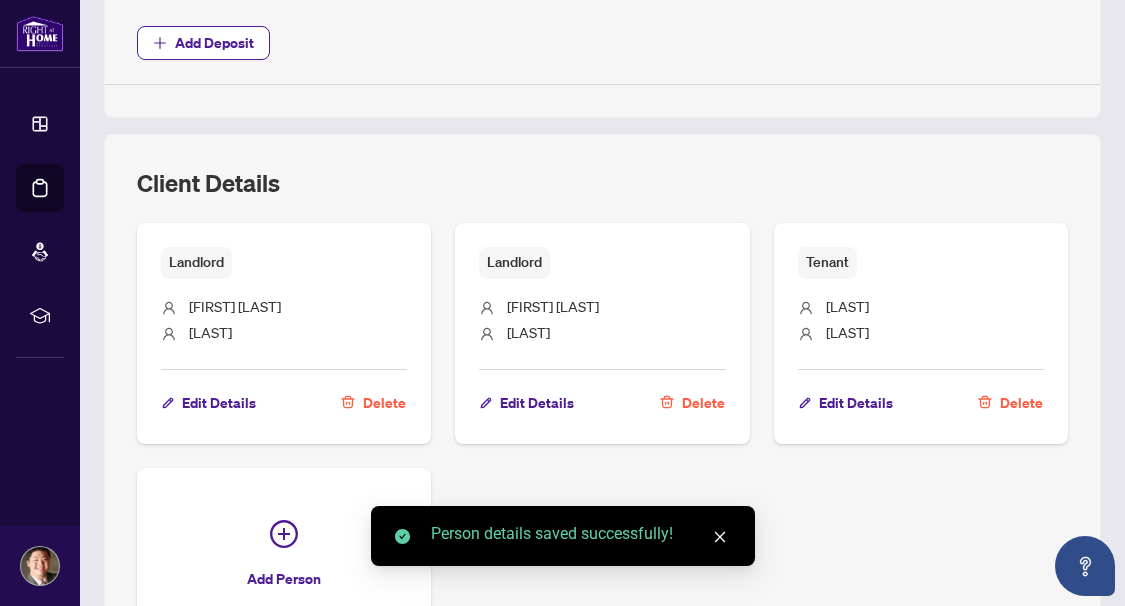 scroll, scrollTop: 1074, scrollLeft: 0, axis: vertical 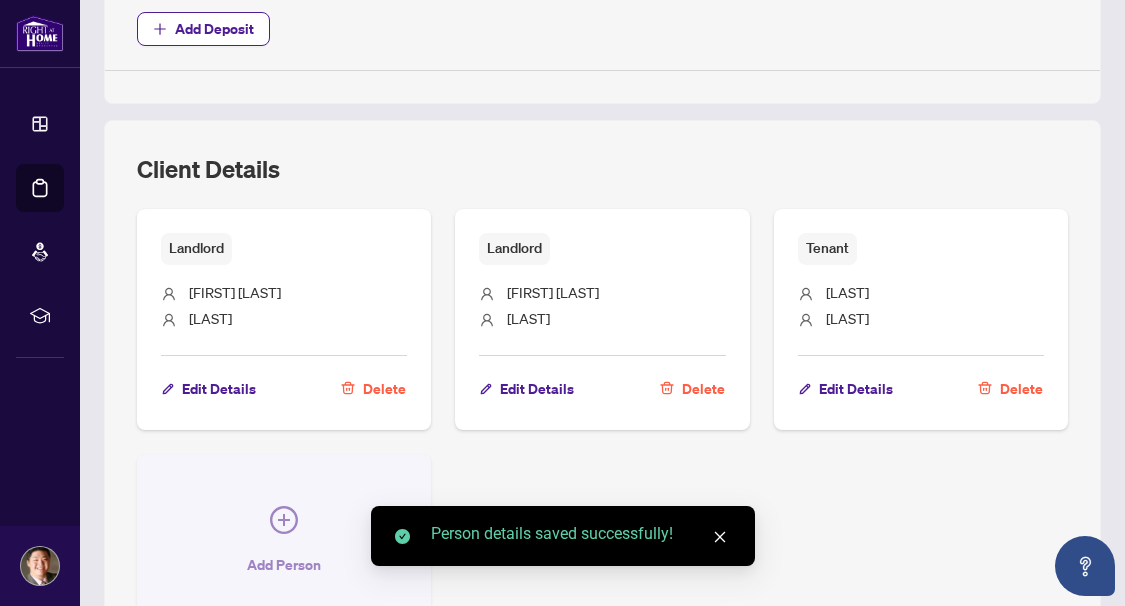 click on "Add Person" at bounding box center [284, 544] 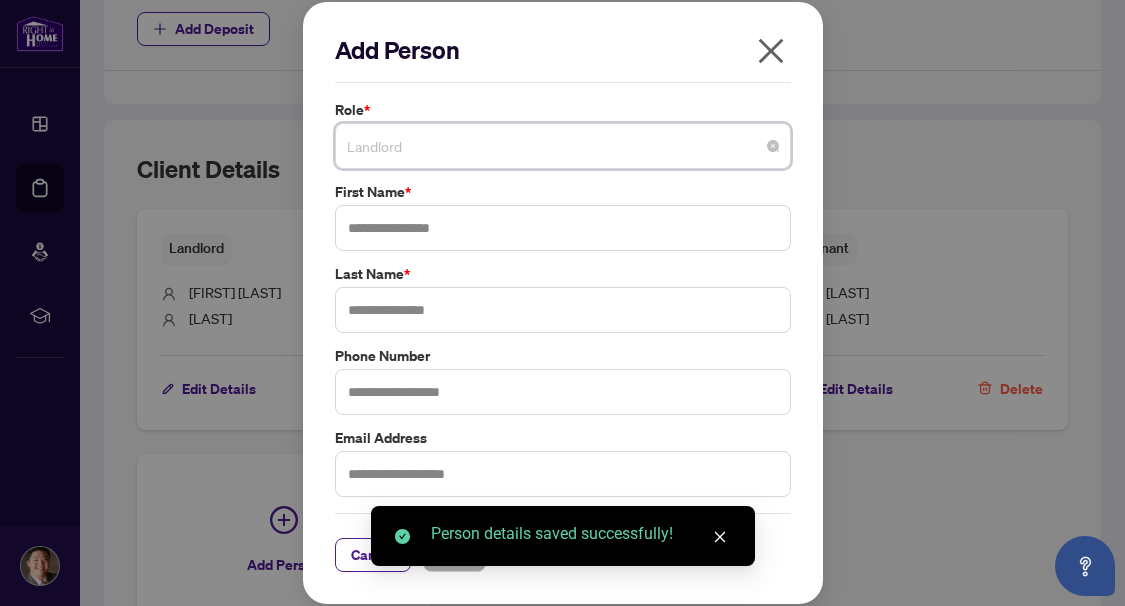 click on "Landlord" at bounding box center [563, 146] 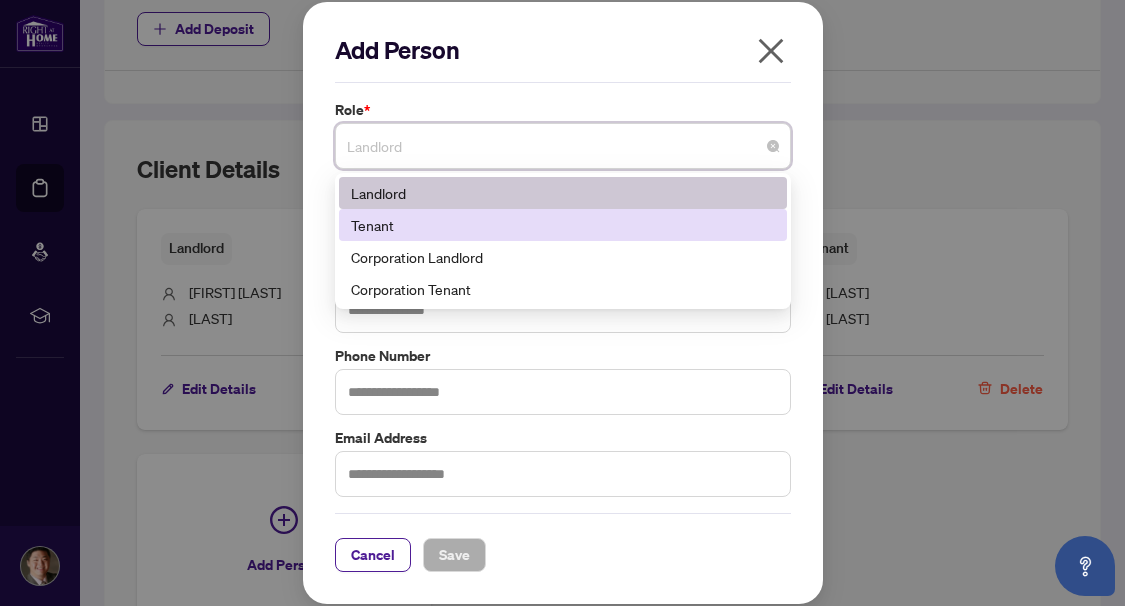 click on "Tenant" at bounding box center (563, 225) 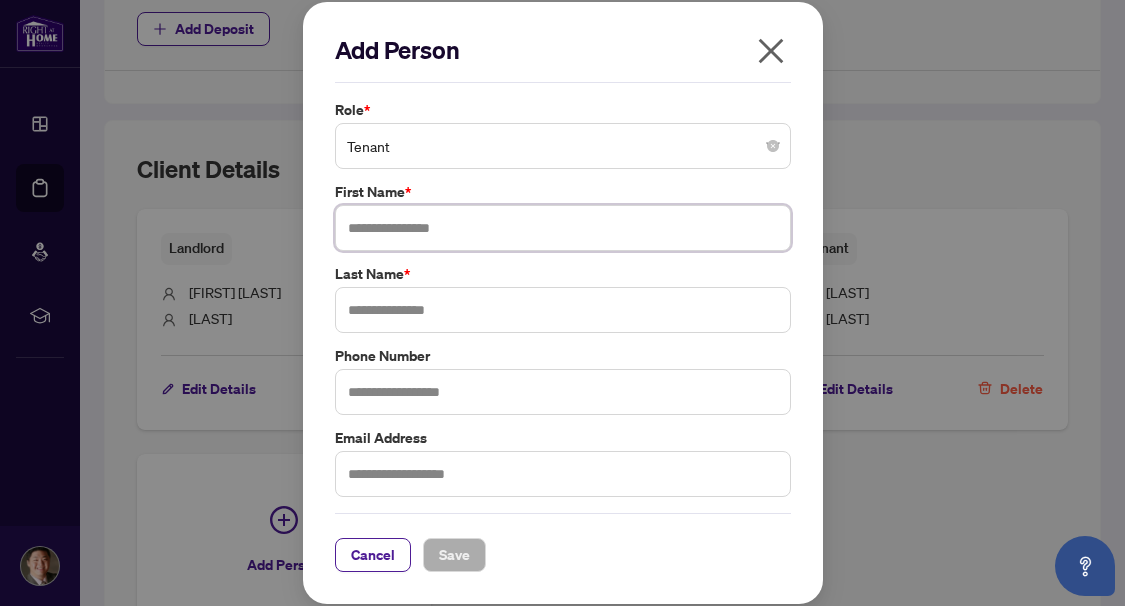 click at bounding box center [563, 228] 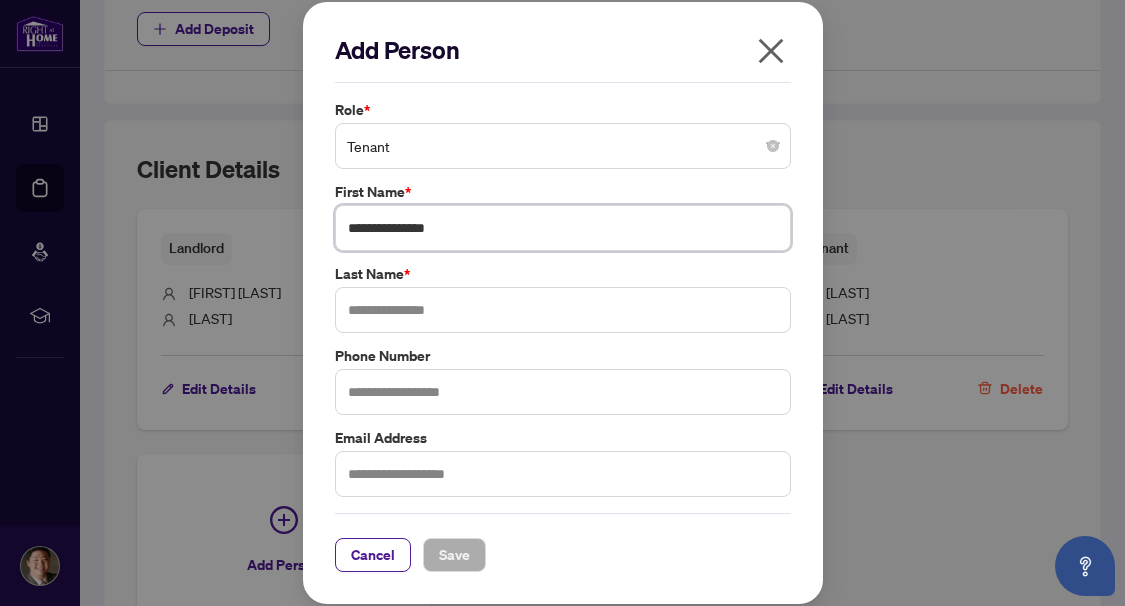 type on "**********" 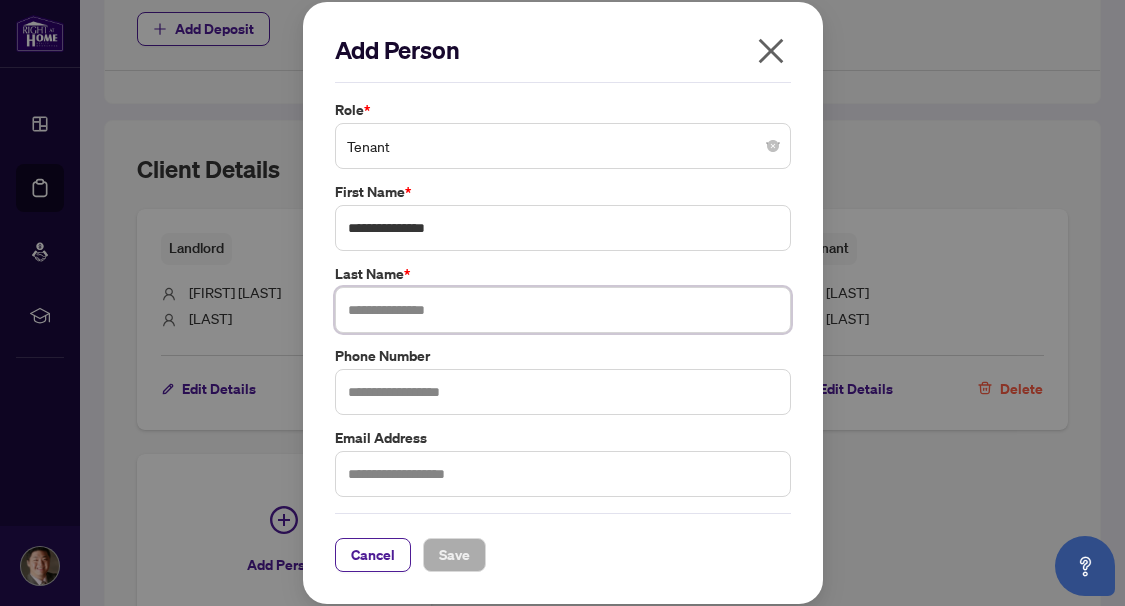 click at bounding box center (563, 310) 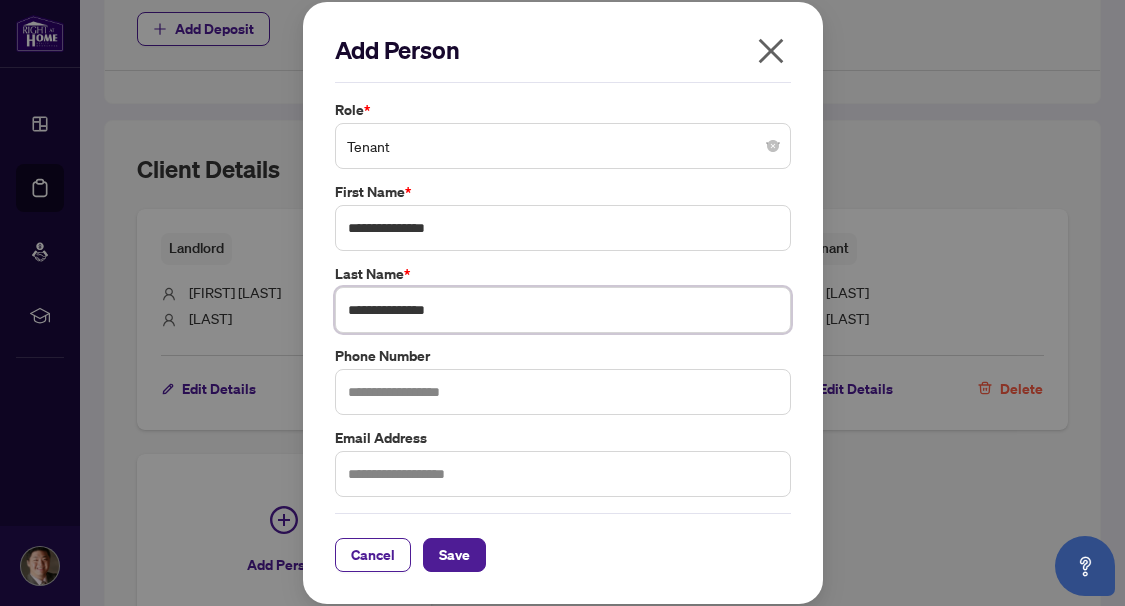 drag, startPoint x: 390, startPoint y: 313, endPoint x: 258, endPoint y: 309, distance: 132.0606 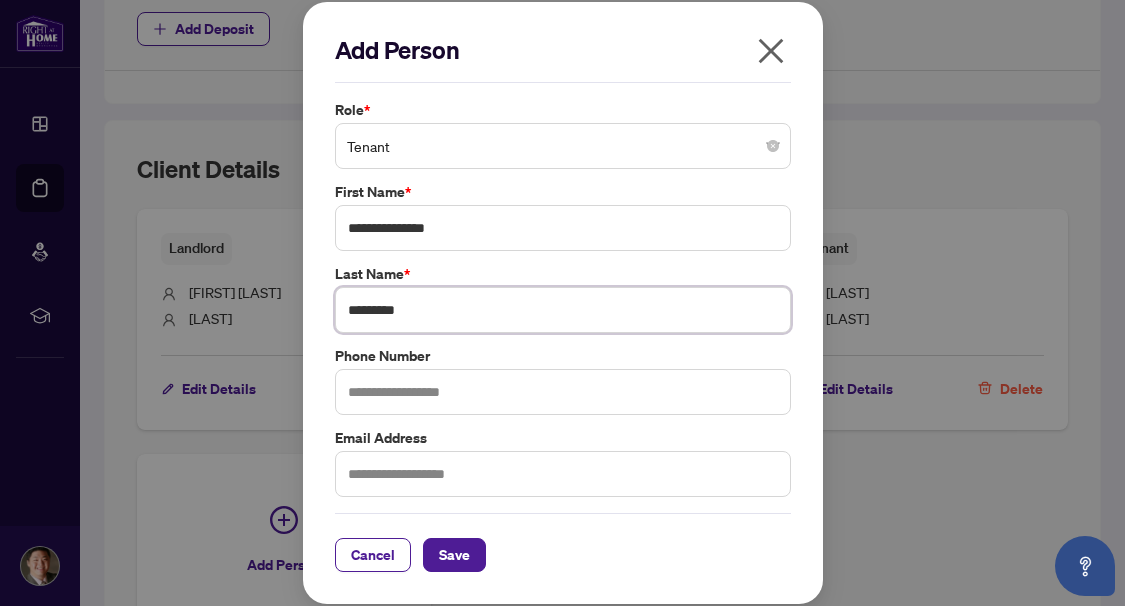 type on "*********" 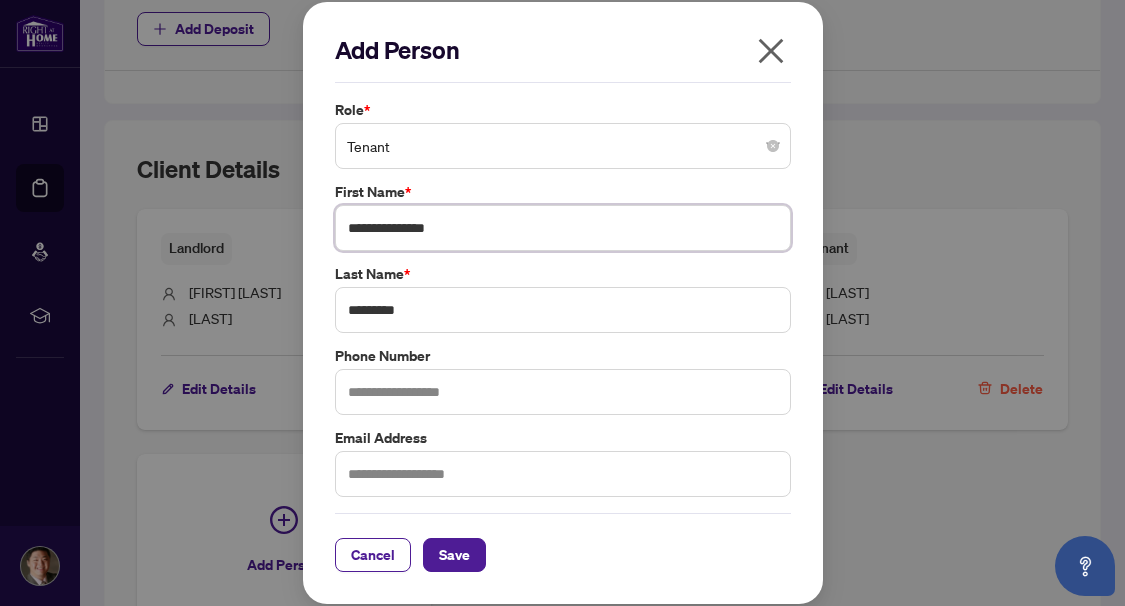 click on "**********" at bounding box center (563, 228) 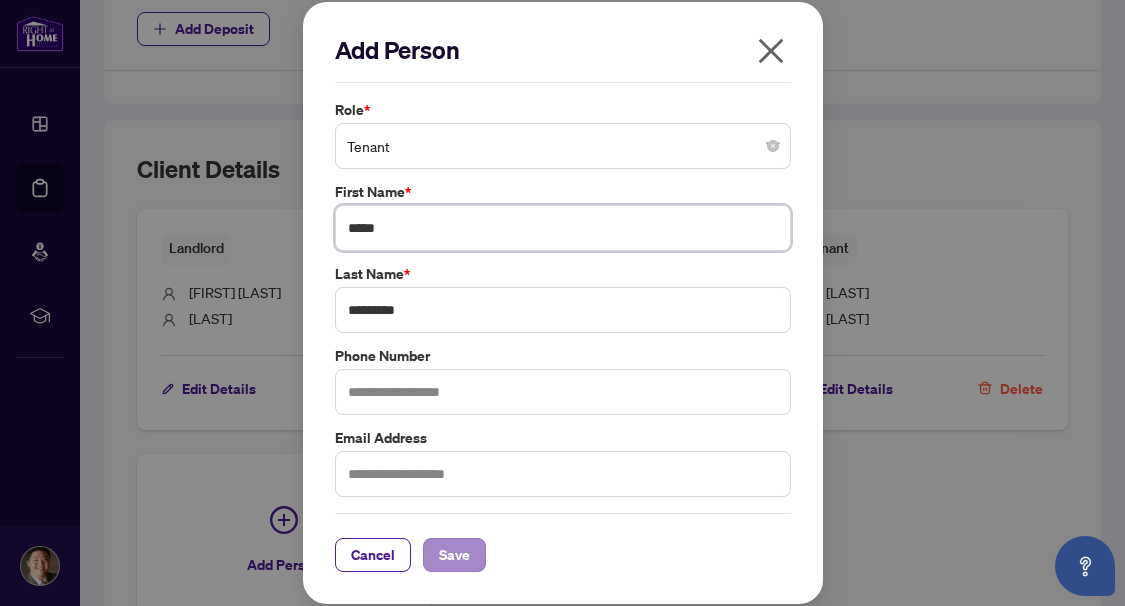 type on "*****" 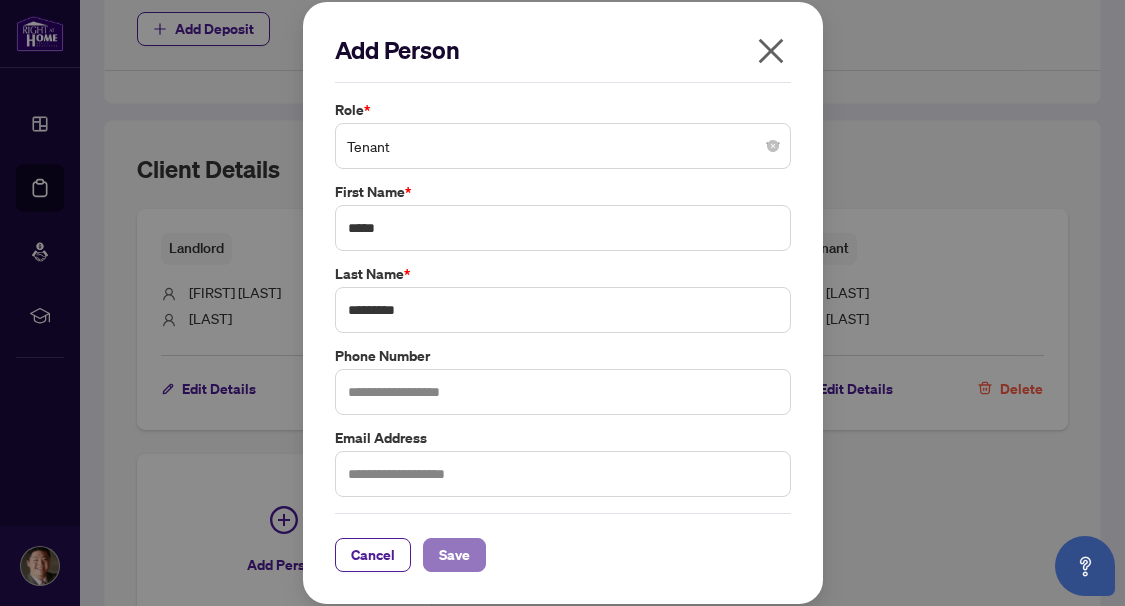 click on "Save" at bounding box center (454, 555) 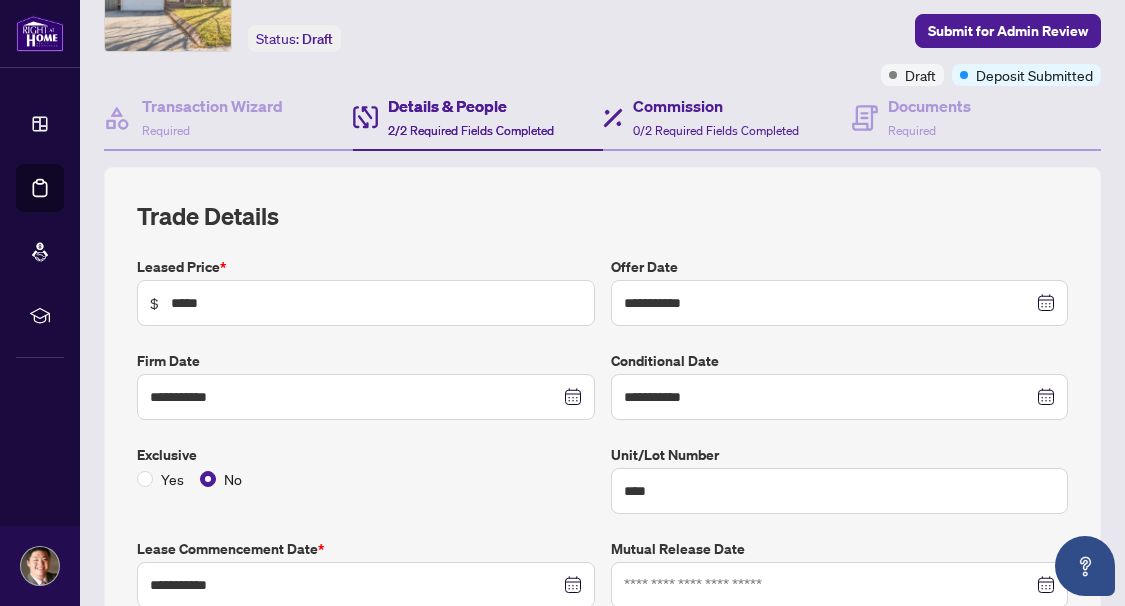 scroll, scrollTop: 0, scrollLeft: 0, axis: both 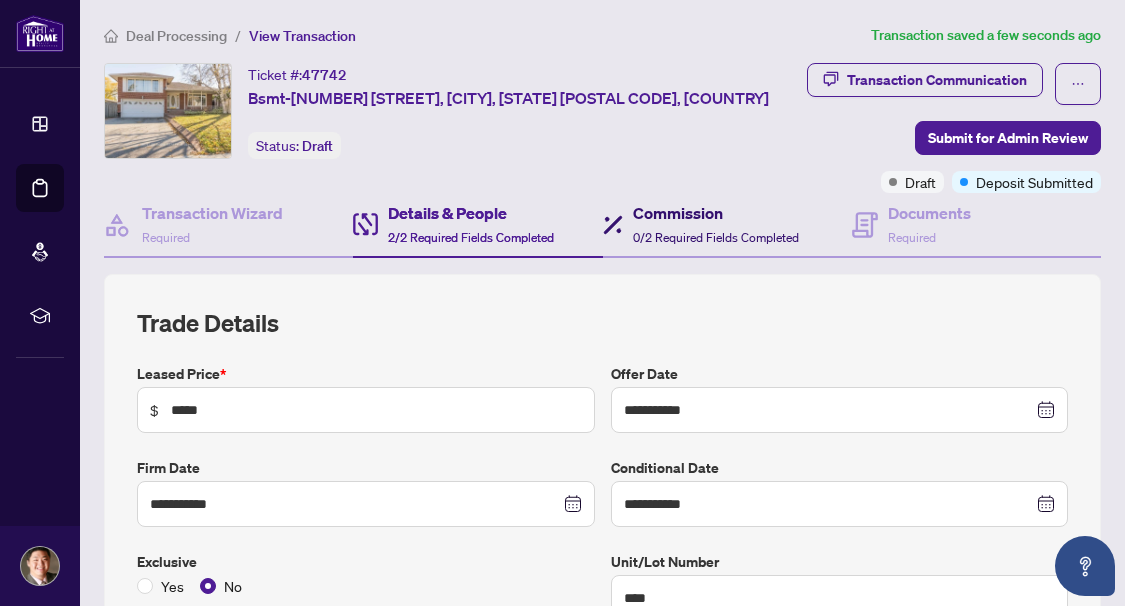 click on "0/2 Required Fields Completed" at bounding box center (716, 237) 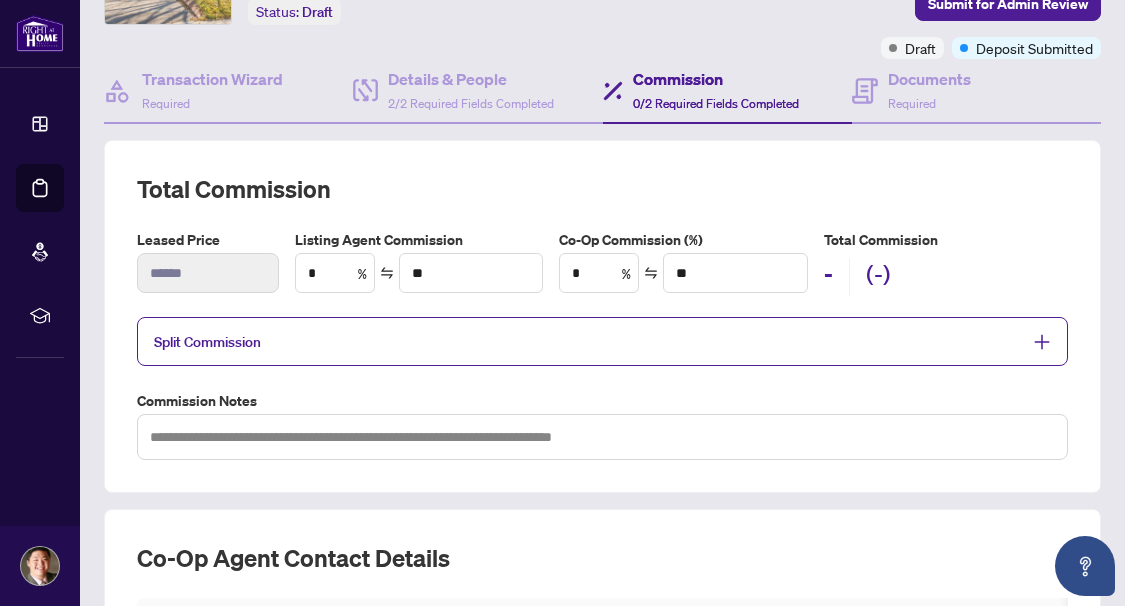scroll, scrollTop: 100, scrollLeft: 0, axis: vertical 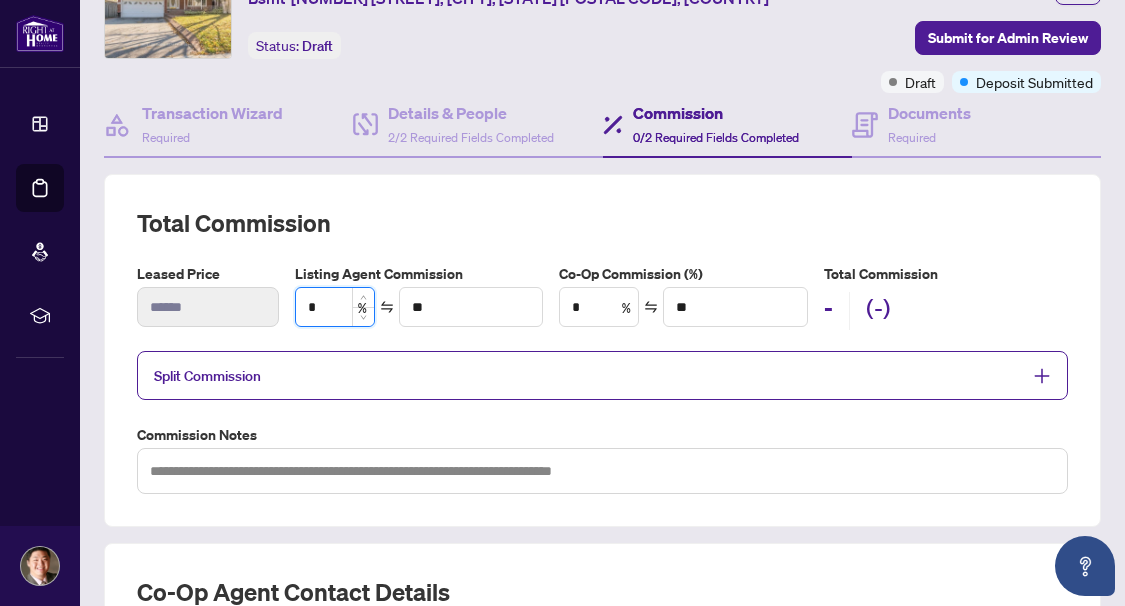 click on "*" at bounding box center (335, 307) 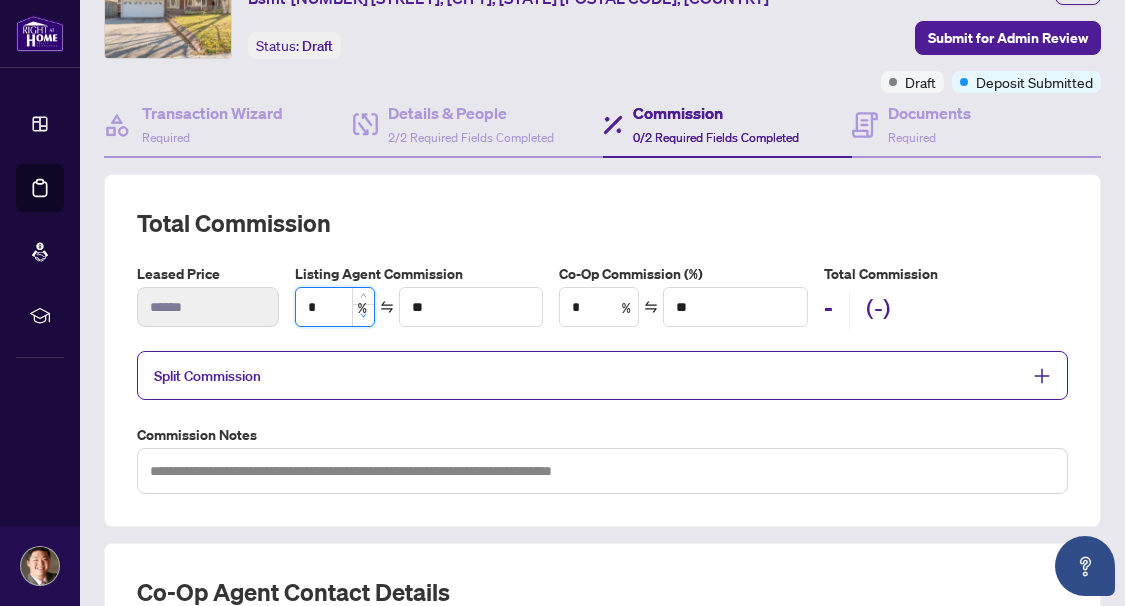 type on "*" 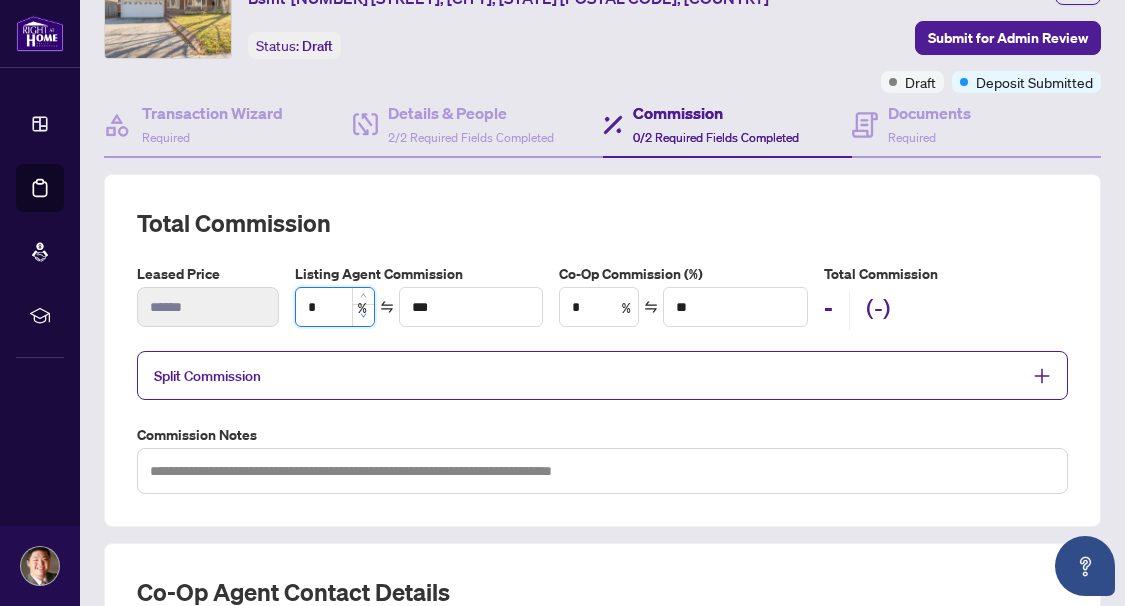 type on "**" 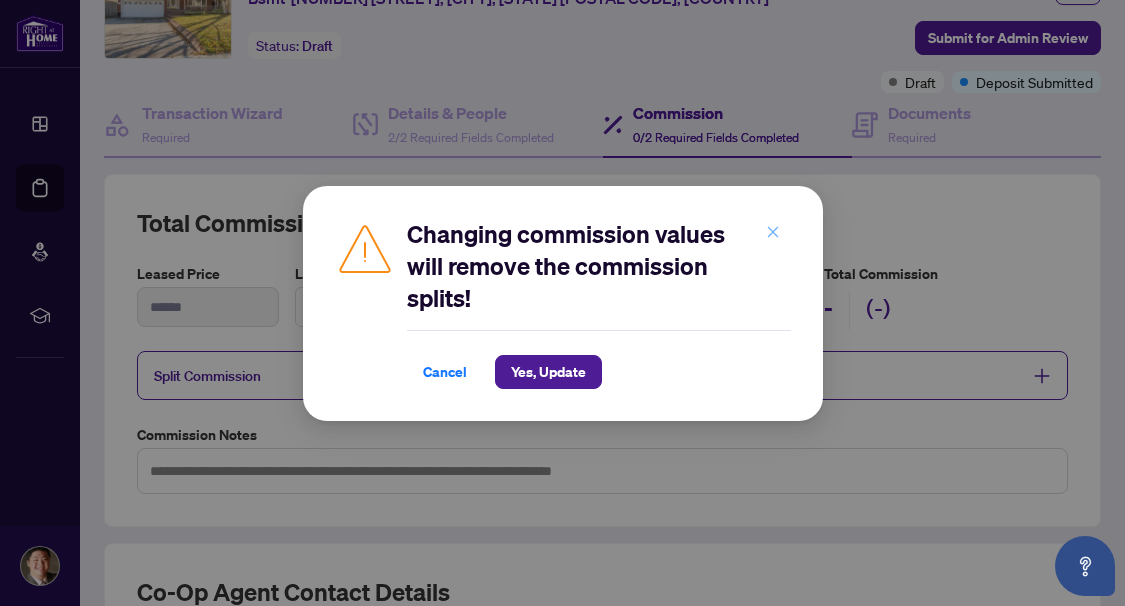 click 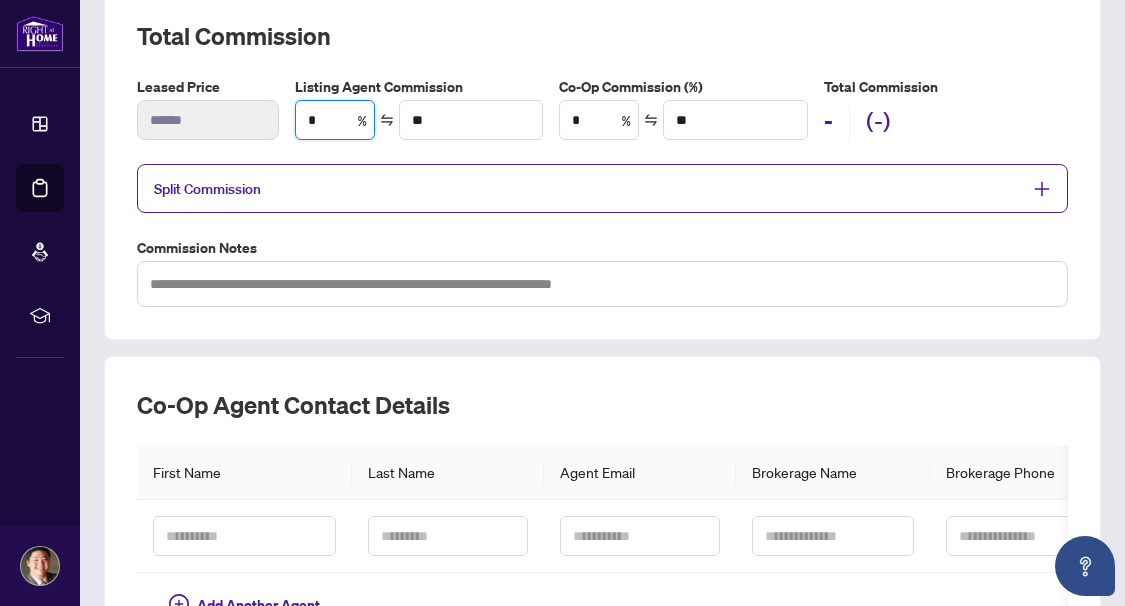 scroll, scrollTop: 300, scrollLeft: 0, axis: vertical 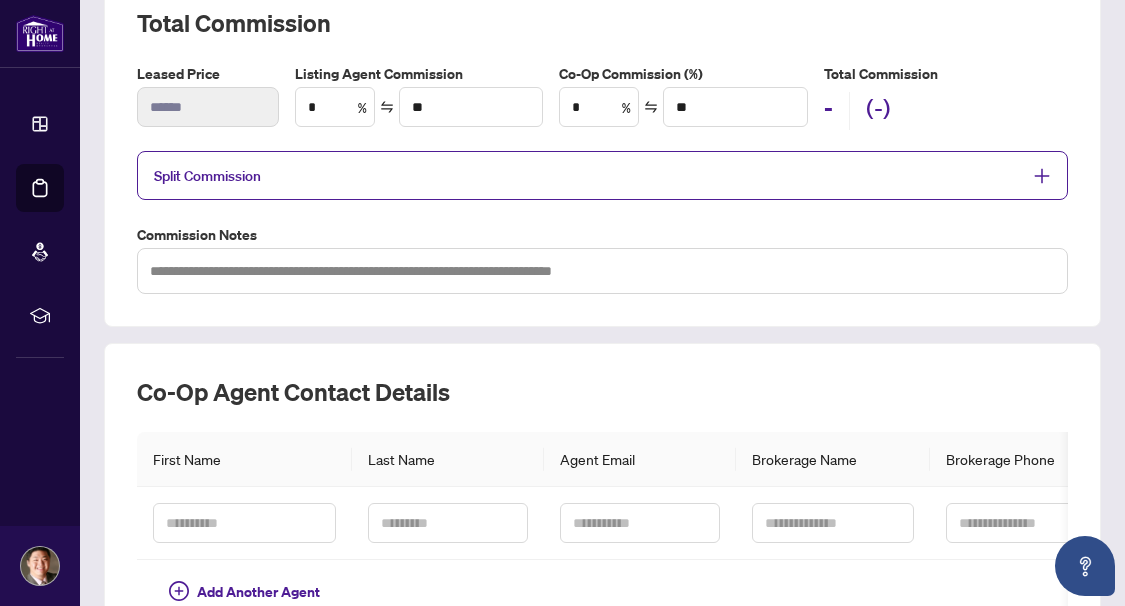 click on "Split Commission" at bounding box center [587, 175] 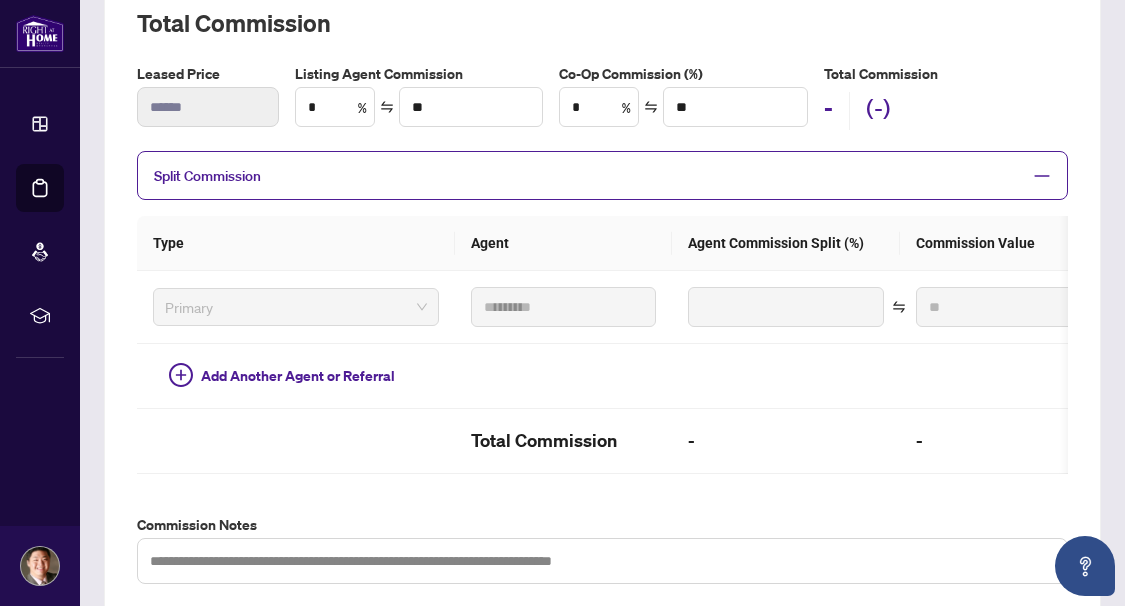 click on "Split Commission" at bounding box center [587, 175] 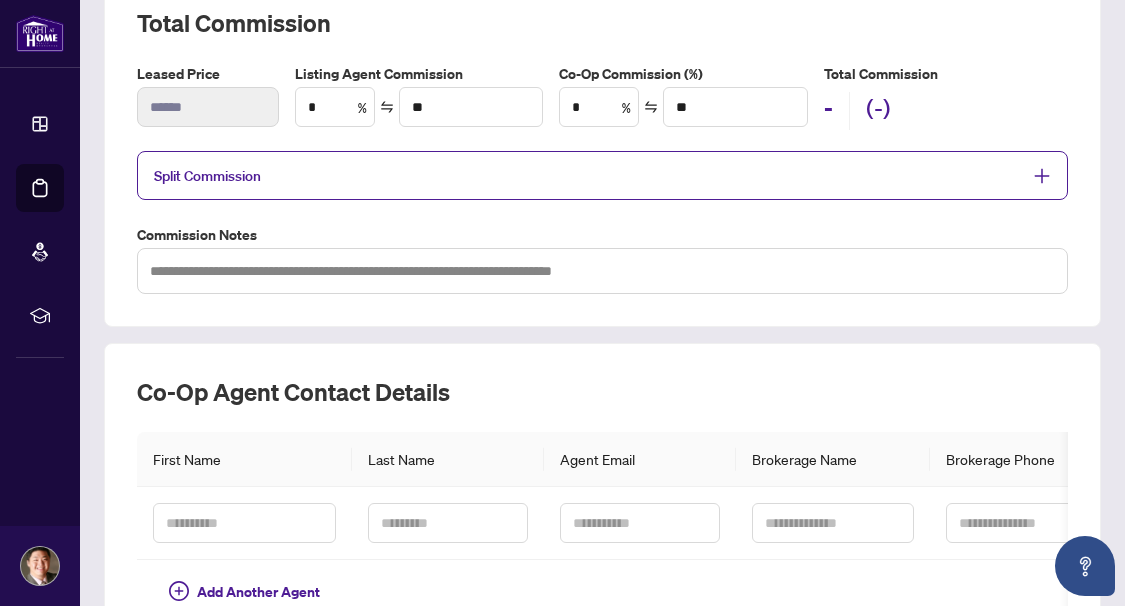 click on "Split Commission" at bounding box center [587, 175] 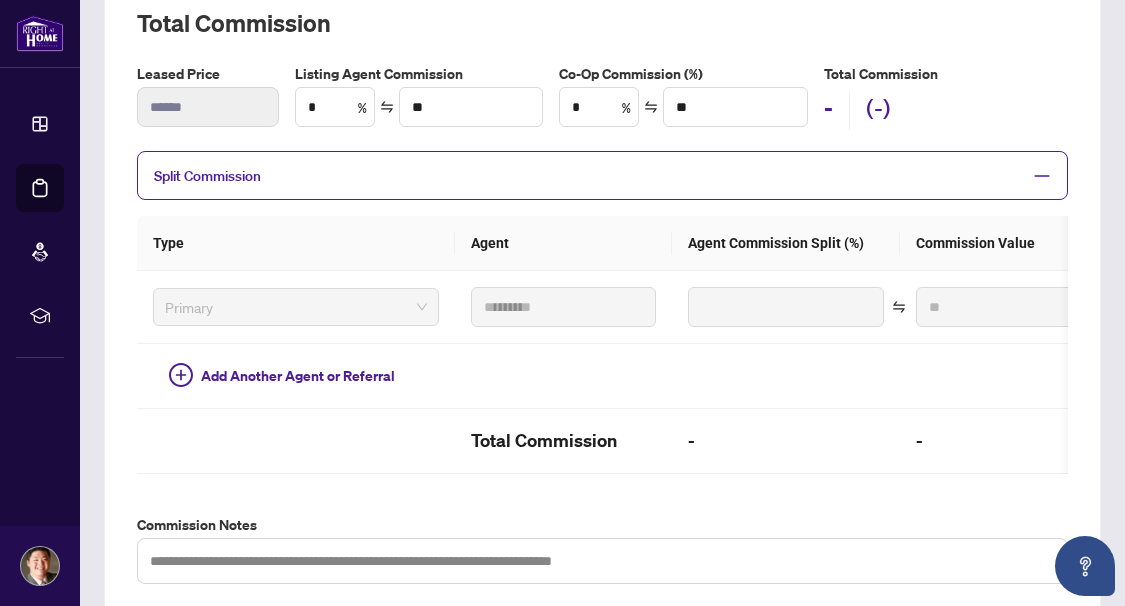 click on "Split Commission" at bounding box center [587, 175] 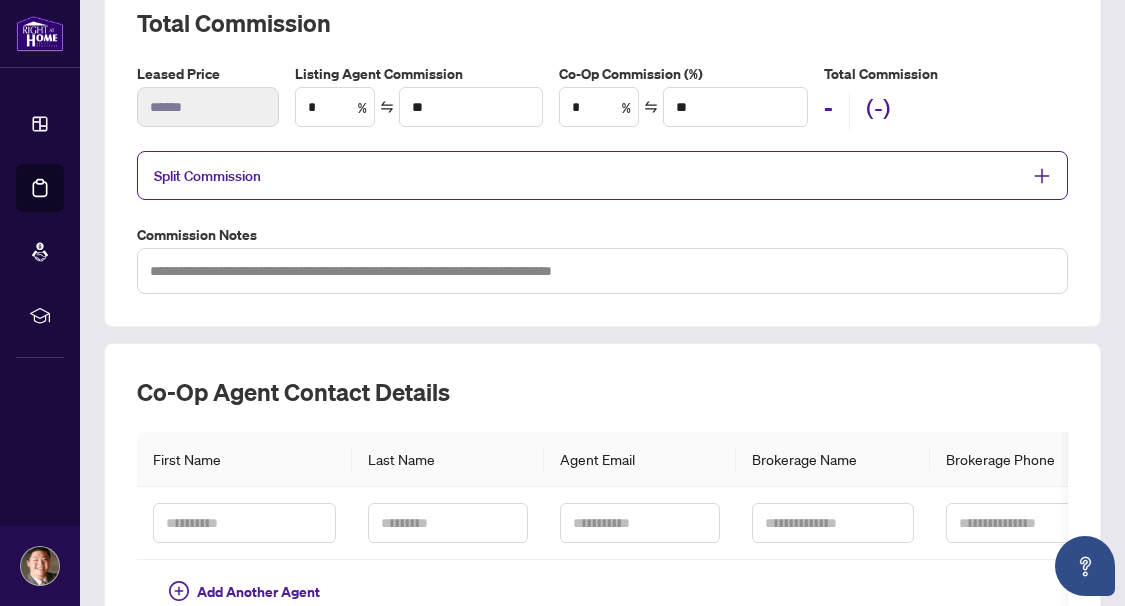 click on "Split Commission" at bounding box center [587, 175] 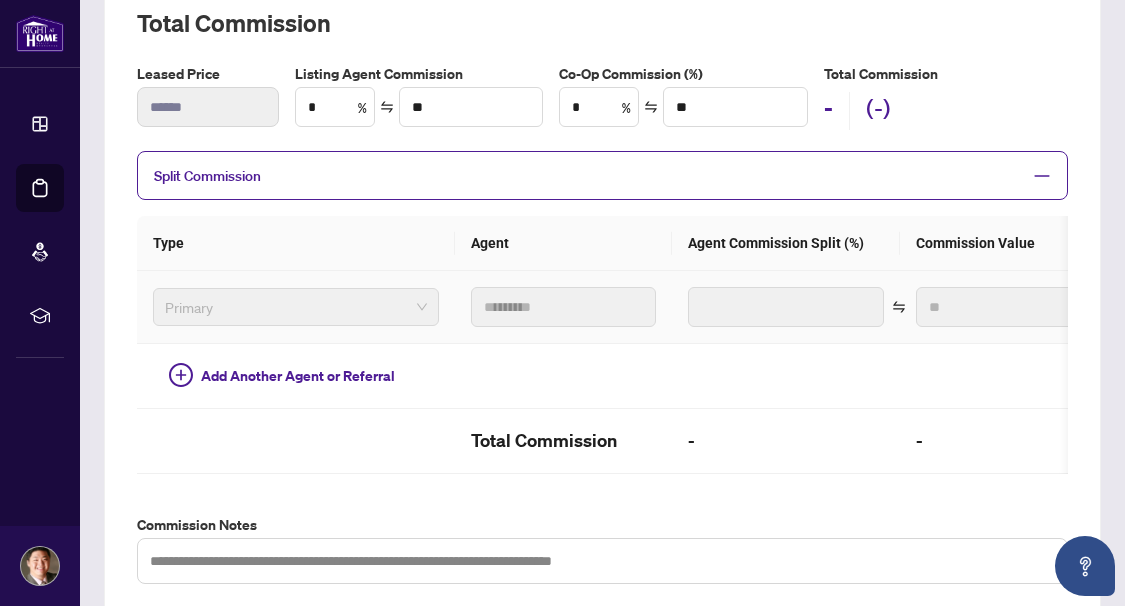 click on "Primary" at bounding box center (296, 307) 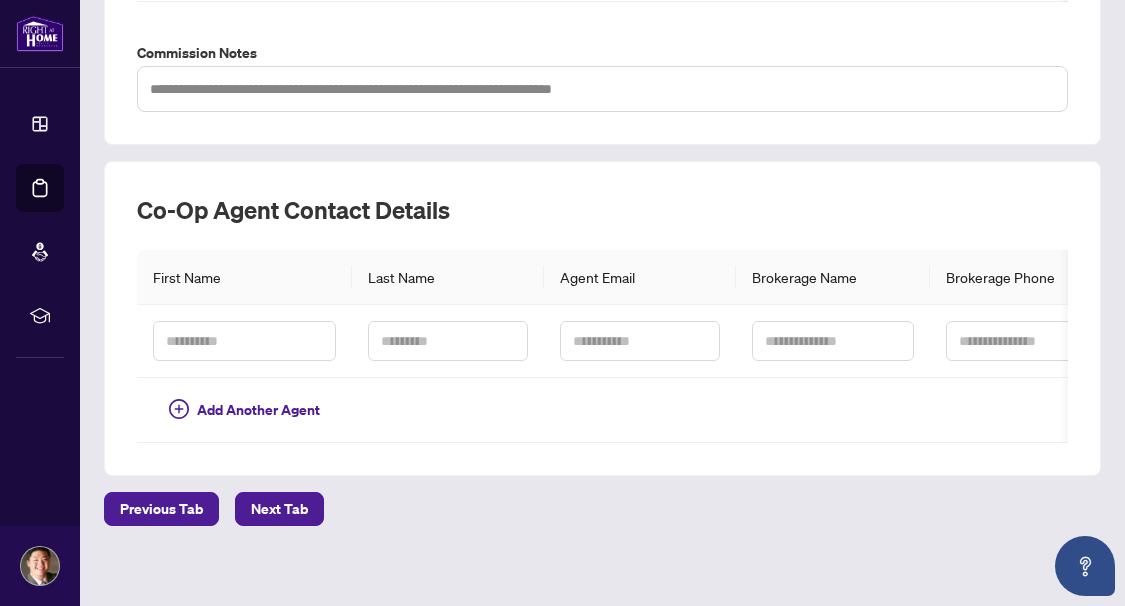 scroll, scrollTop: 814, scrollLeft: 0, axis: vertical 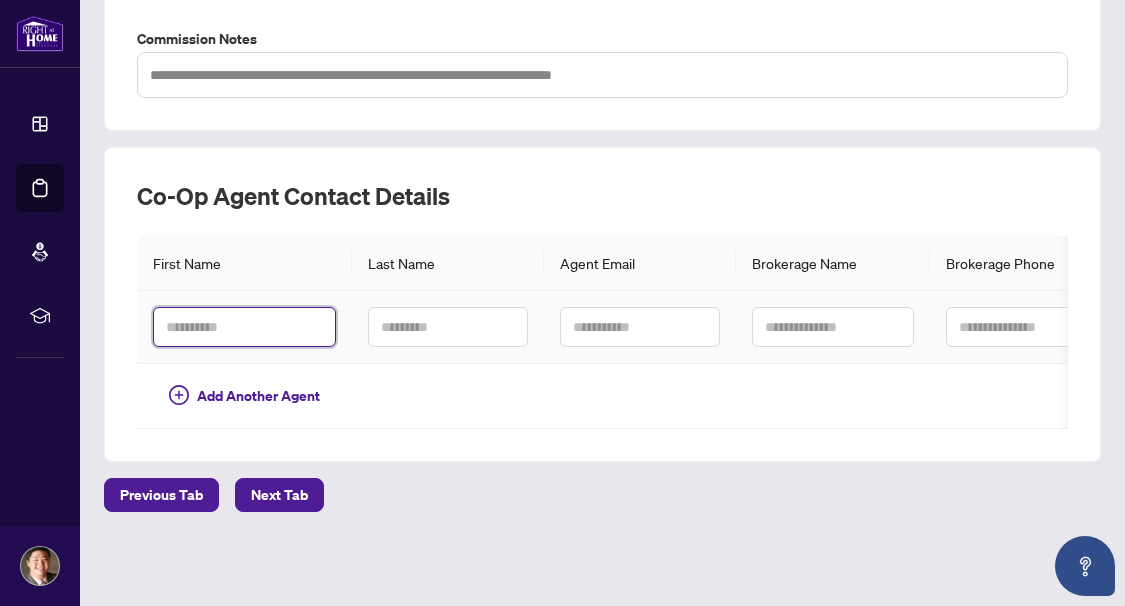 click at bounding box center [244, 327] 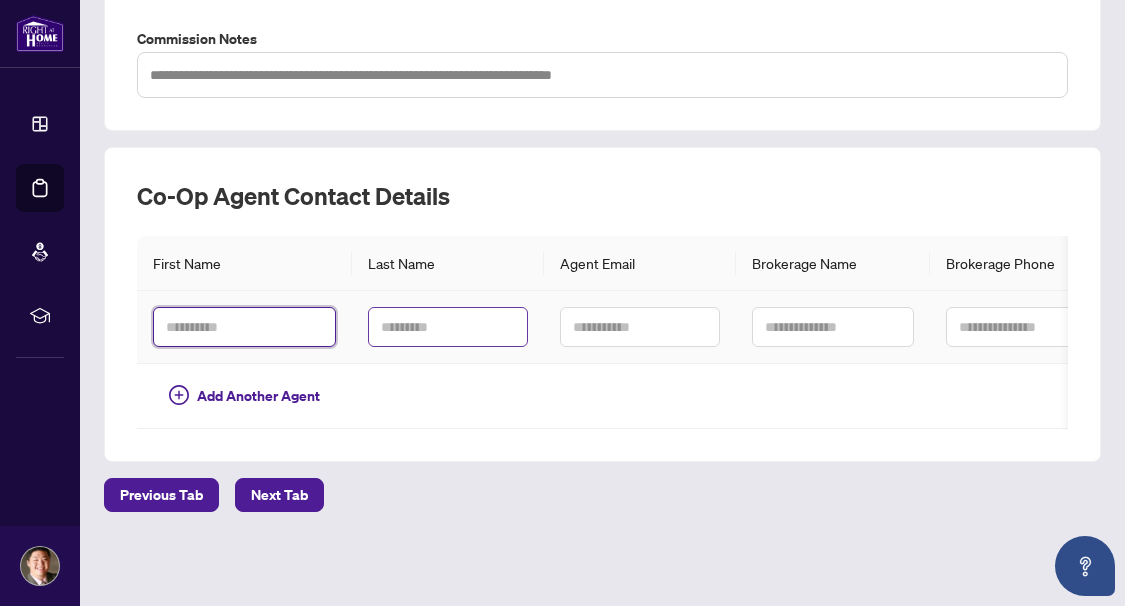 paste on "**********" 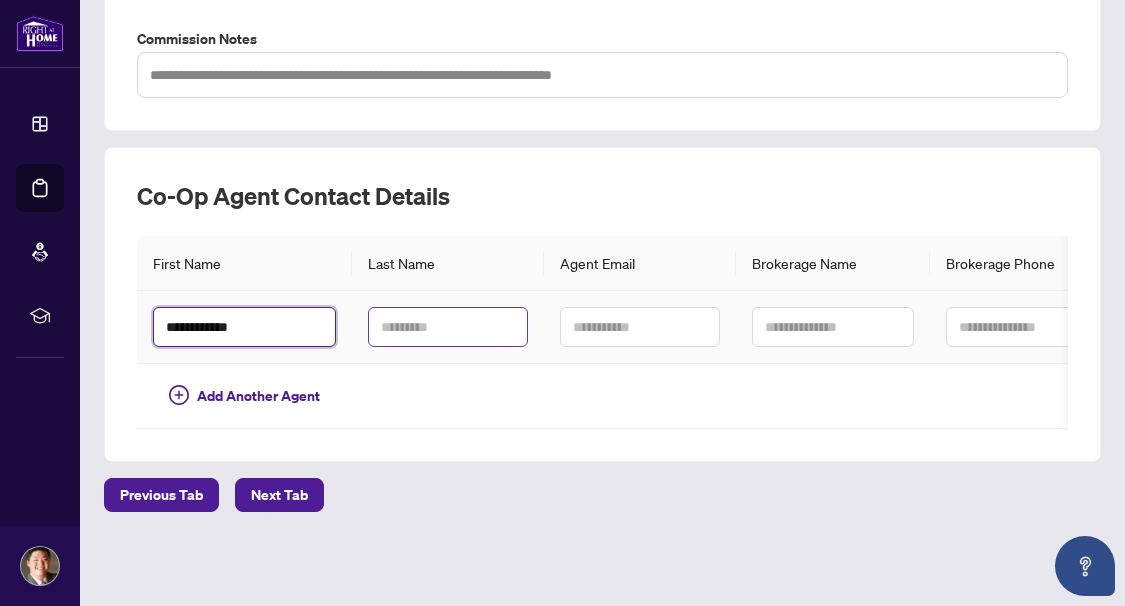 type on "**********" 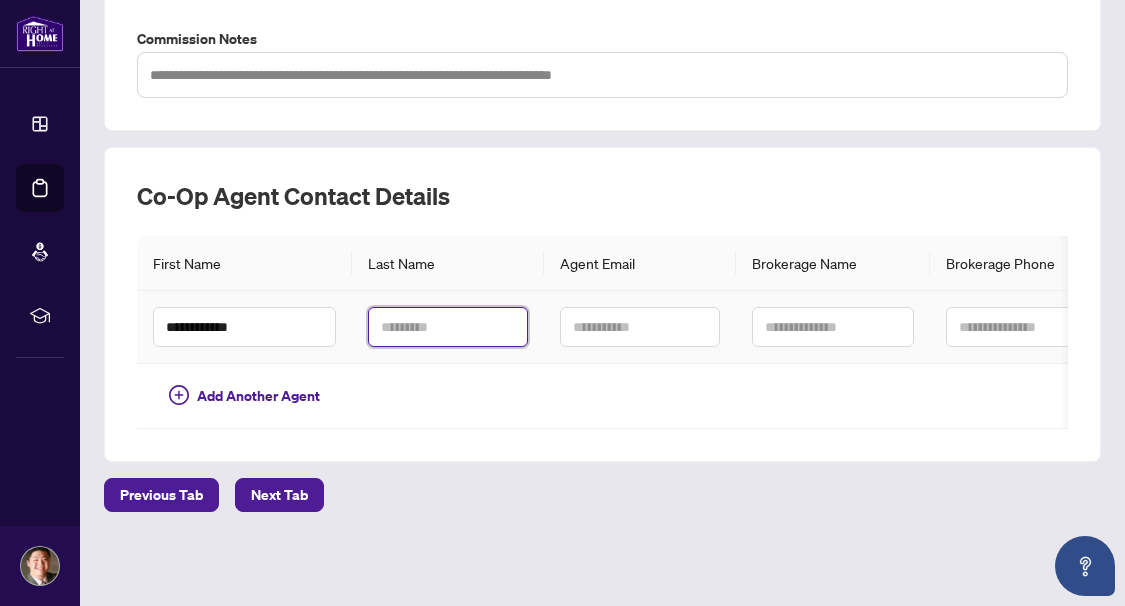 click at bounding box center (448, 327) 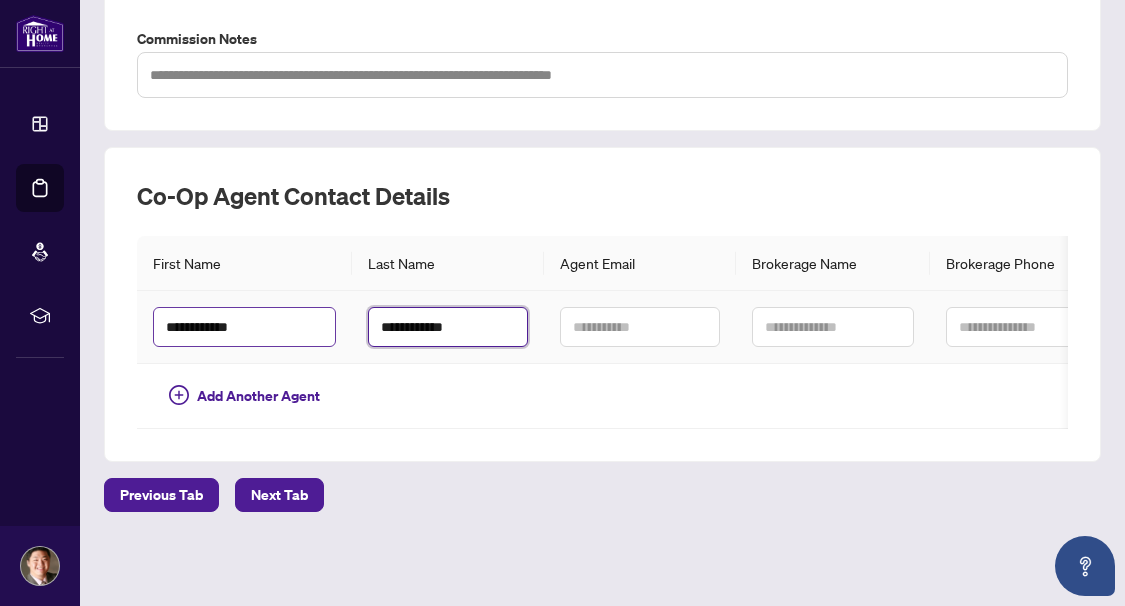 type on "**********" 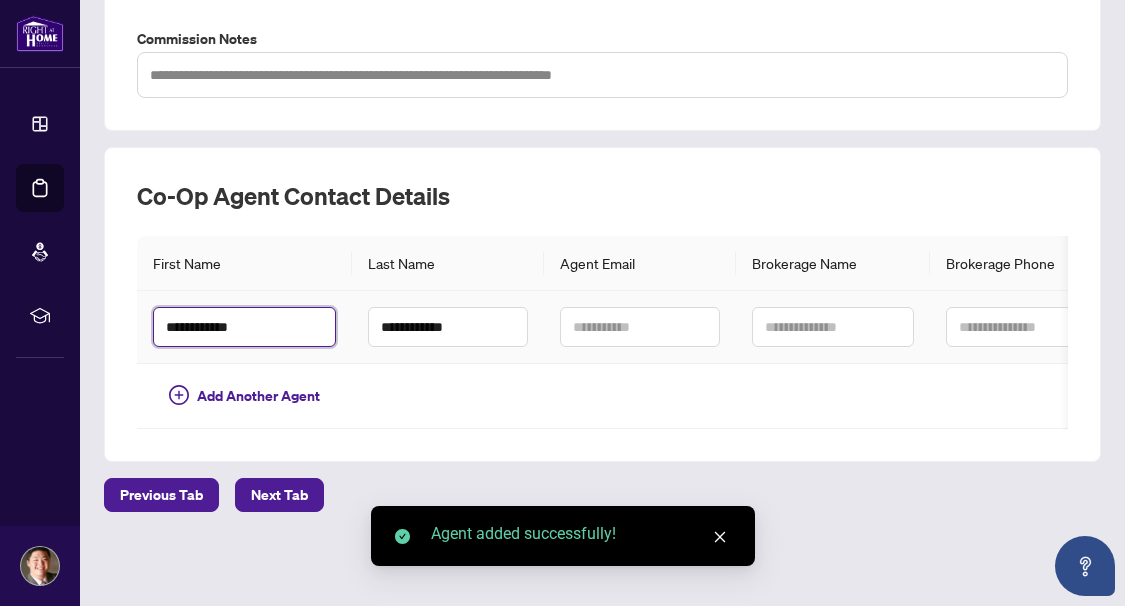 click on "**********" at bounding box center (244, 327) 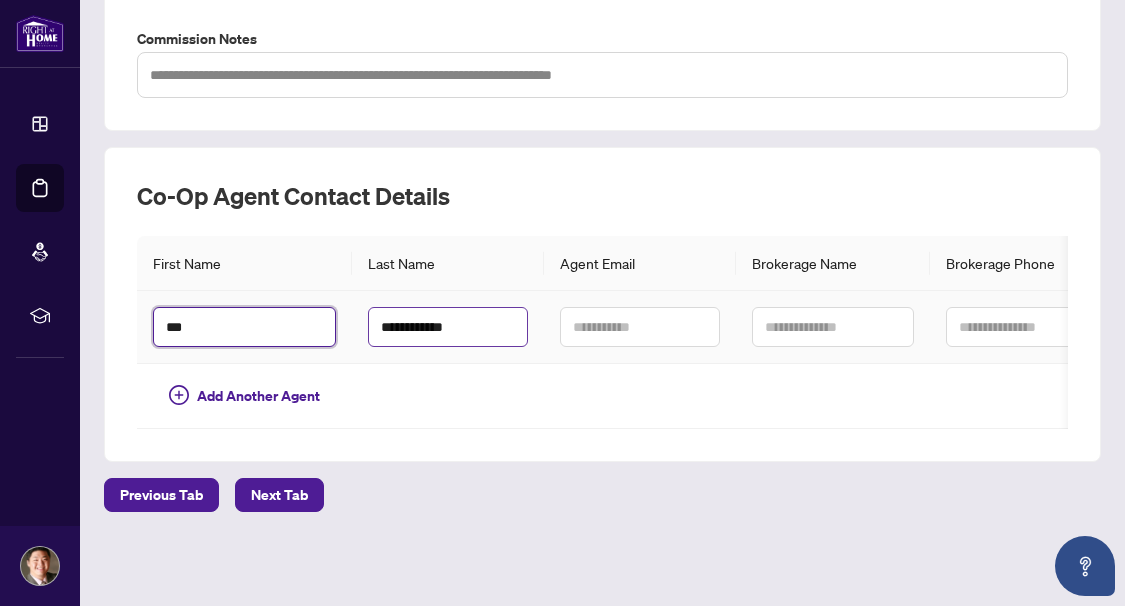 type on "***" 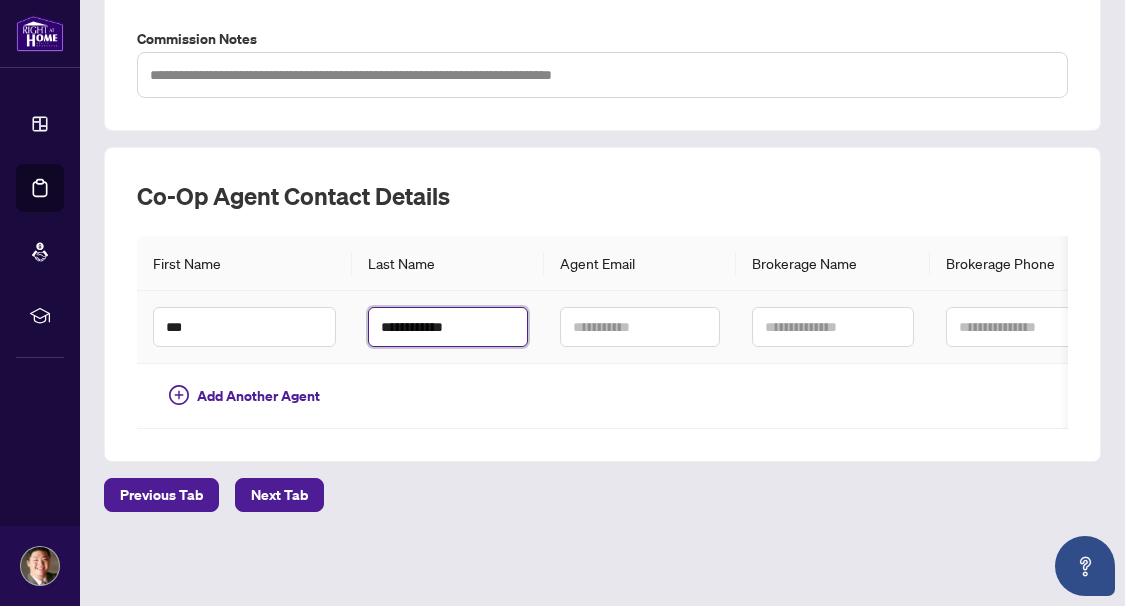 click on "**********" at bounding box center [448, 327] 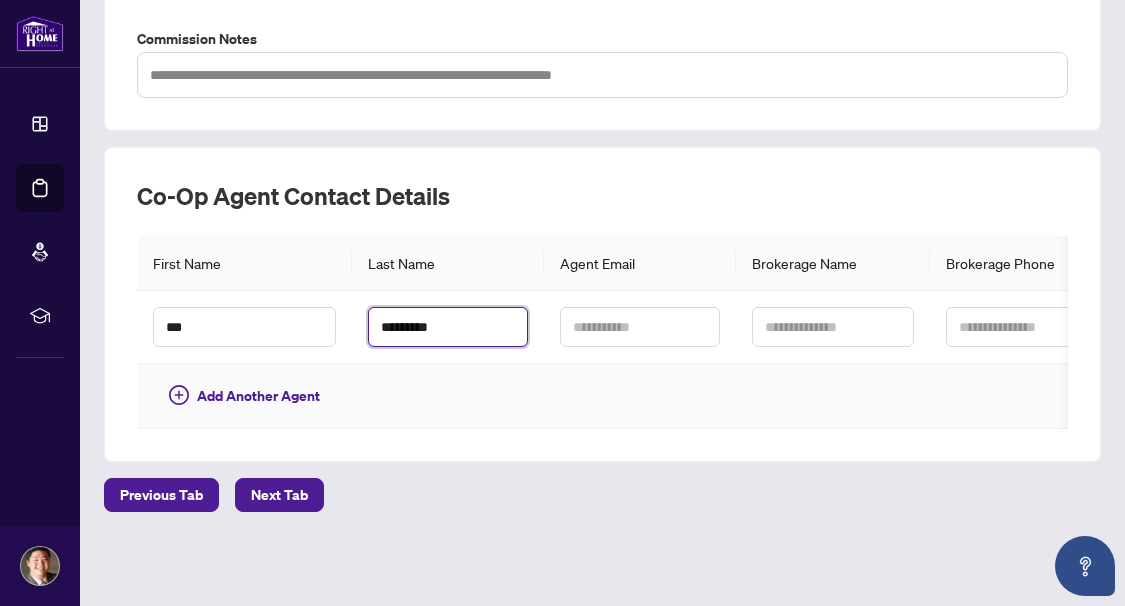 type on "********" 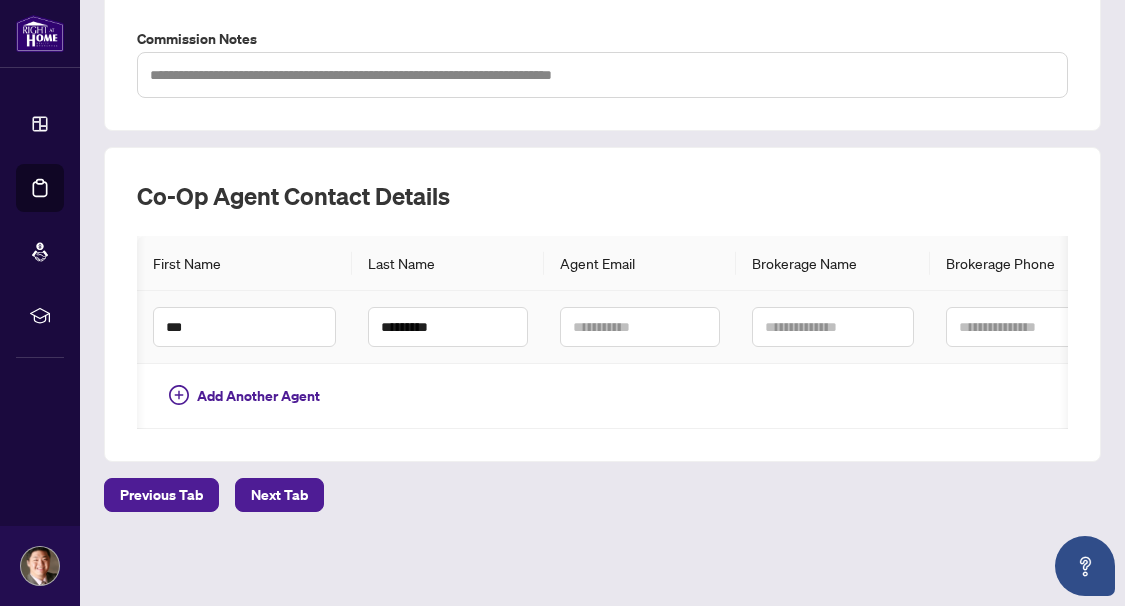 scroll, scrollTop: 0, scrollLeft: 40, axis: horizontal 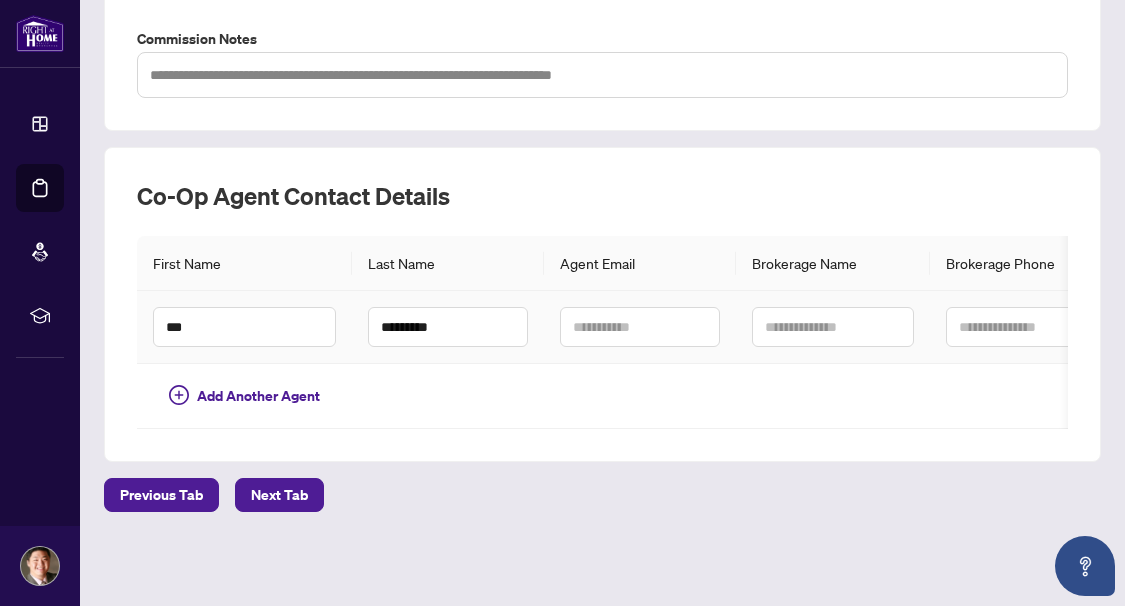 click on "********" at bounding box center [448, 327] 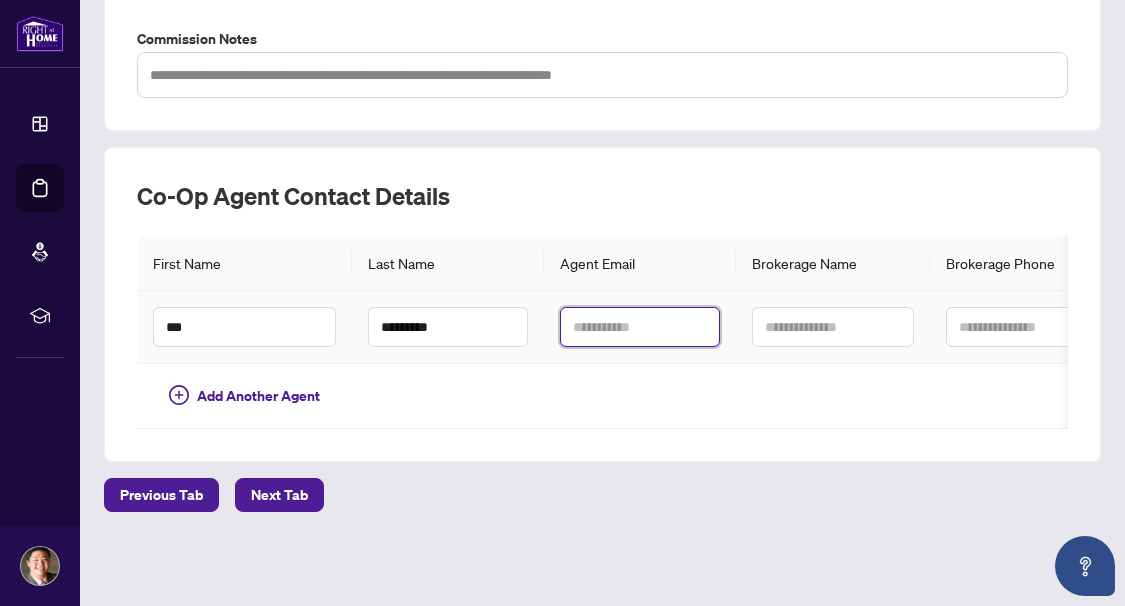 click at bounding box center [640, 327] 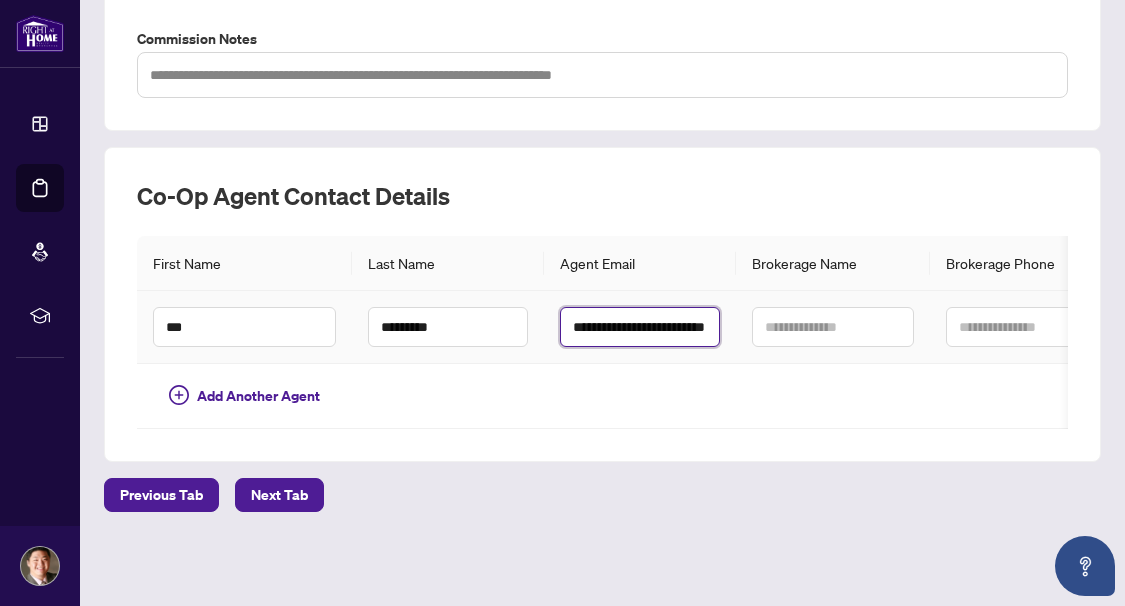 scroll, scrollTop: 0, scrollLeft: 68, axis: horizontal 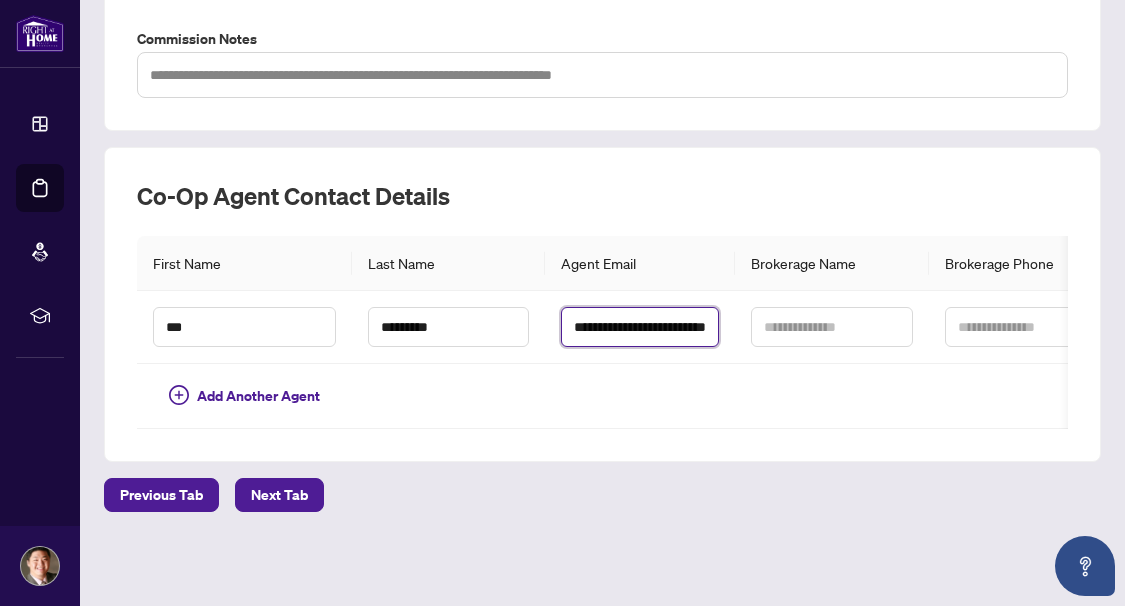 type on "**********" 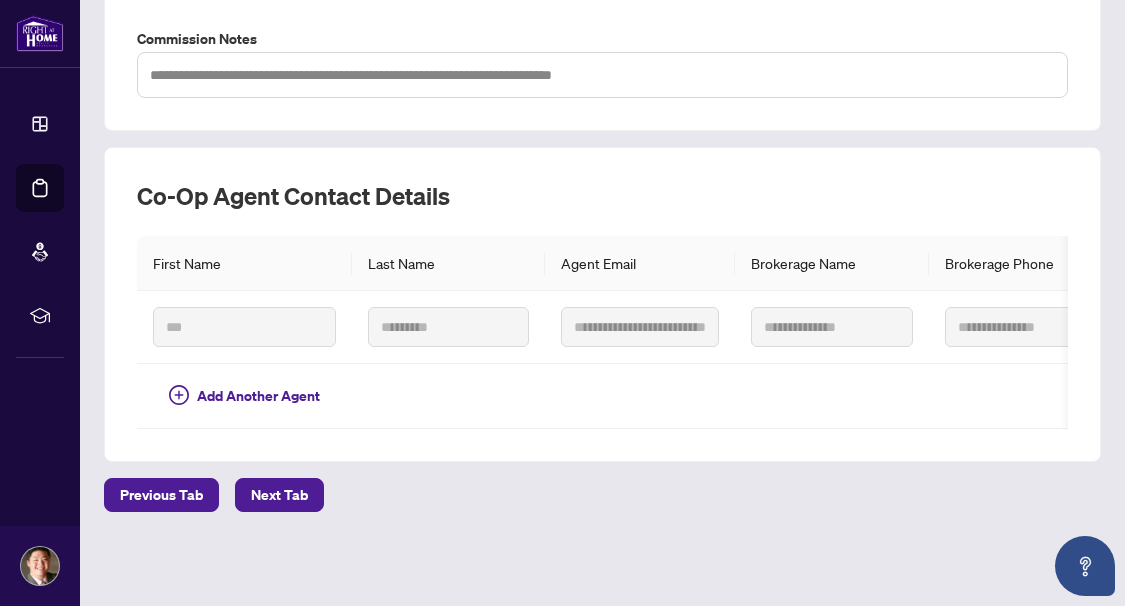 scroll, scrollTop: 0, scrollLeft: 0, axis: both 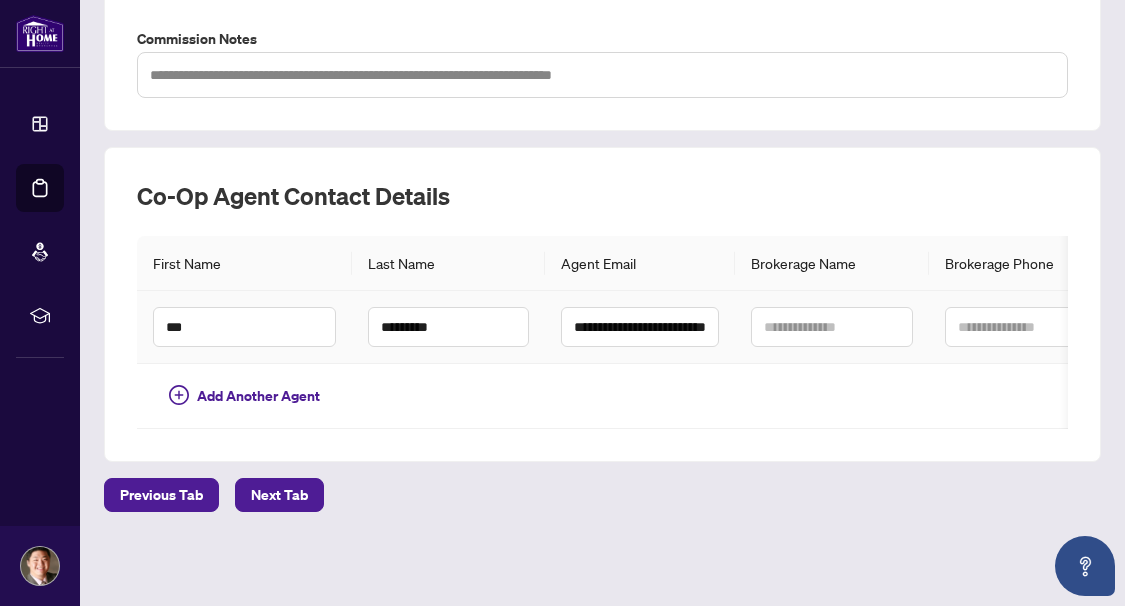 click on "********" at bounding box center [448, 327] 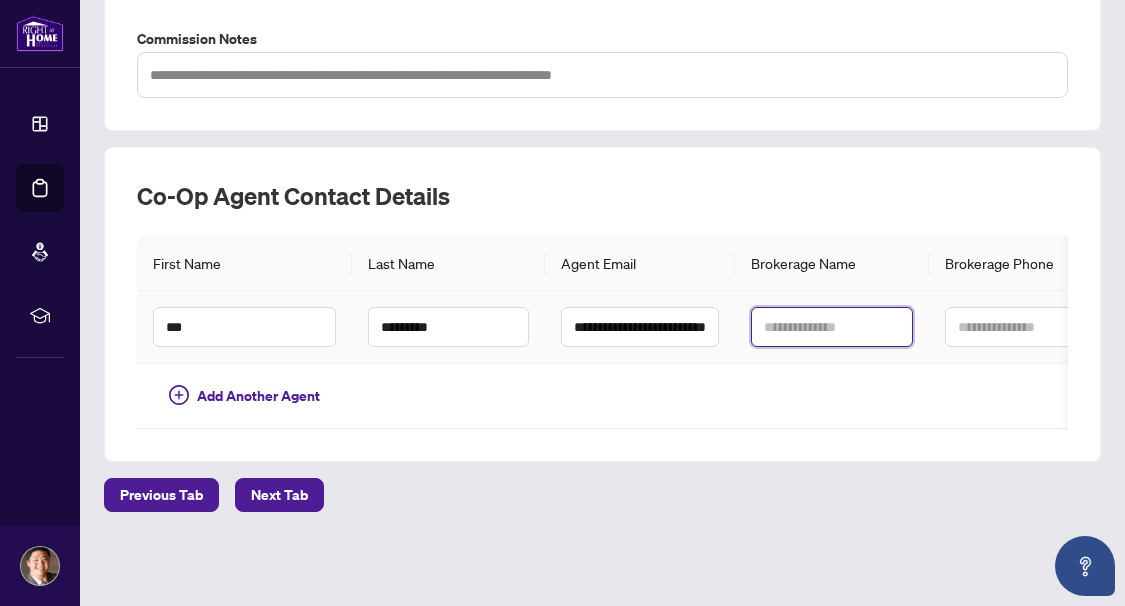click at bounding box center [832, 327] 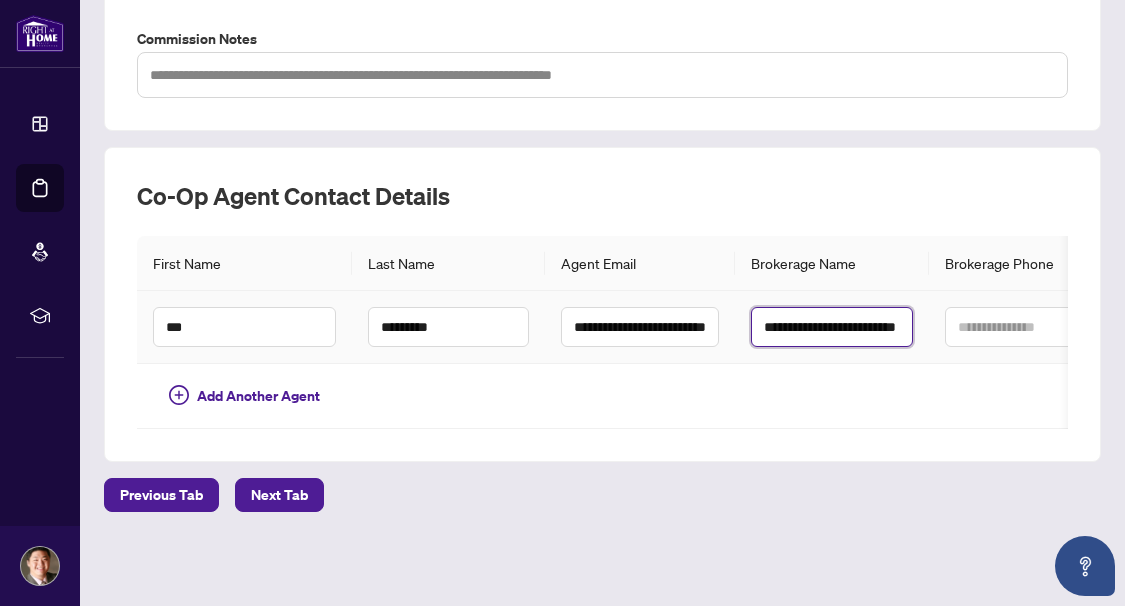 scroll, scrollTop: 0, scrollLeft: 37, axis: horizontal 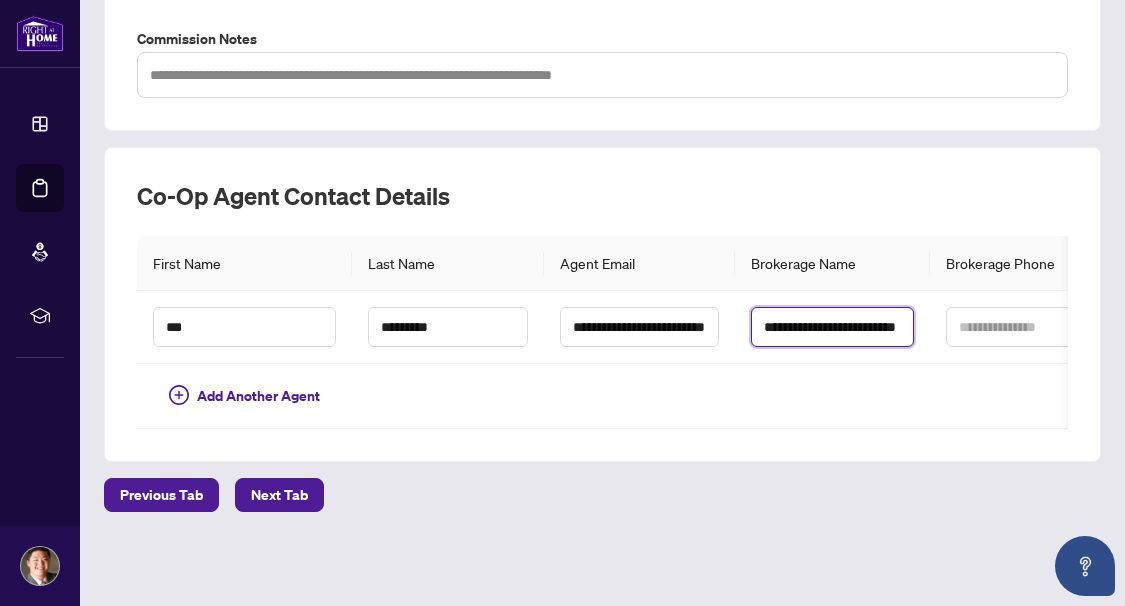 type on "**********" 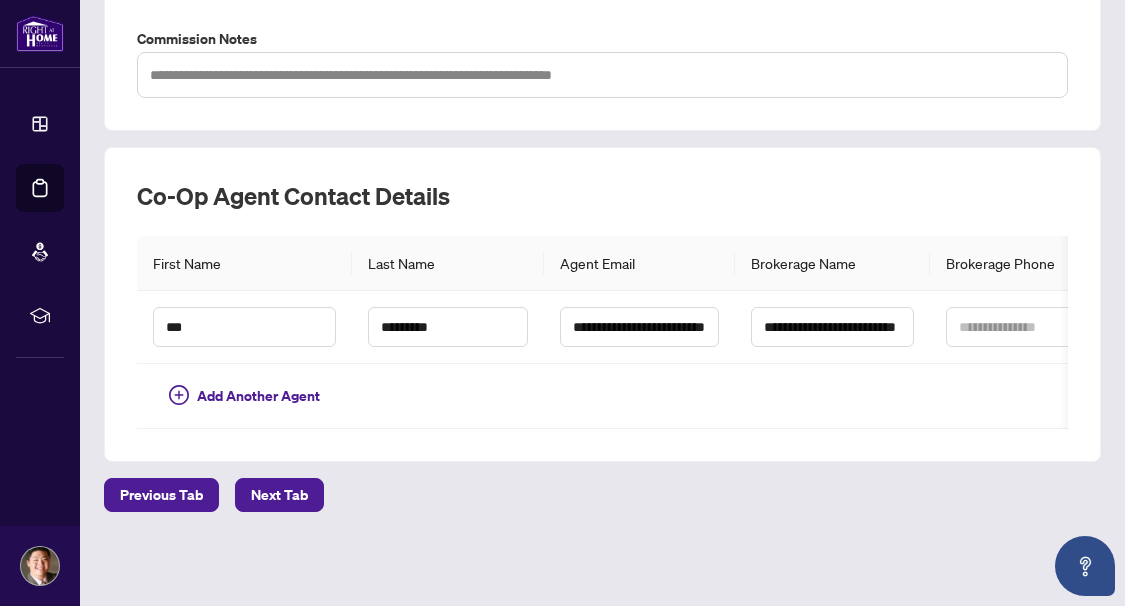 scroll, scrollTop: 0, scrollLeft: 0, axis: both 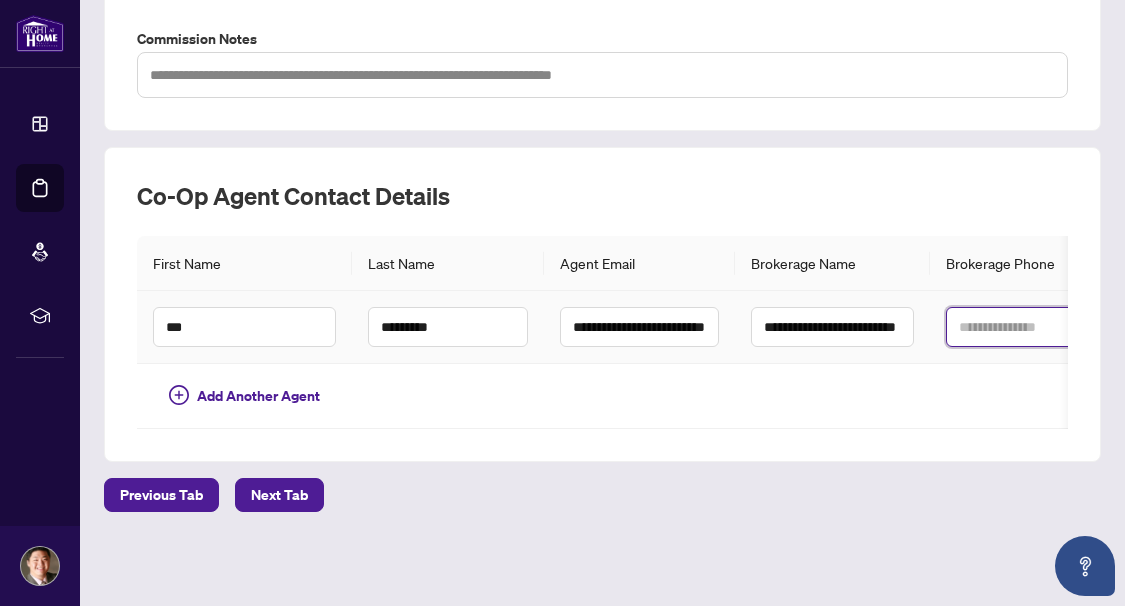 click at bounding box center [1026, 327] 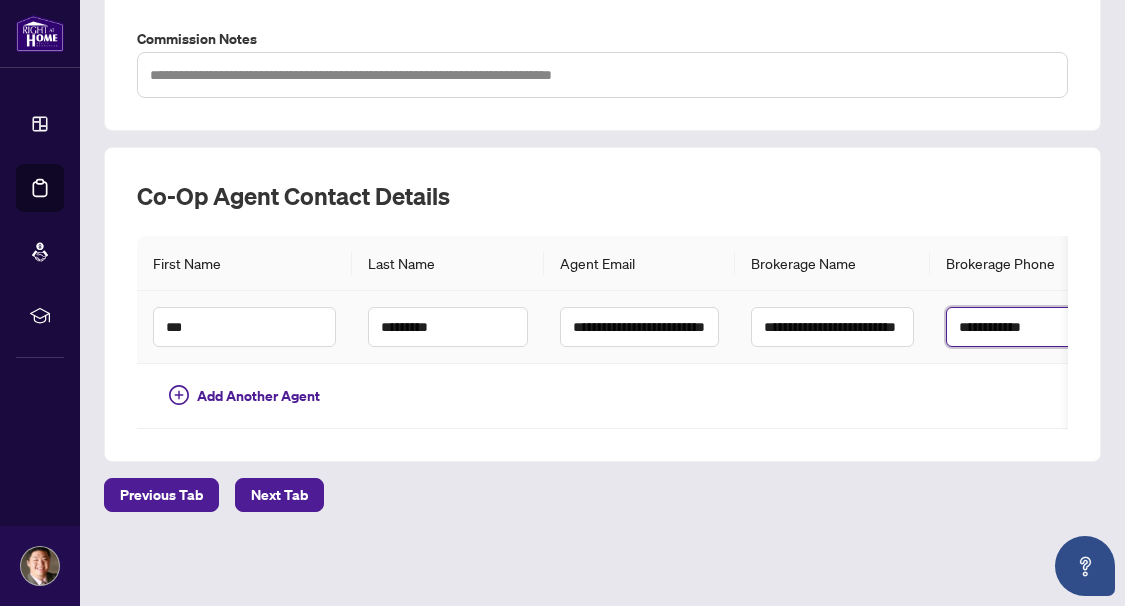 type on "**********" 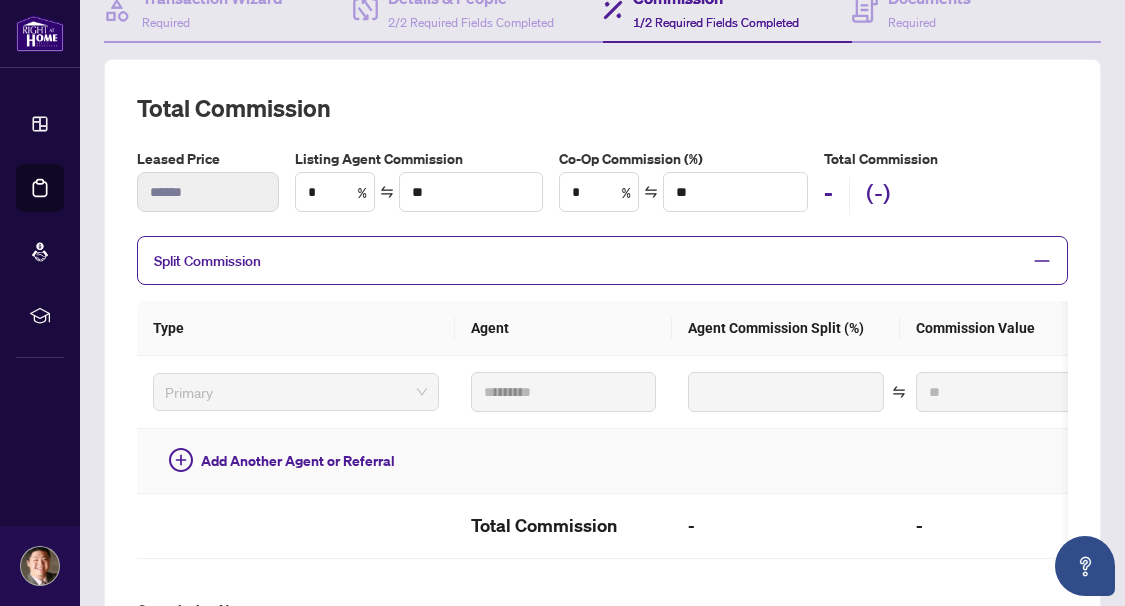 scroll, scrollTop: 214, scrollLeft: 0, axis: vertical 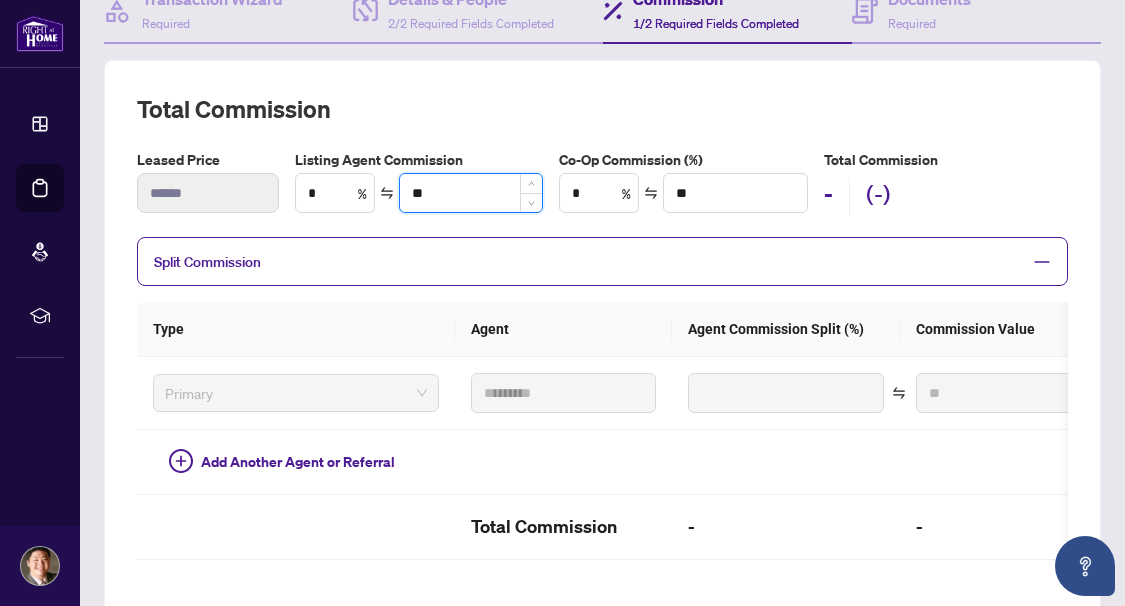 click on "**" at bounding box center (471, 193) 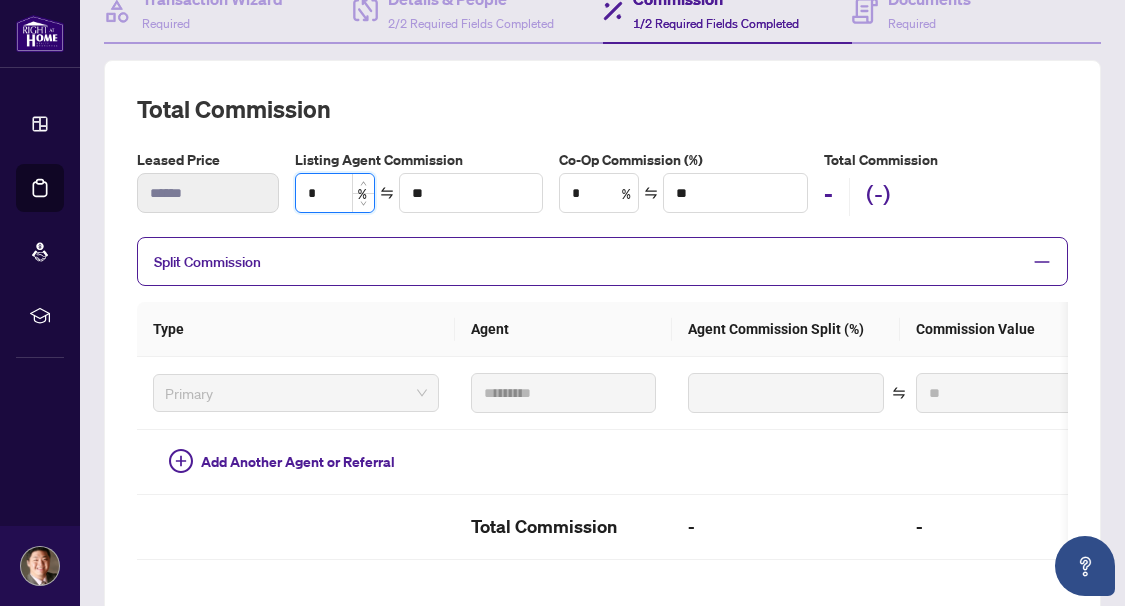 click on "*" at bounding box center (335, 193) 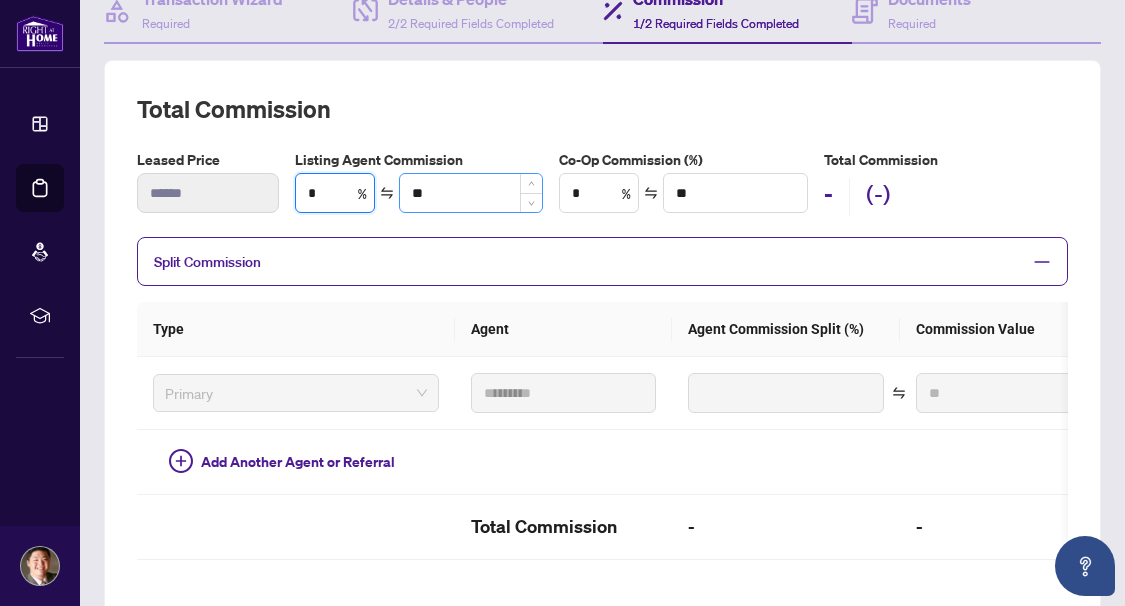 type on "*" 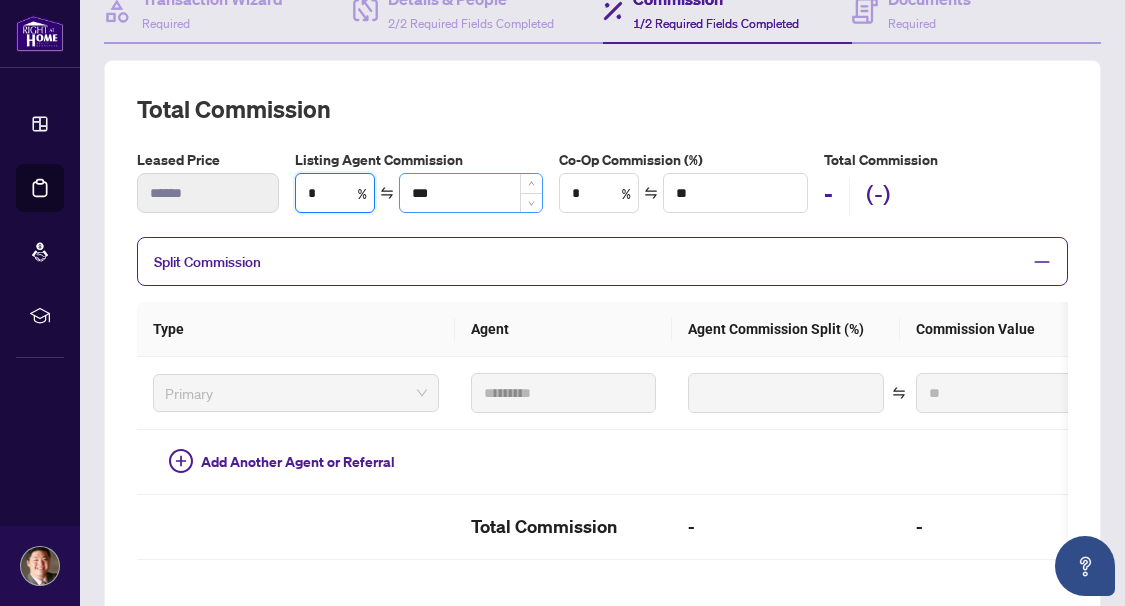 type on "**" 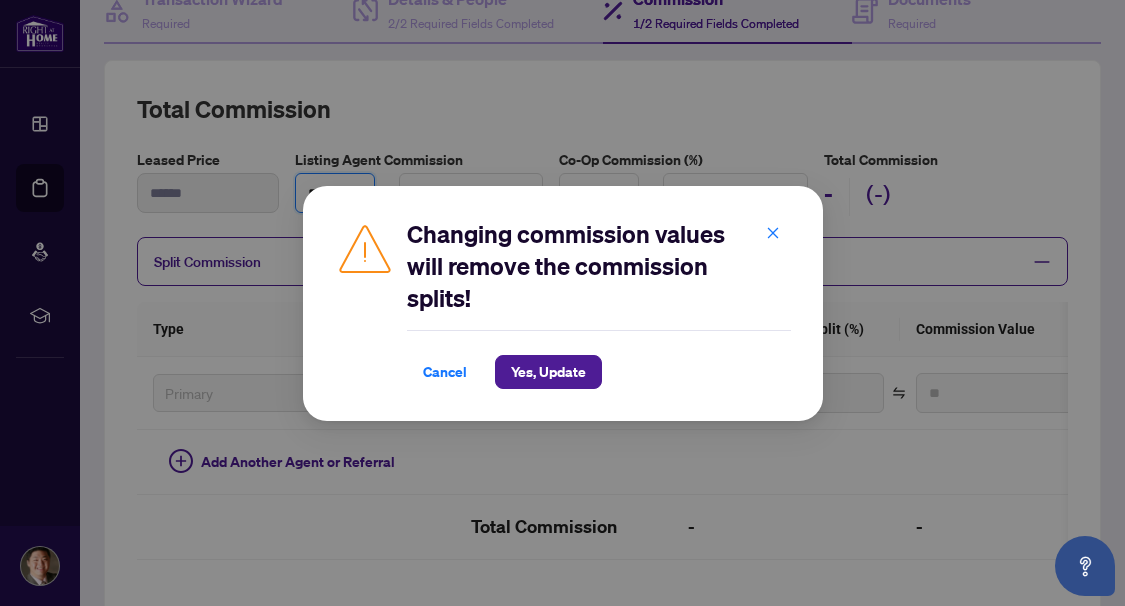 type on "**" 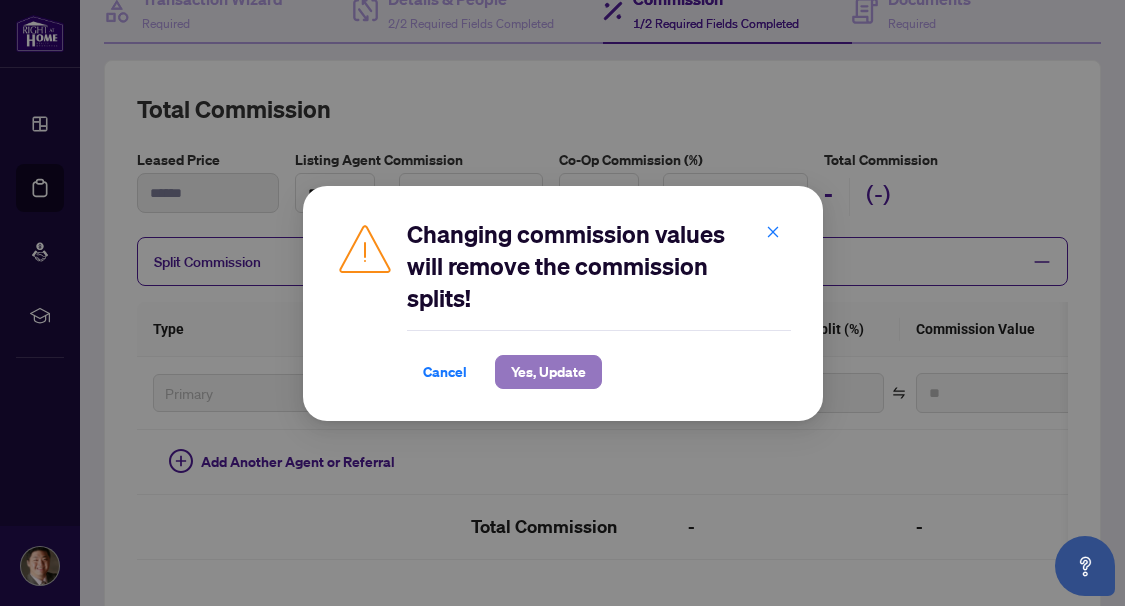 click on "Yes, Update" at bounding box center (548, 372) 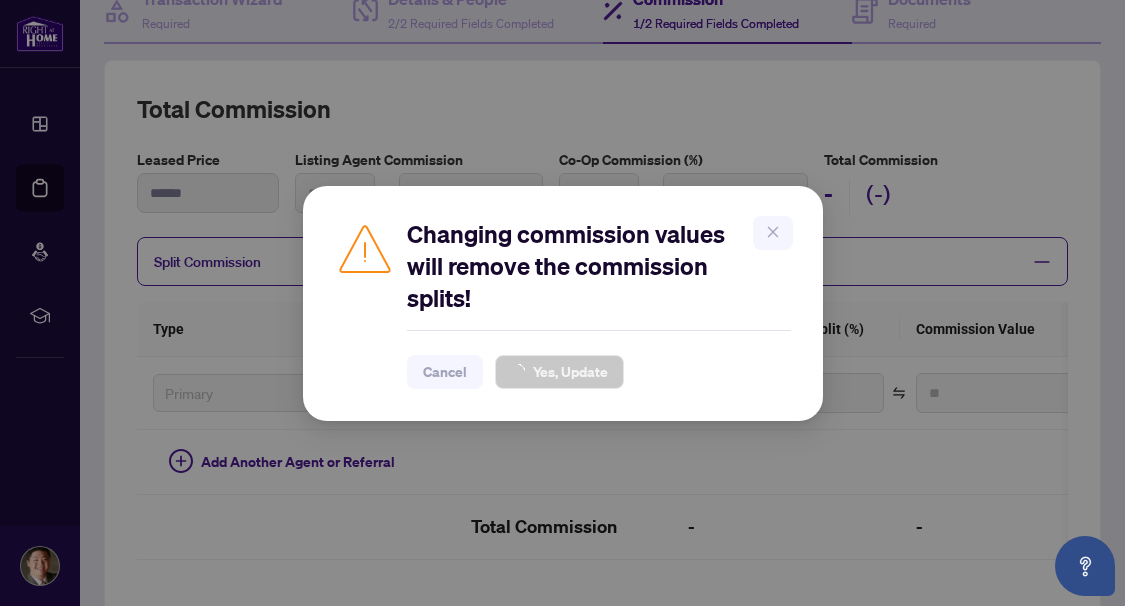 type on "***" 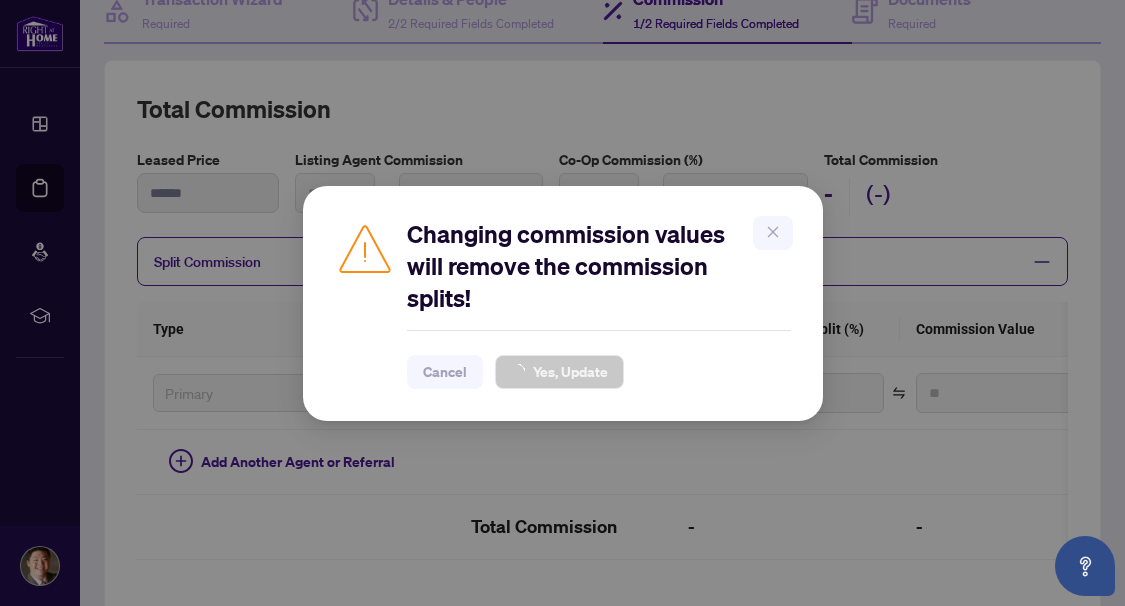 type on "****" 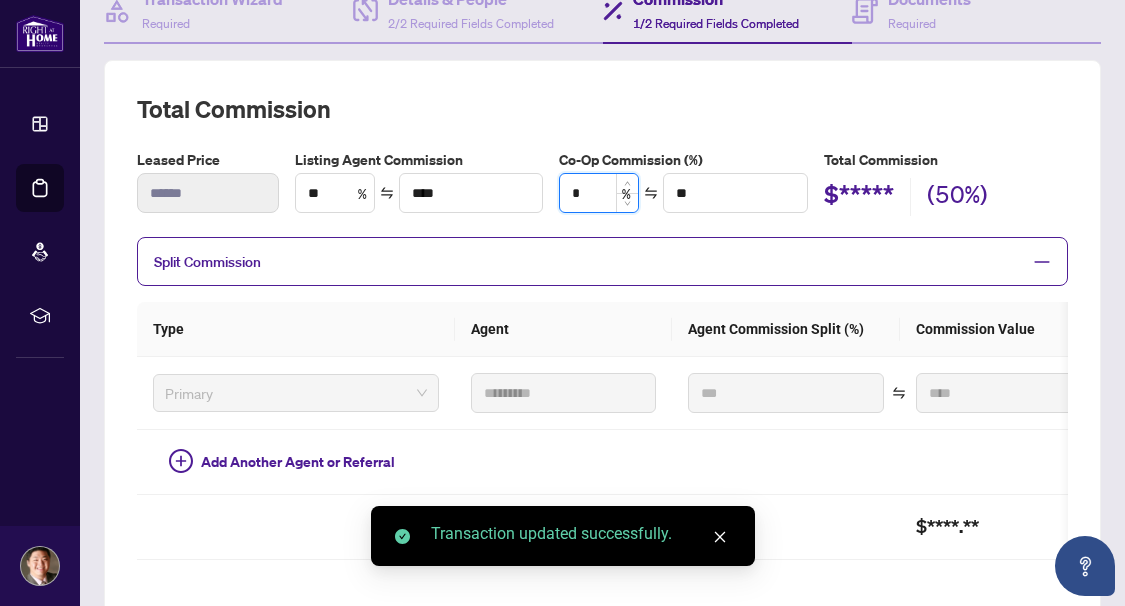 click on "*" at bounding box center (599, 193) 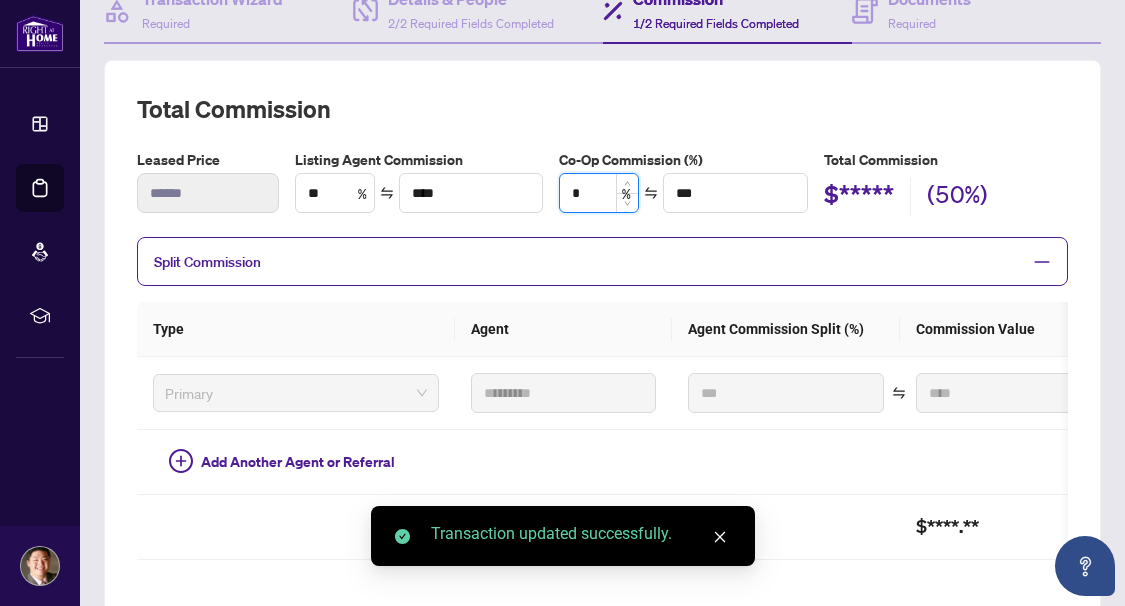type on "**" 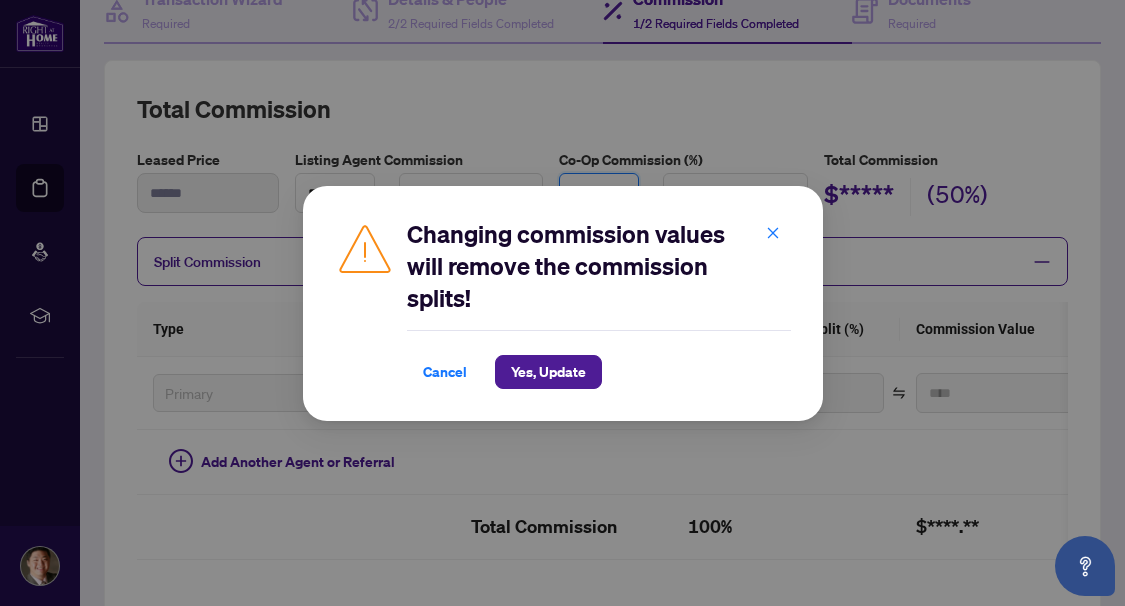 type on "**" 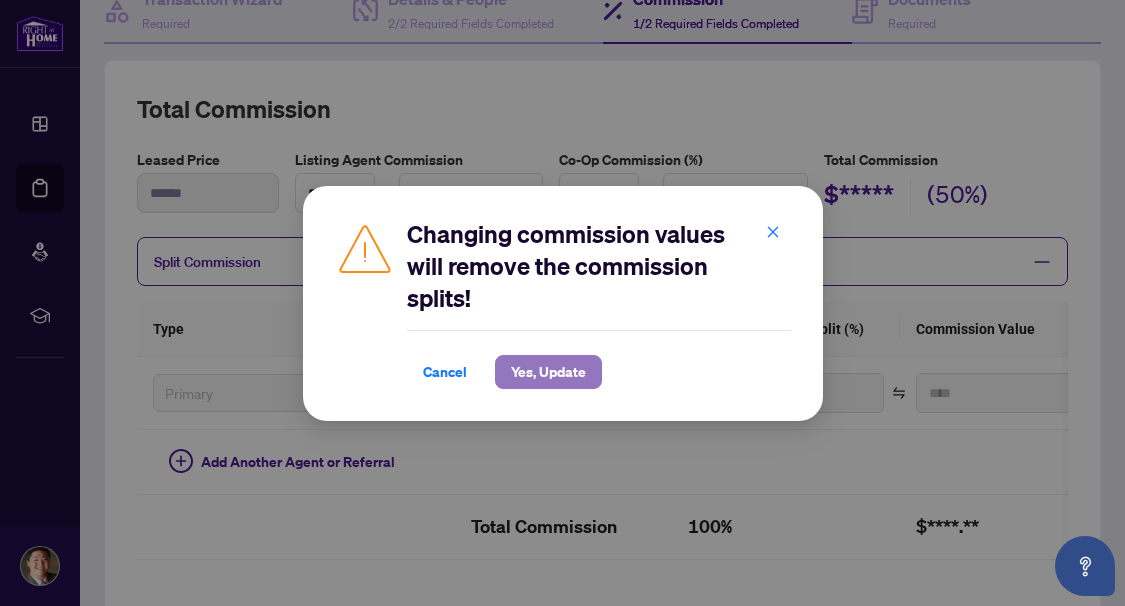 click on "Yes, Update" at bounding box center (548, 372) 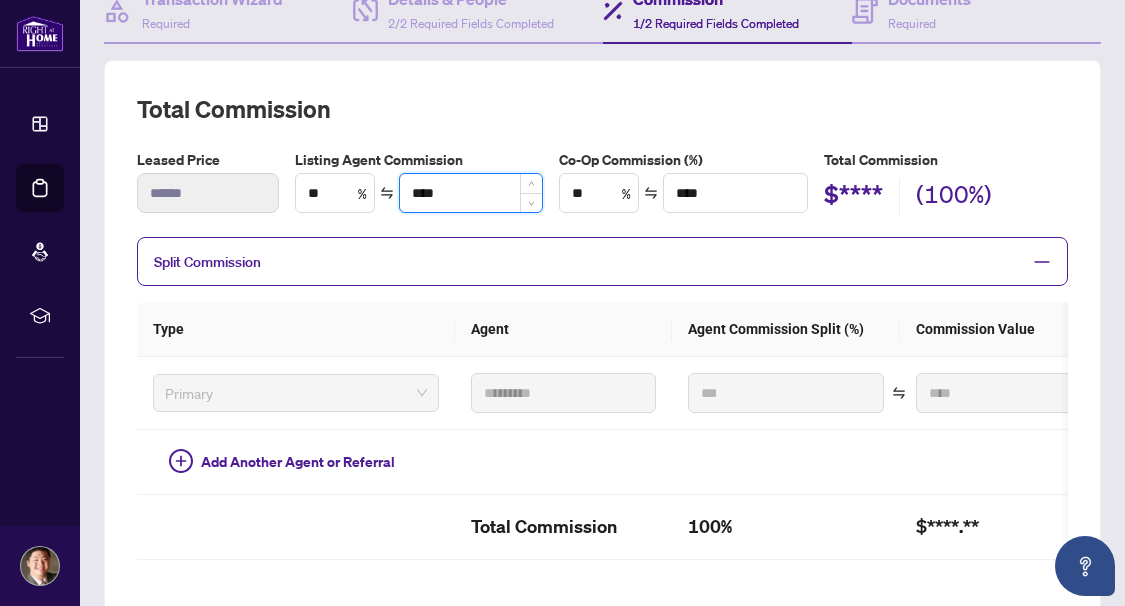 click on "****" at bounding box center (471, 193) 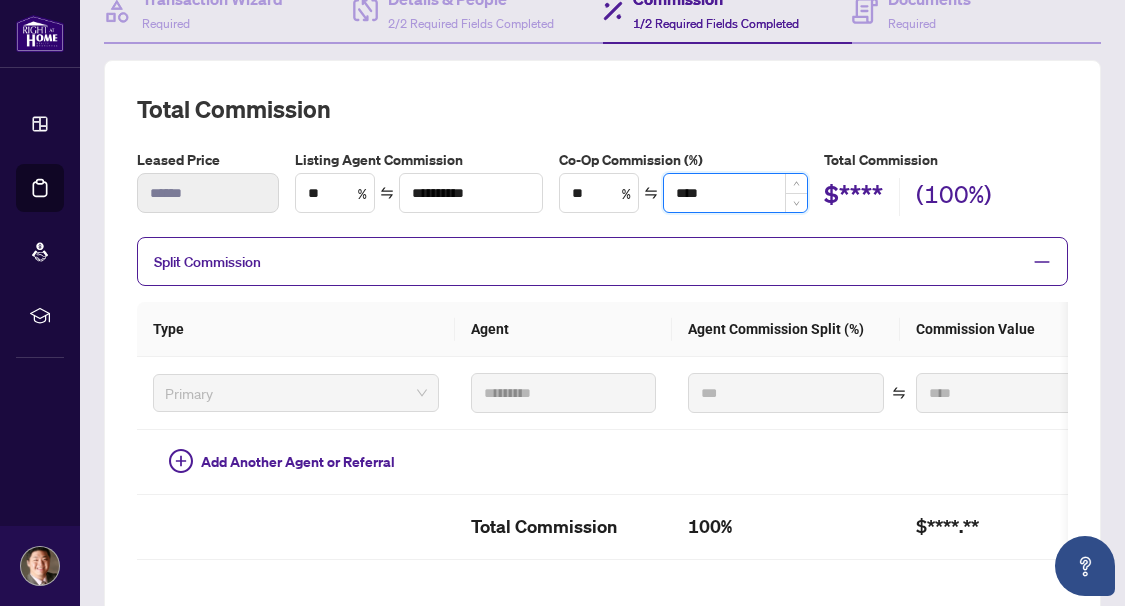 type on "****" 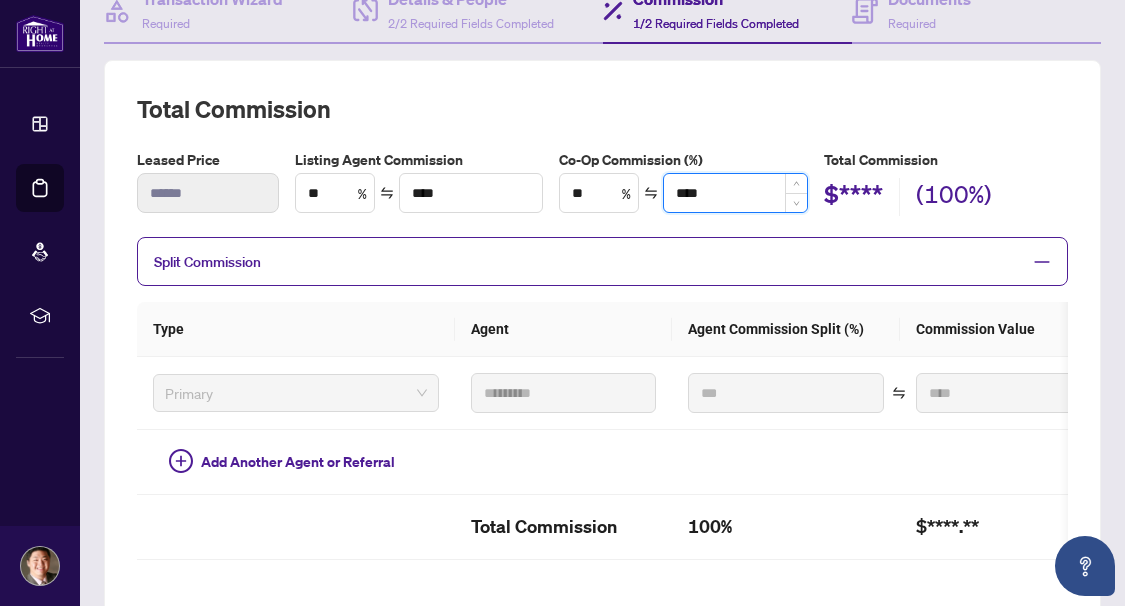 click on "****" at bounding box center (735, 193) 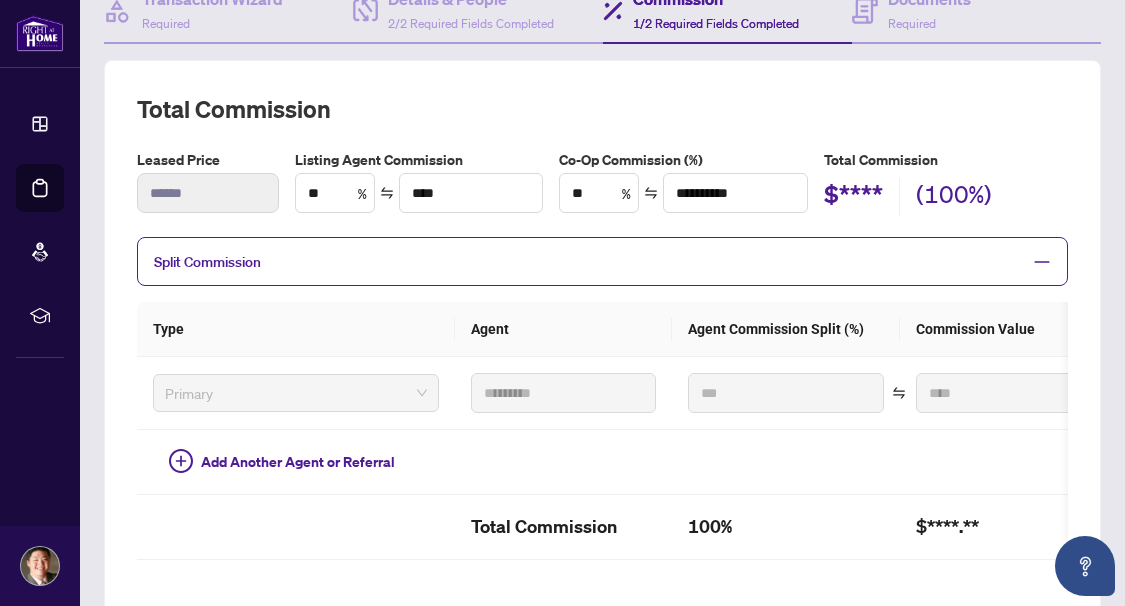 type on "****" 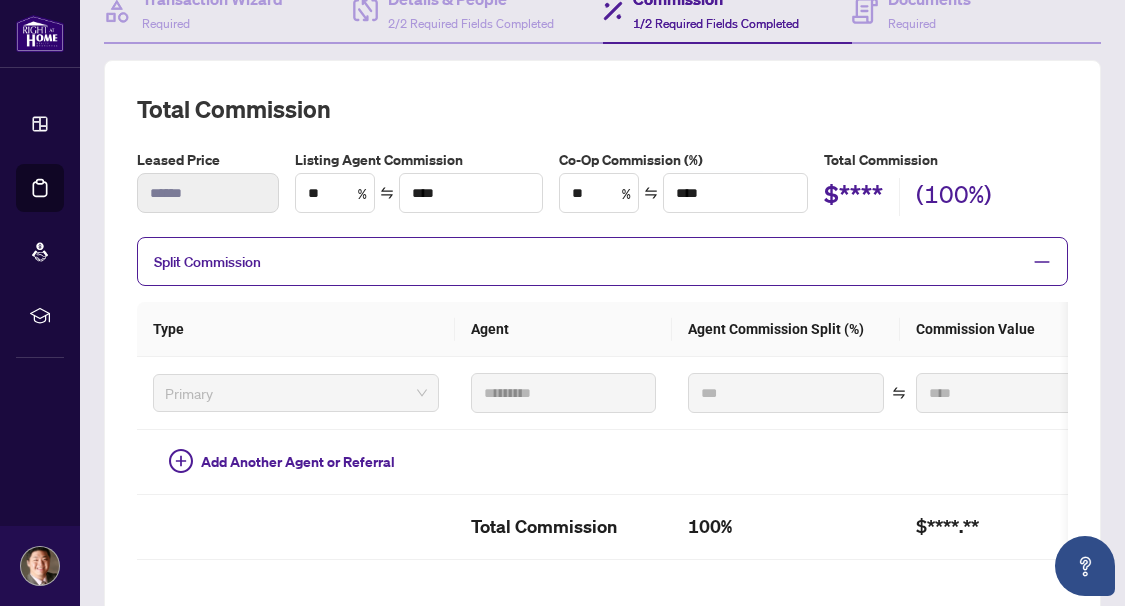 click on "Total Commission" at bounding box center [946, 160] 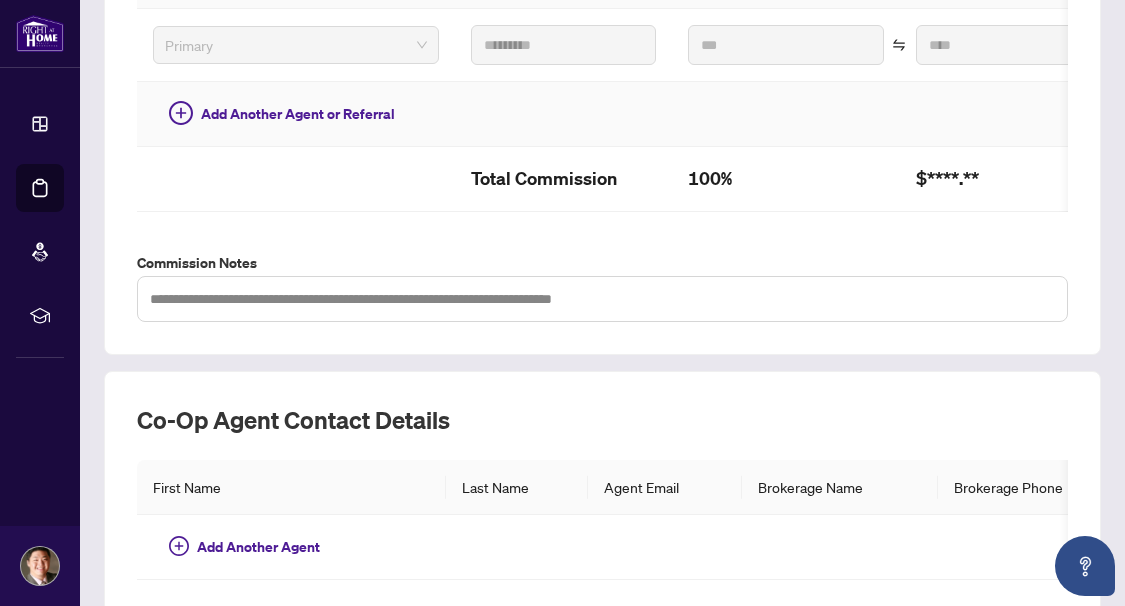 scroll, scrollTop: 241, scrollLeft: 0, axis: vertical 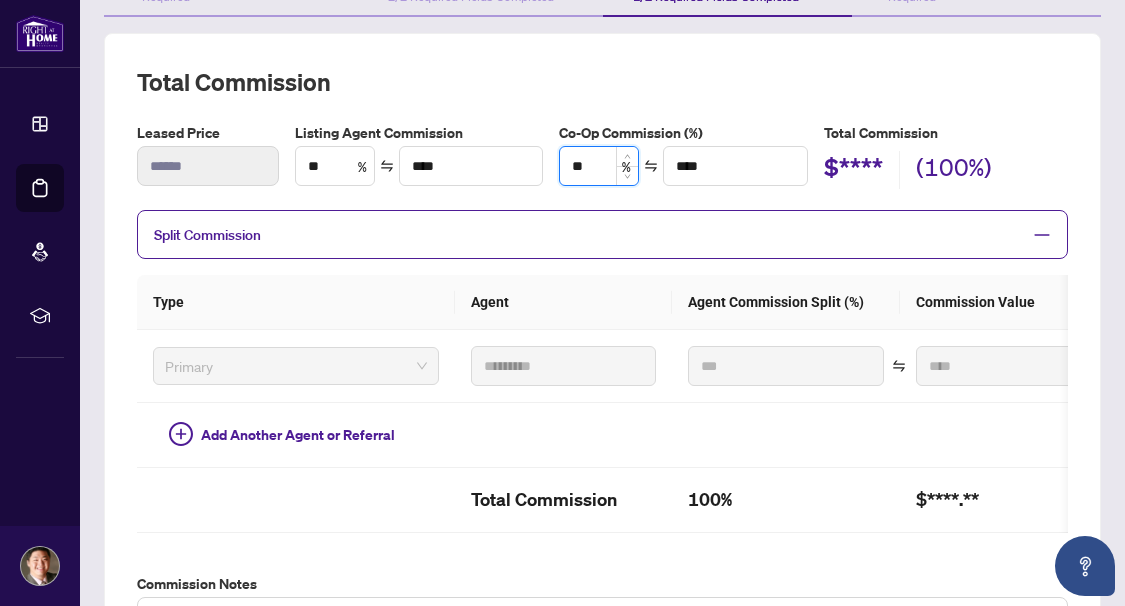 click on "**" at bounding box center [599, 166] 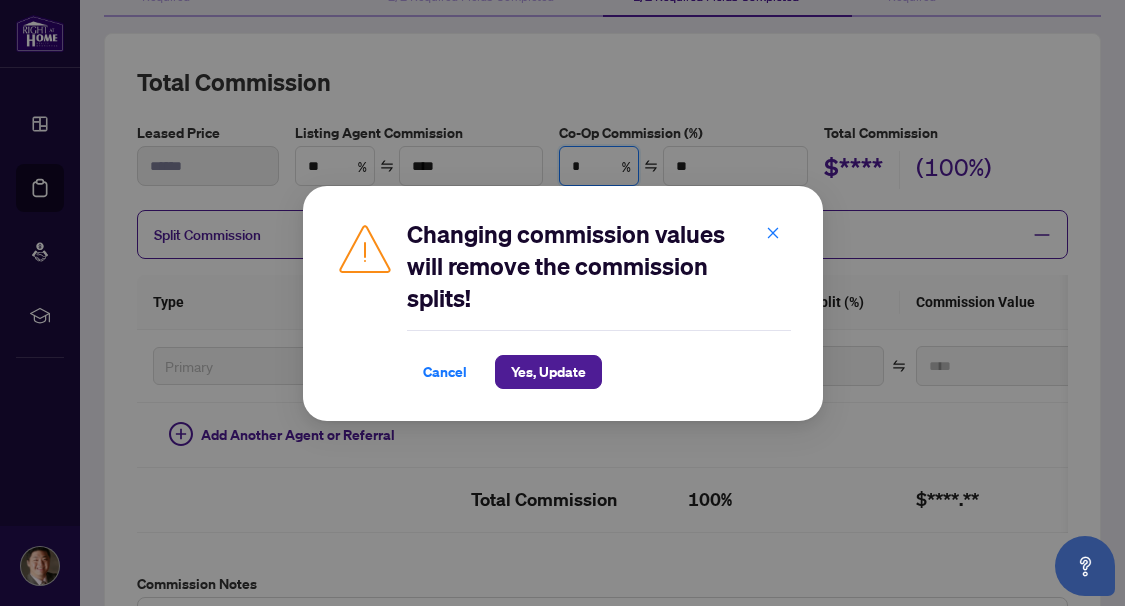 type on "*" 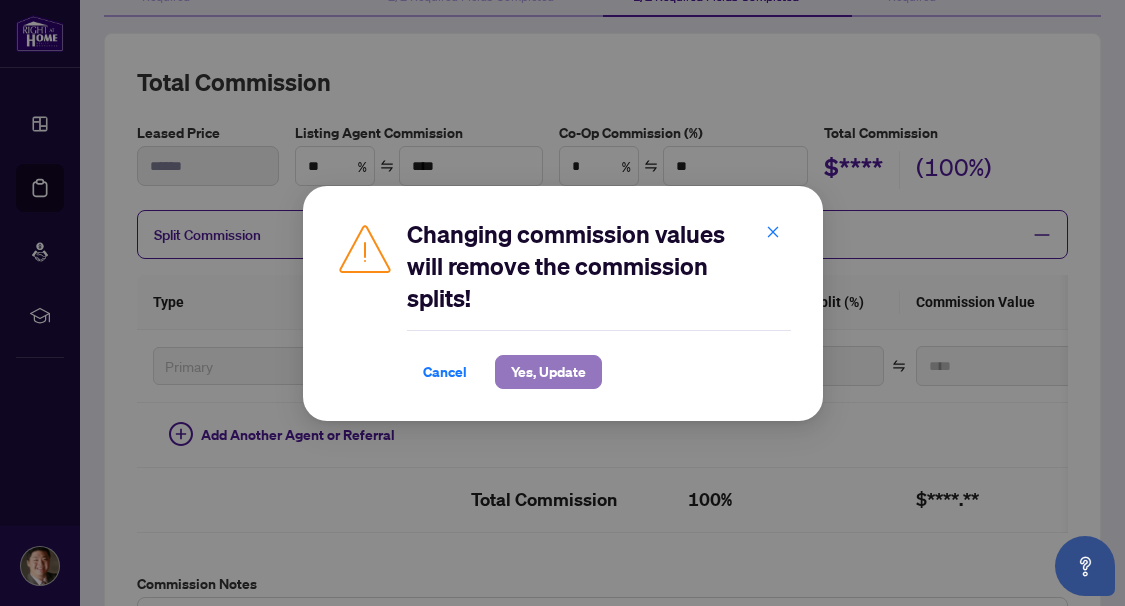 click on "Yes, Update" at bounding box center [548, 372] 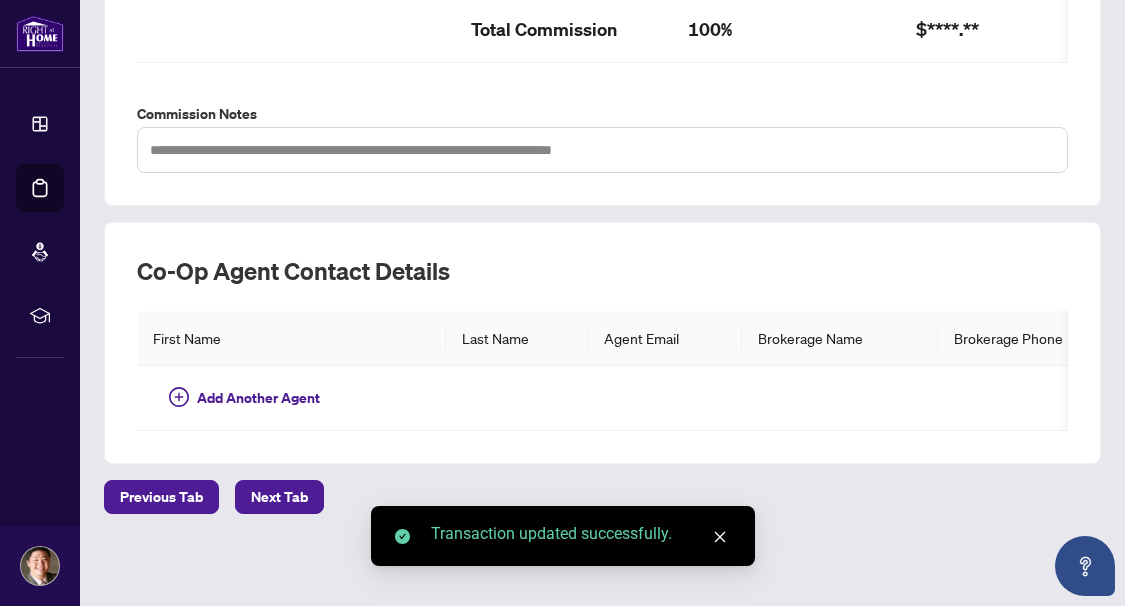 scroll, scrollTop: 741, scrollLeft: 0, axis: vertical 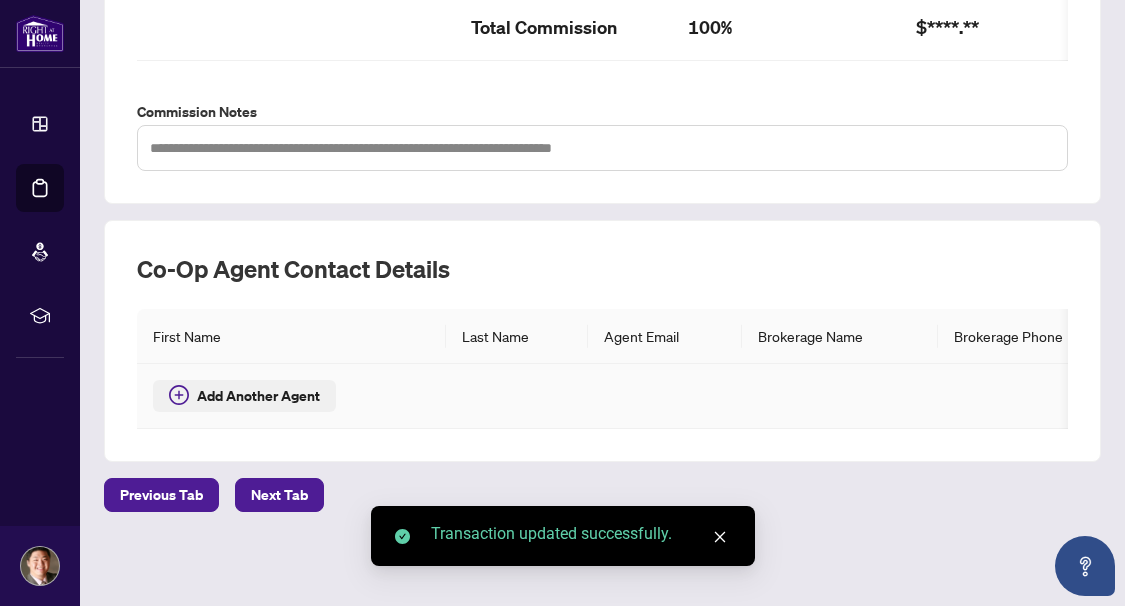 click 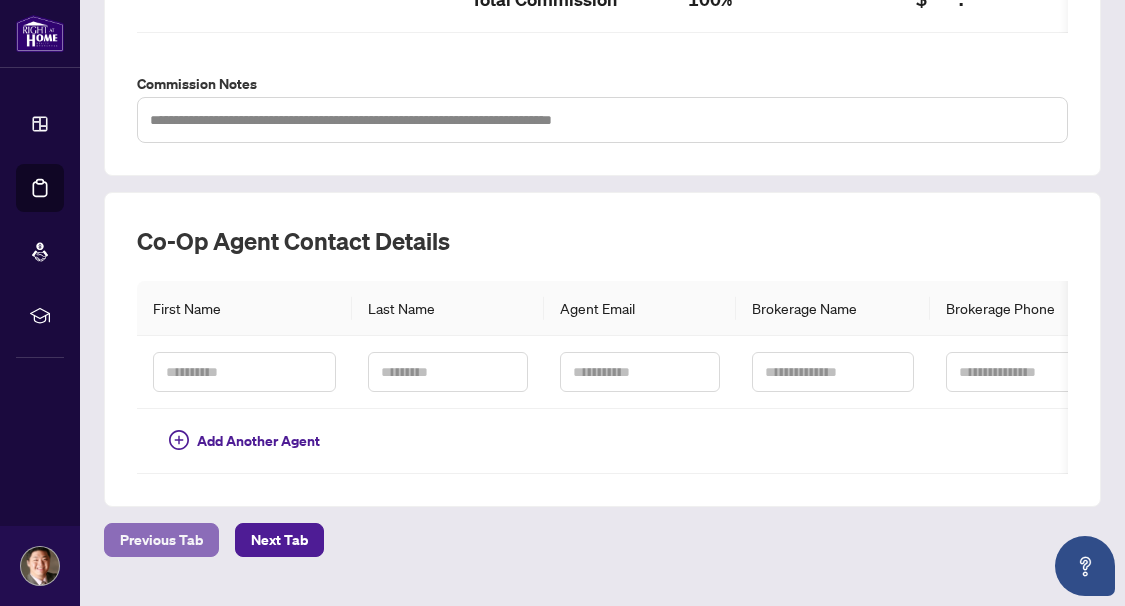 click on "Previous Tab" at bounding box center [161, 540] 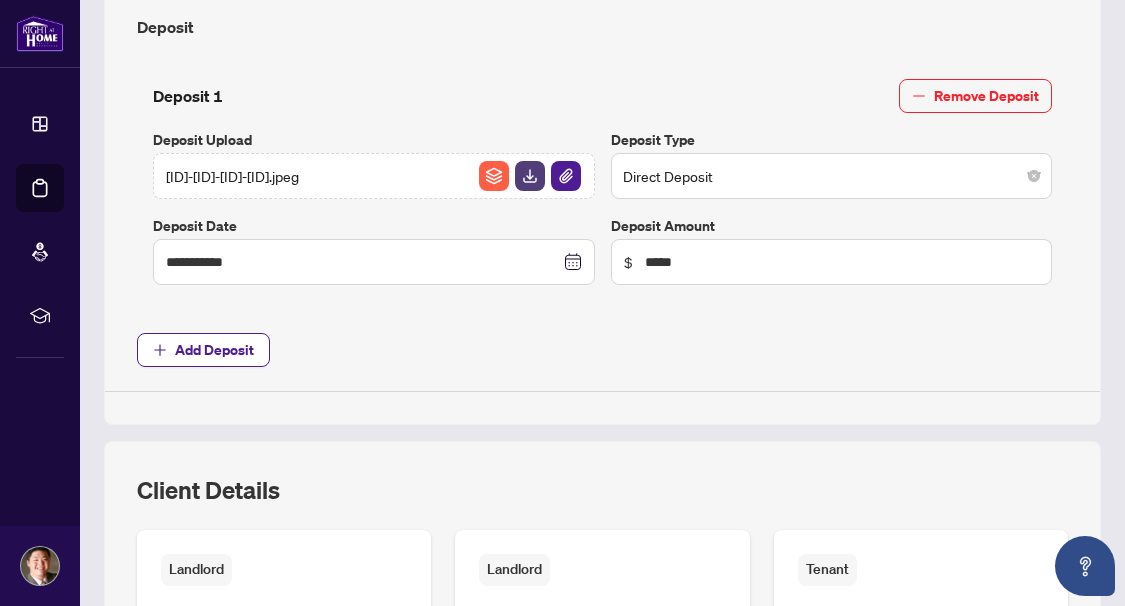type on "**********" 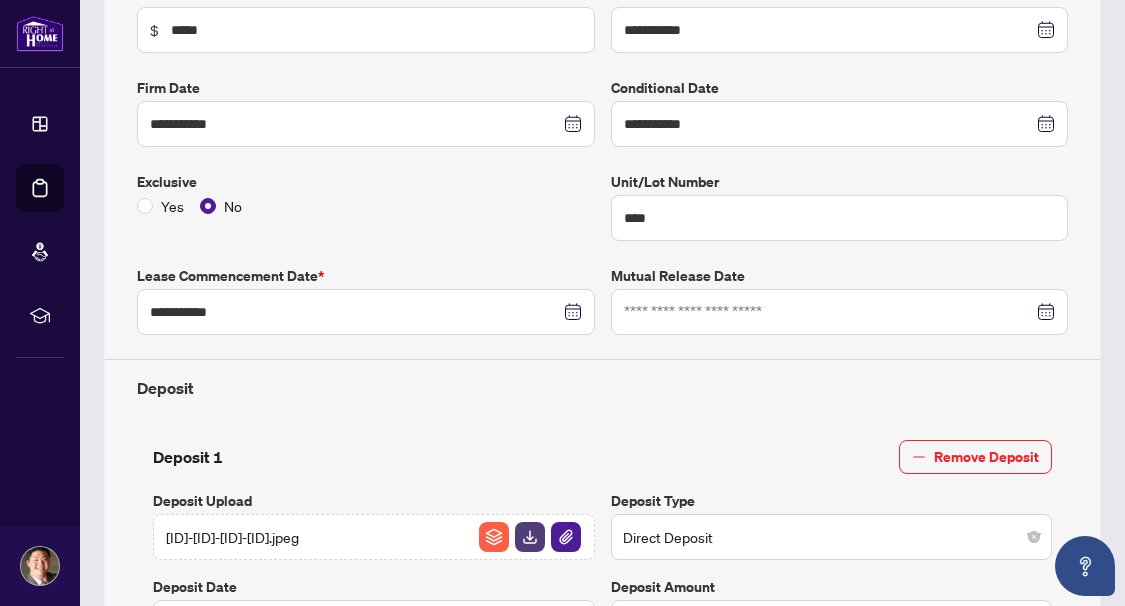 scroll, scrollTop: 141, scrollLeft: 0, axis: vertical 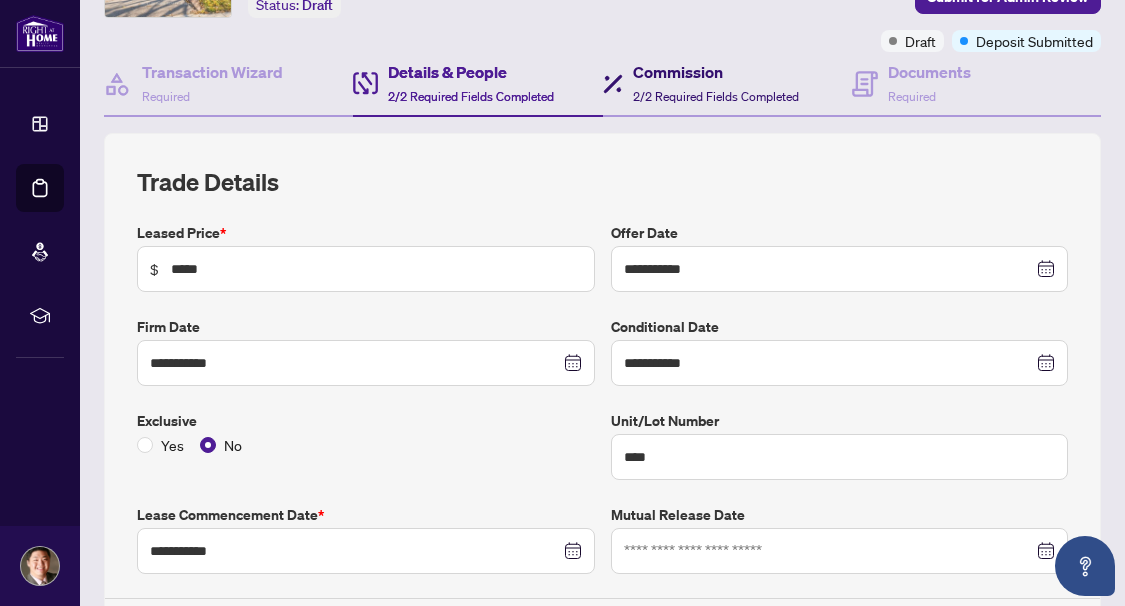 click on "2/2 Required Fields Completed" at bounding box center (716, 96) 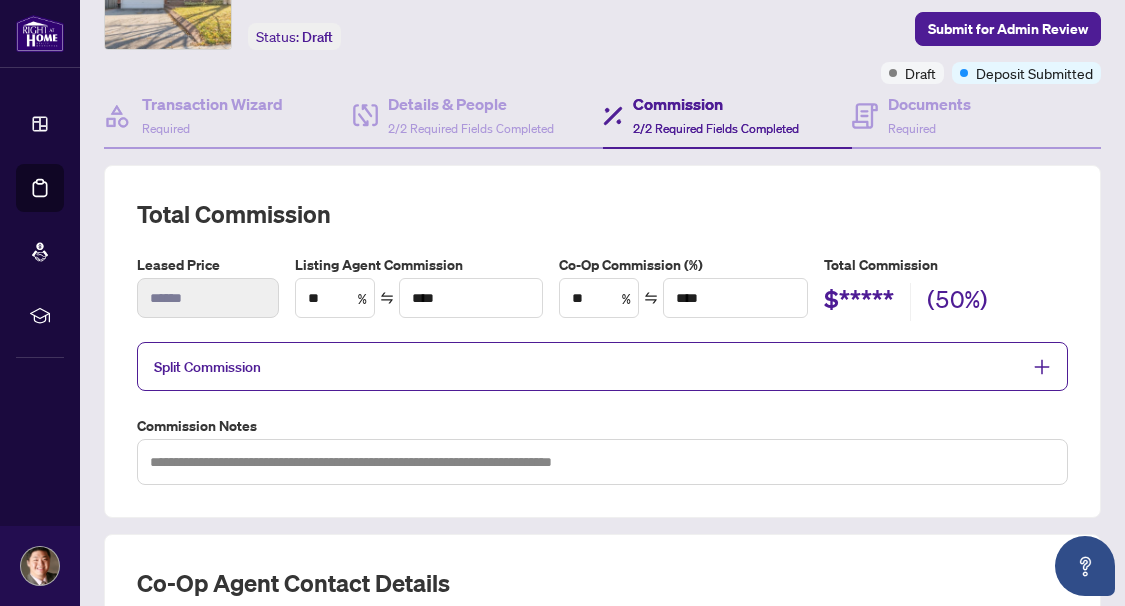 scroll, scrollTop: 9, scrollLeft: 0, axis: vertical 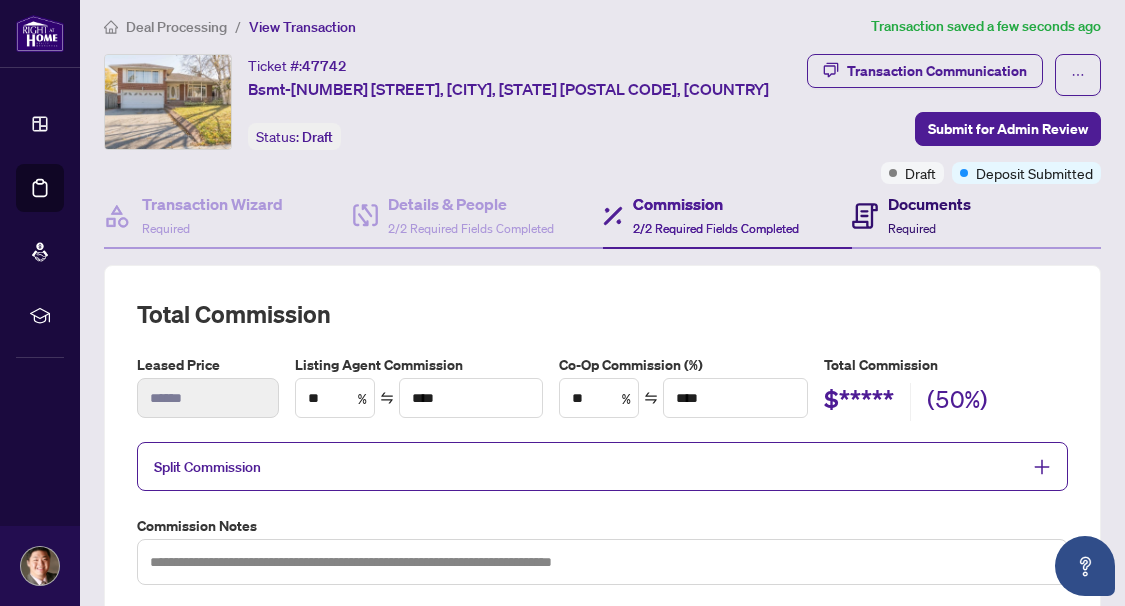 click on "Required" at bounding box center [912, 228] 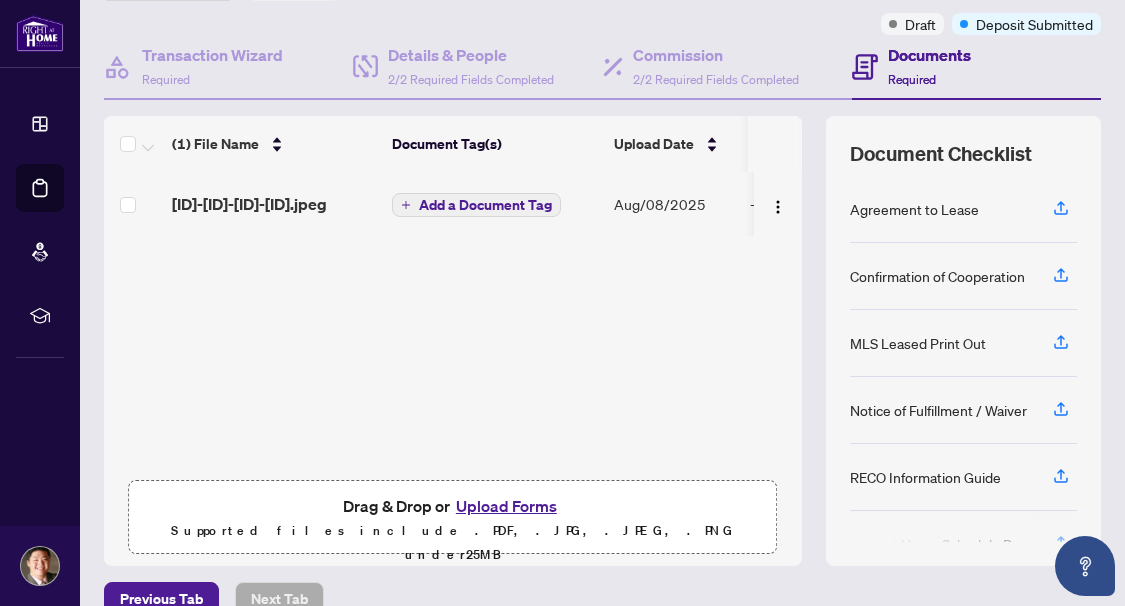 scroll, scrollTop: 261, scrollLeft: 0, axis: vertical 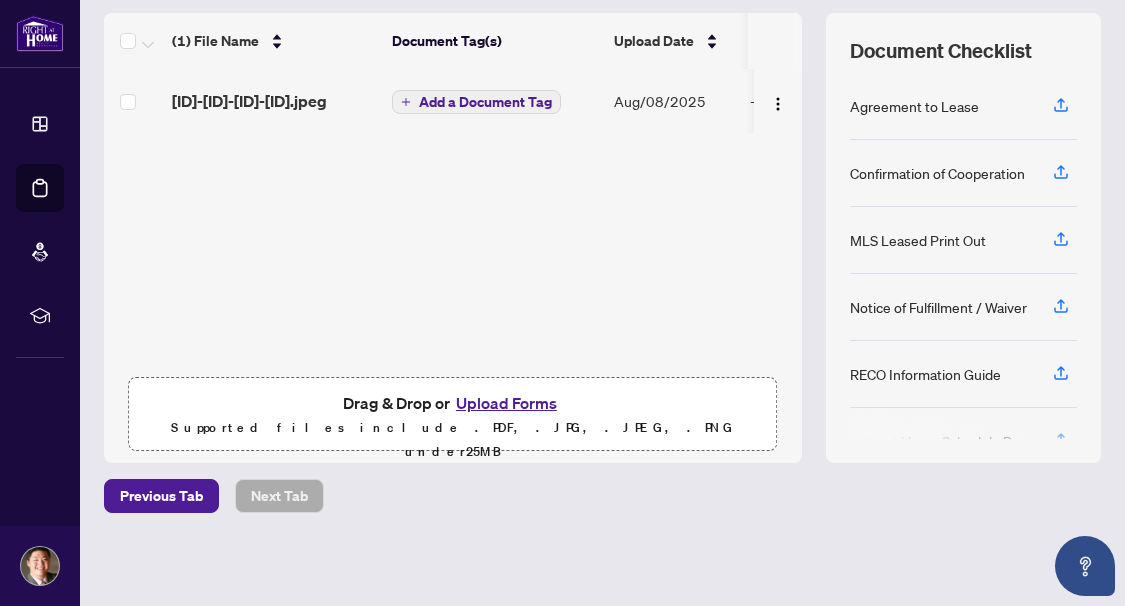 click on "Upload Forms" at bounding box center (506, 403) 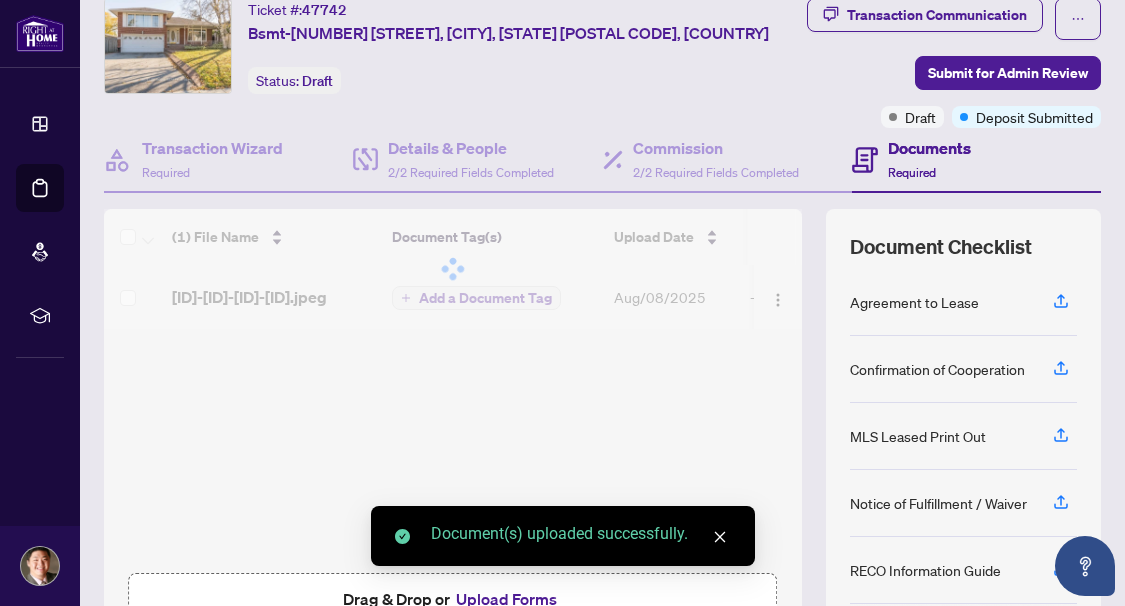 scroll, scrollTop: 0, scrollLeft: 0, axis: both 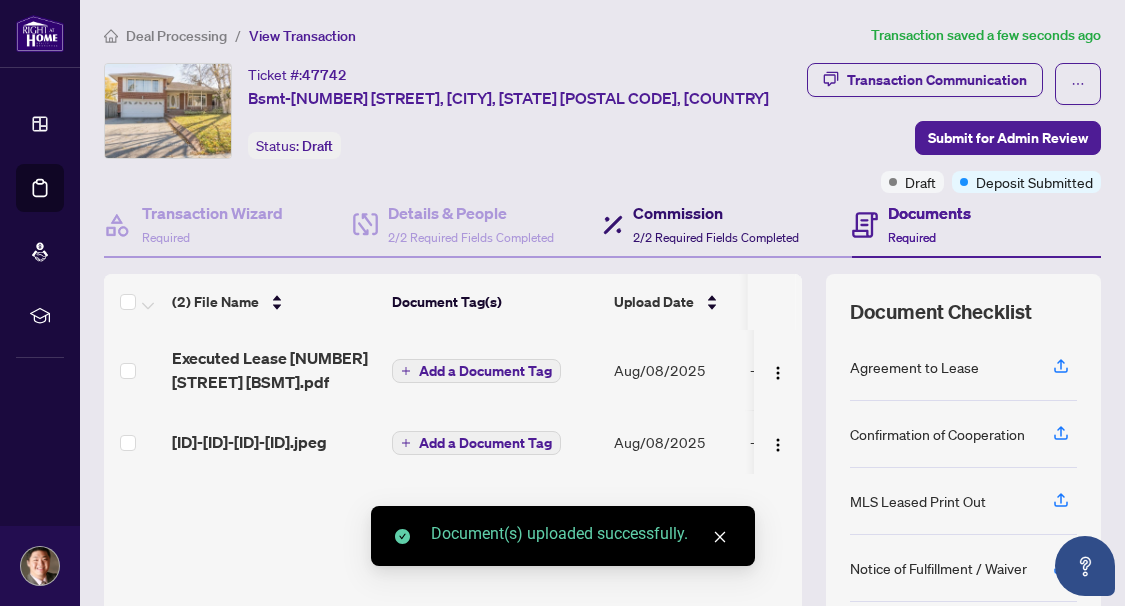 click on "Commission 2/2 Required Fields Completed" at bounding box center (716, 224) 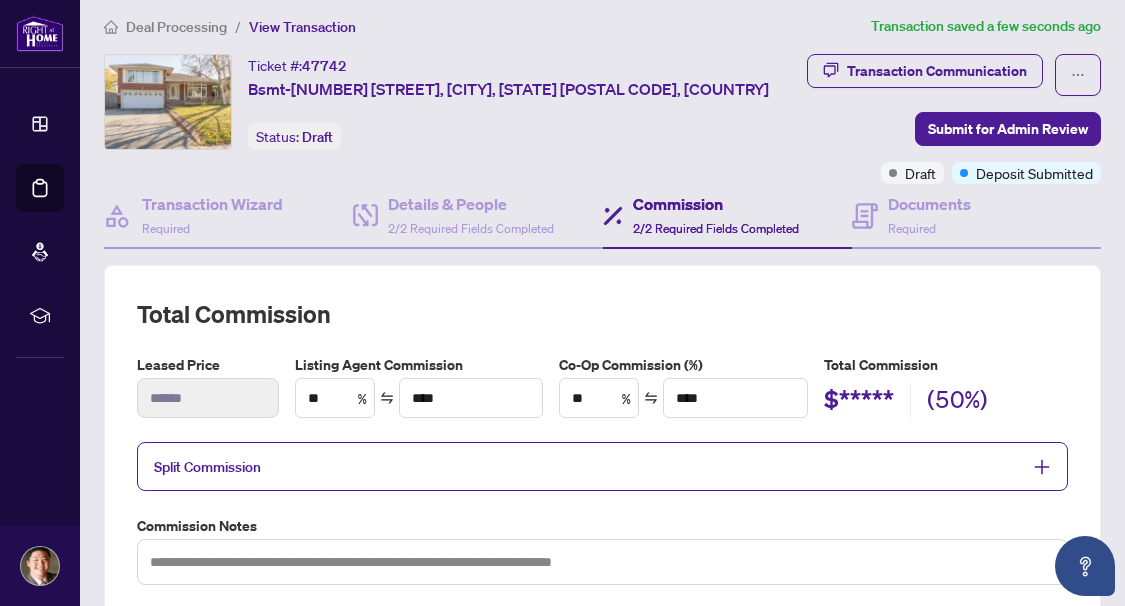 scroll, scrollTop: 0, scrollLeft: 0, axis: both 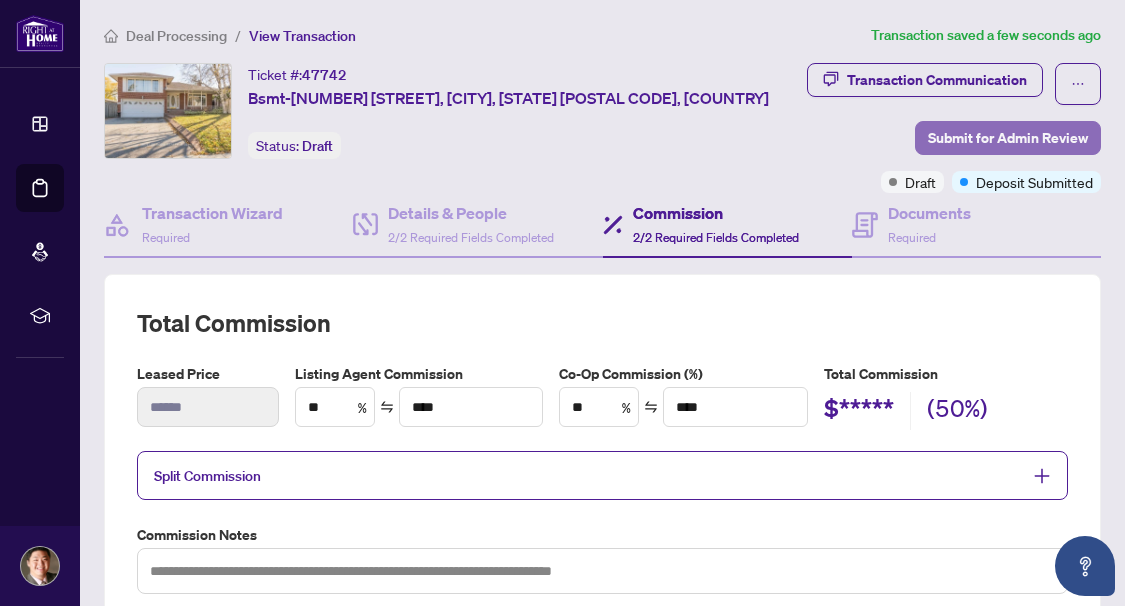click on "Submit for Admin Review" at bounding box center (1008, 138) 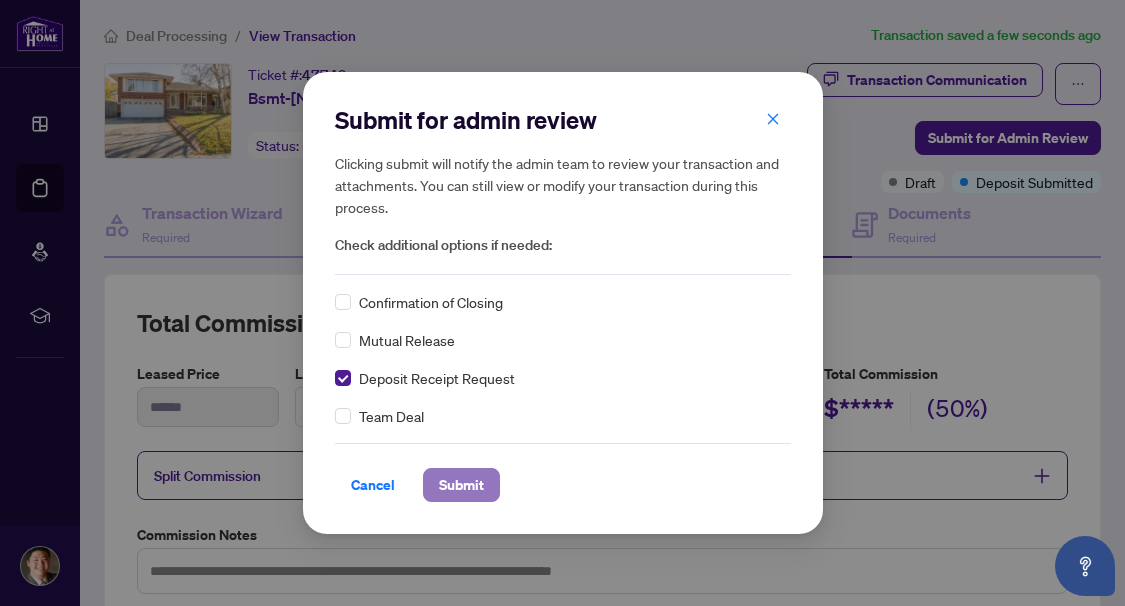 click on "Submit" at bounding box center (461, 485) 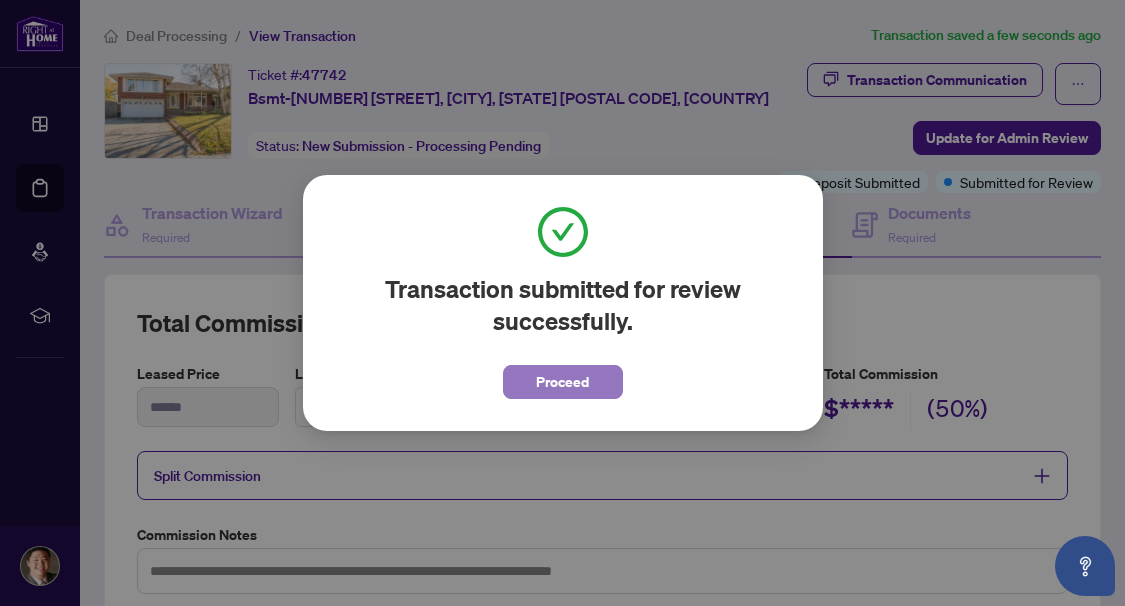 click on "Proceed" at bounding box center (562, 382) 